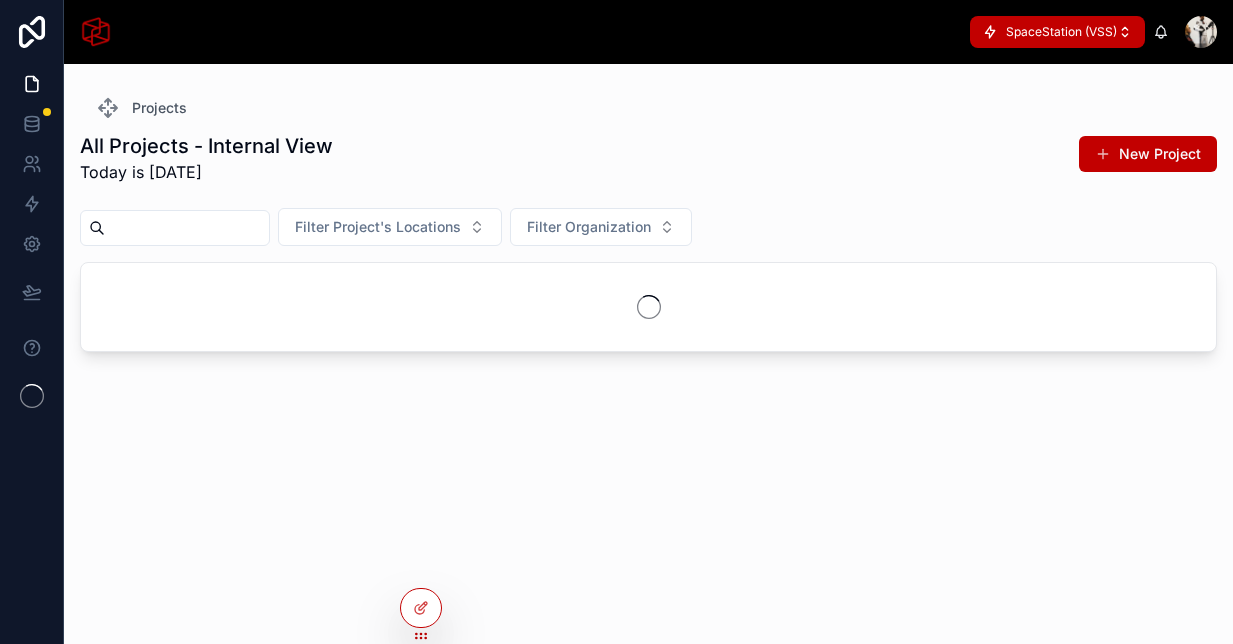 scroll, scrollTop: 0, scrollLeft: 0, axis: both 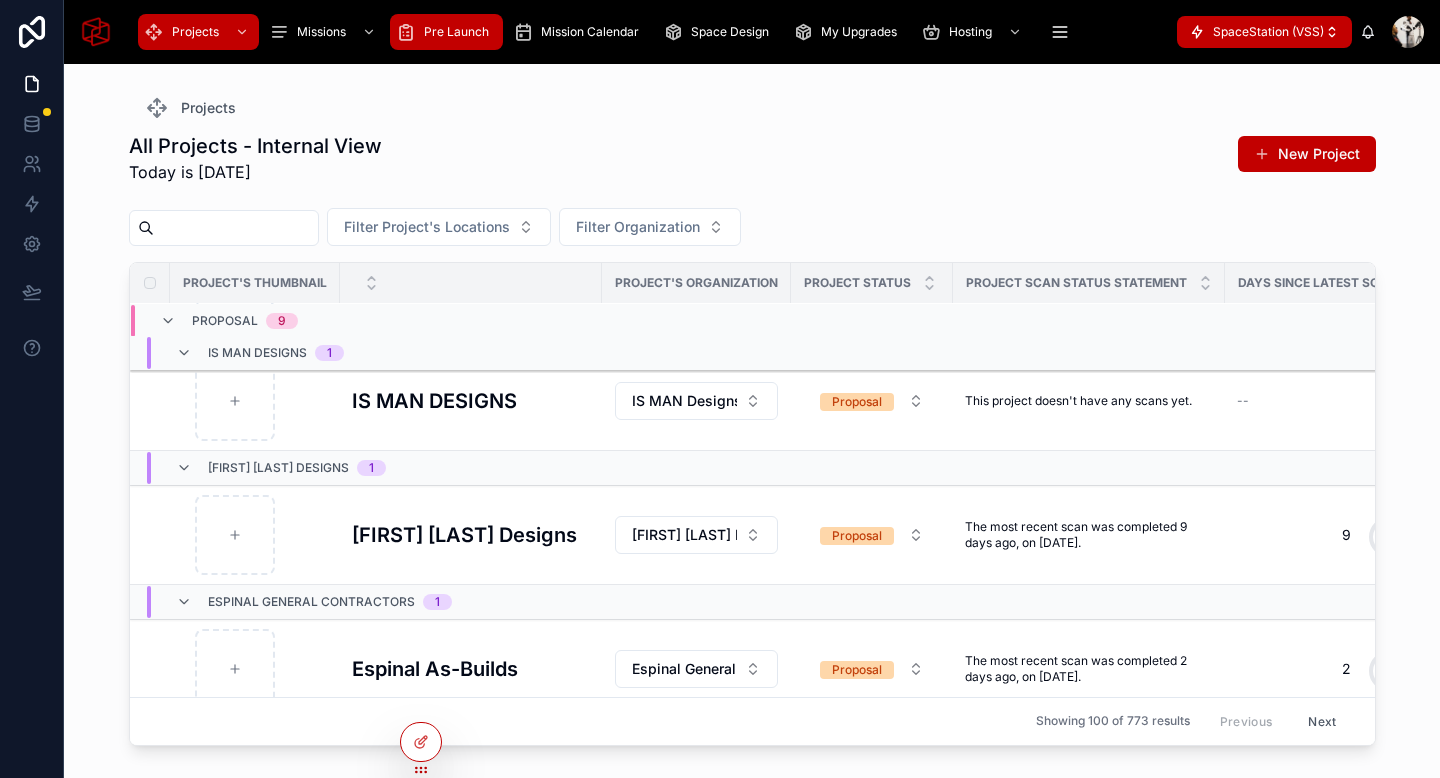 click on "Pre Launch" at bounding box center [456, 32] 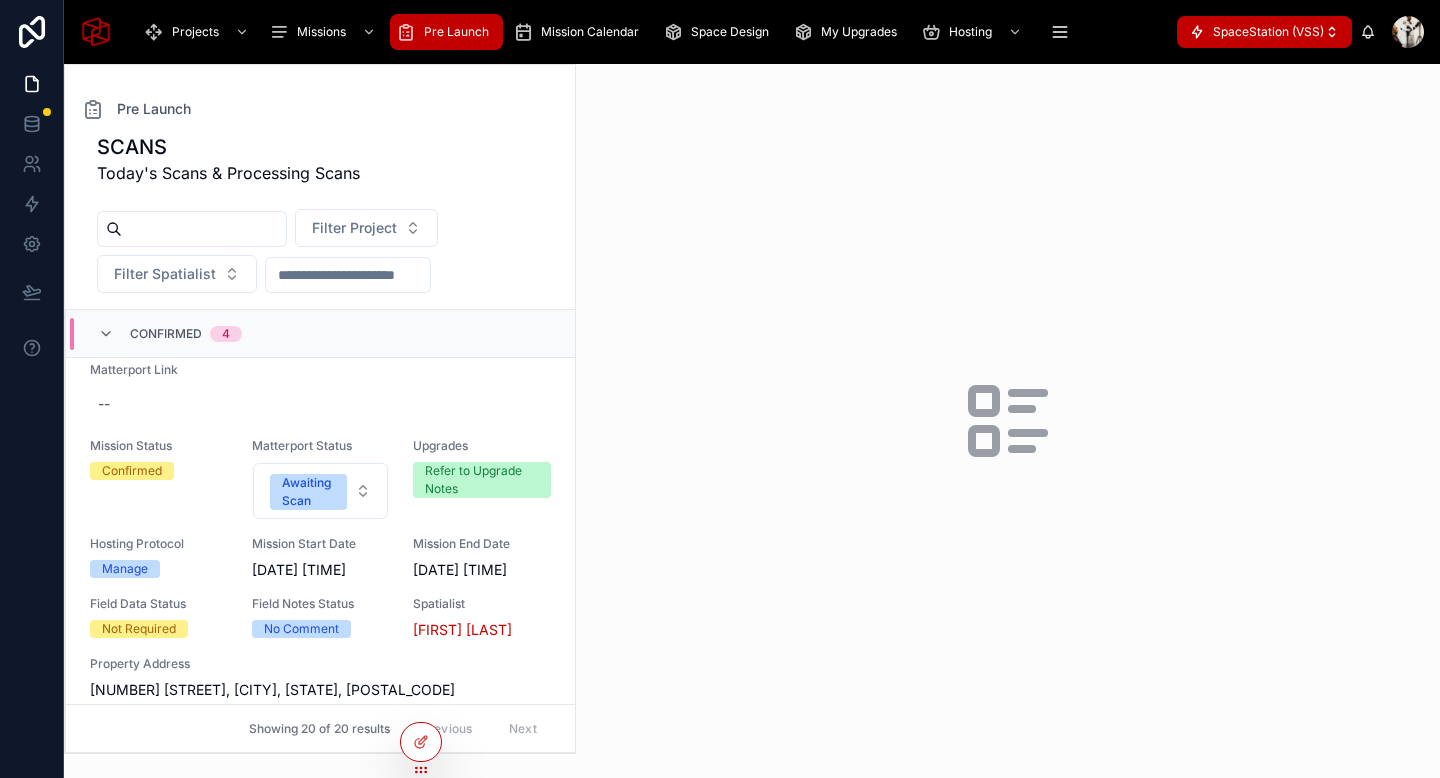 scroll, scrollTop: 1256, scrollLeft: 0, axis: vertical 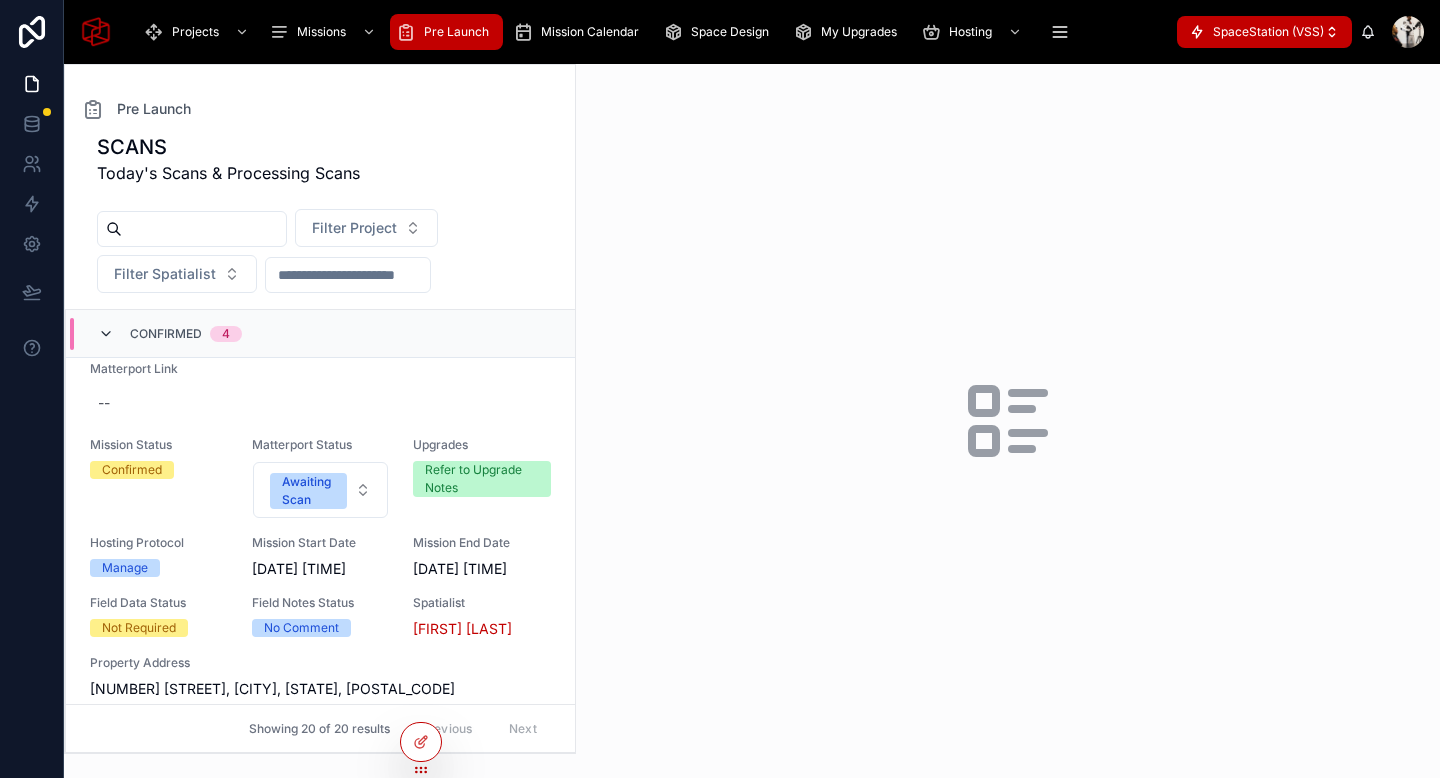 click at bounding box center (106, 334) 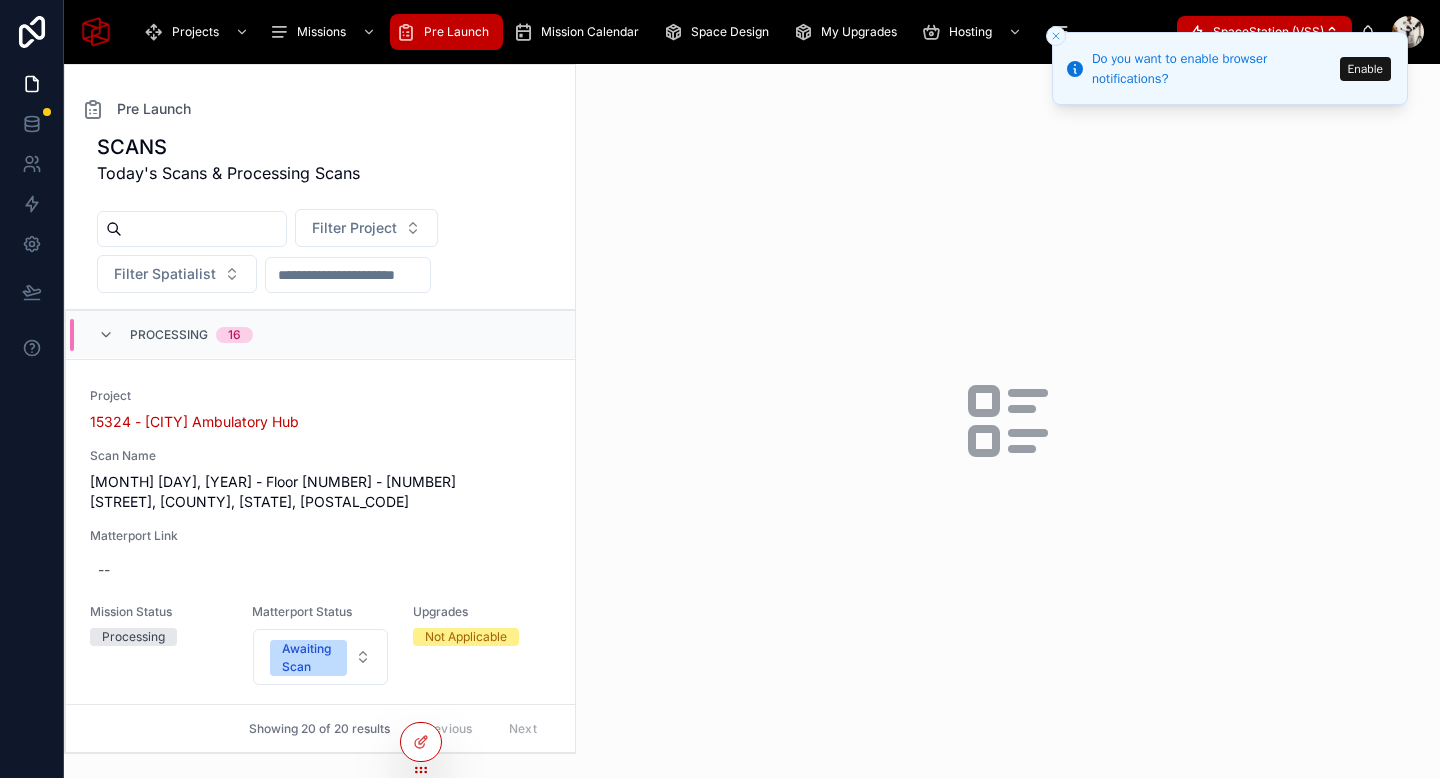 scroll, scrollTop: 2245, scrollLeft: 0, axis: vertical 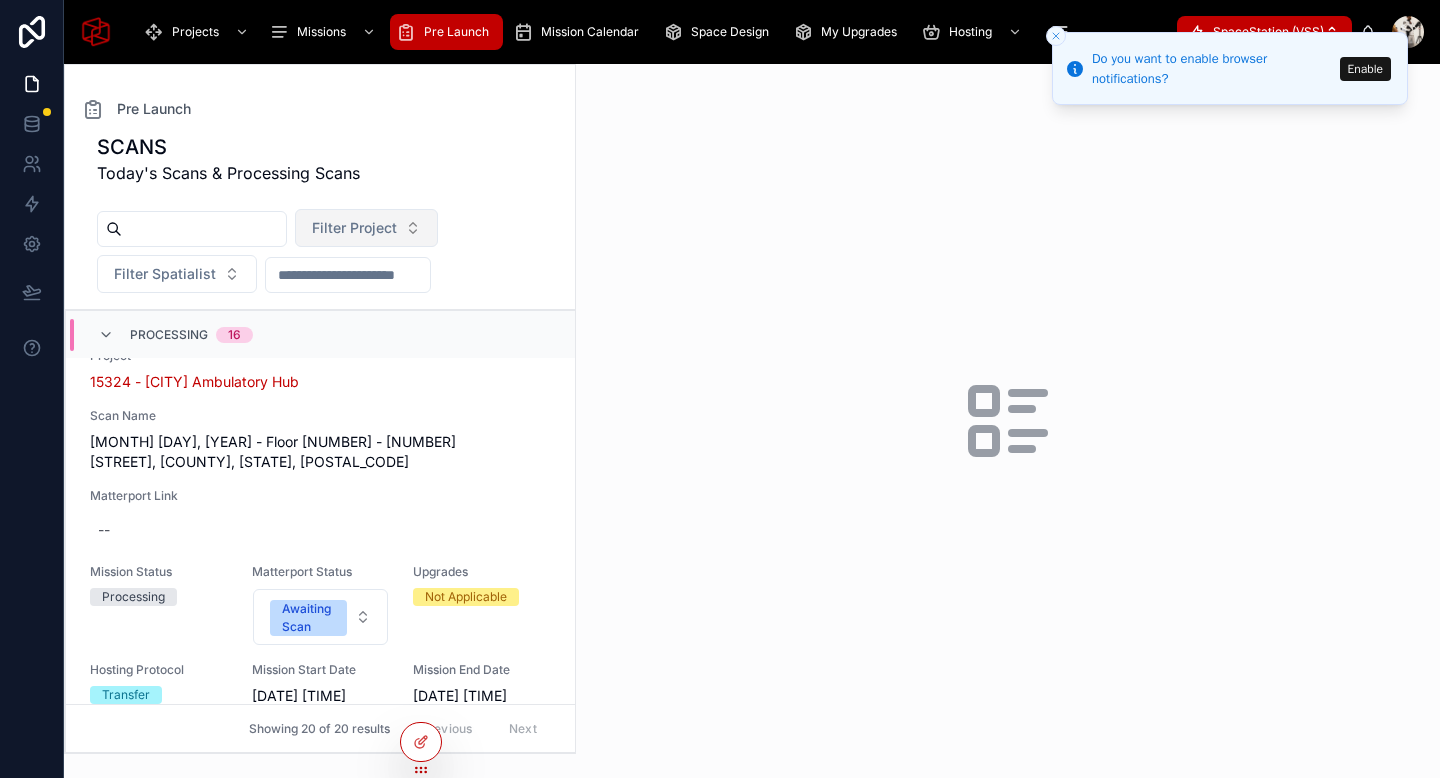 click on "Filter Project" at bounding box center [354, 228] 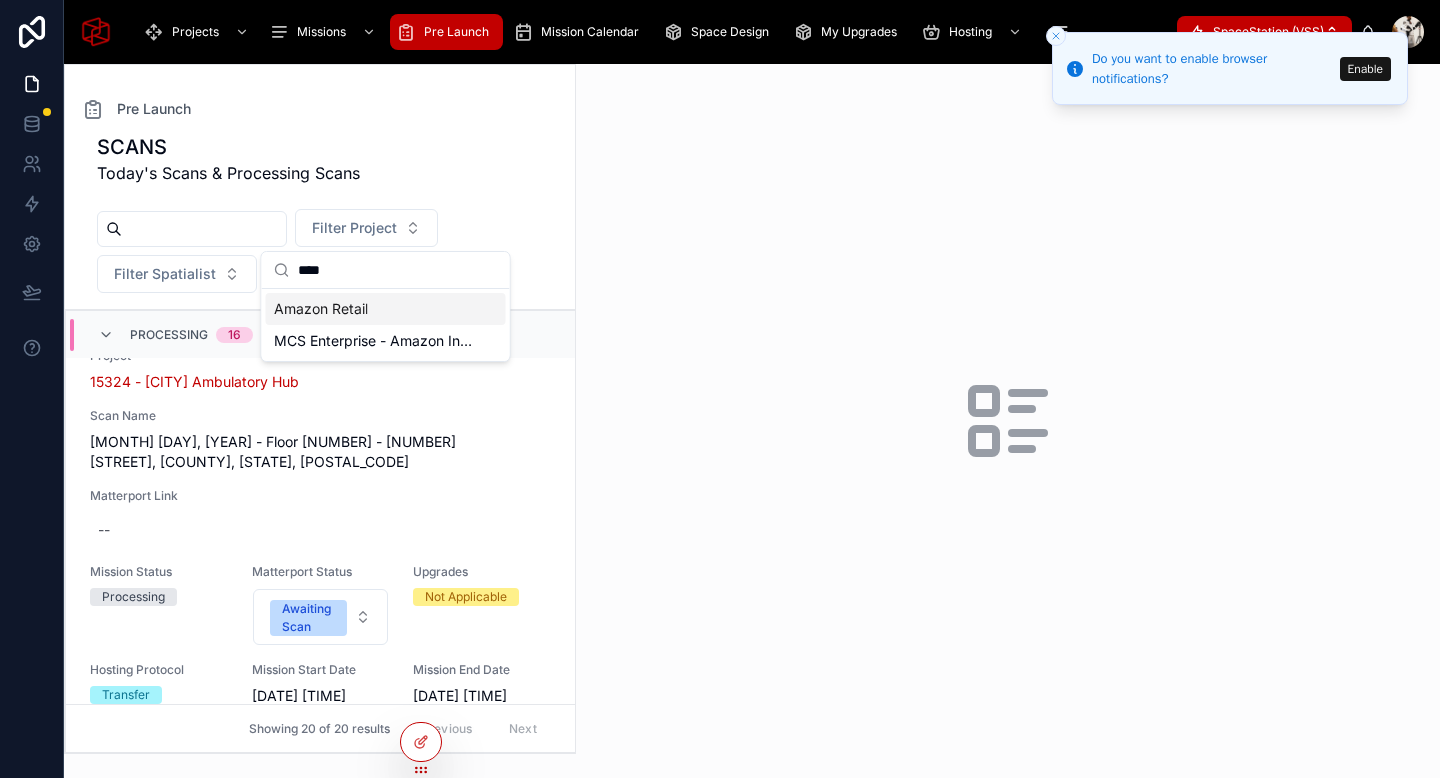 type on "****" 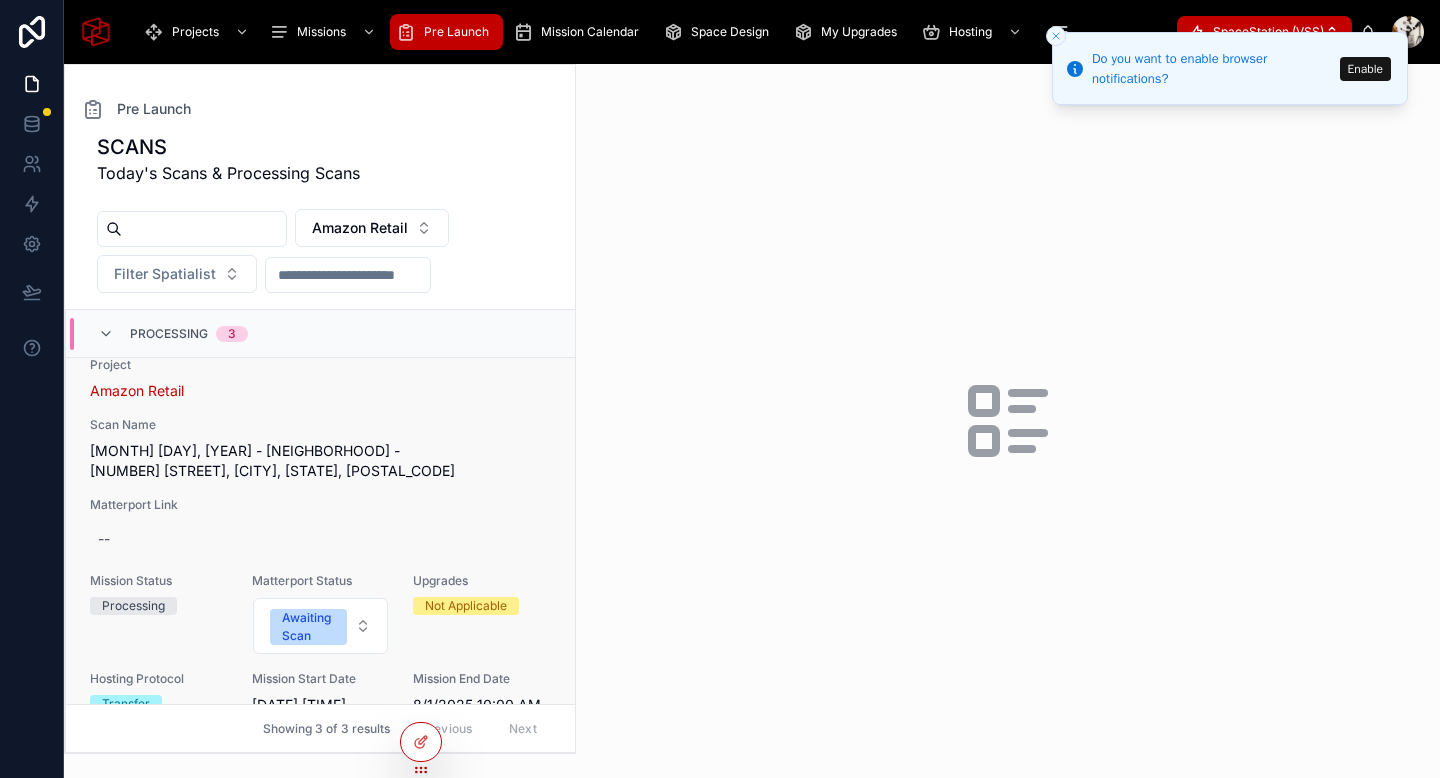 scroll, scrollTop: 31, scrollLeft: 0, axis: vertical 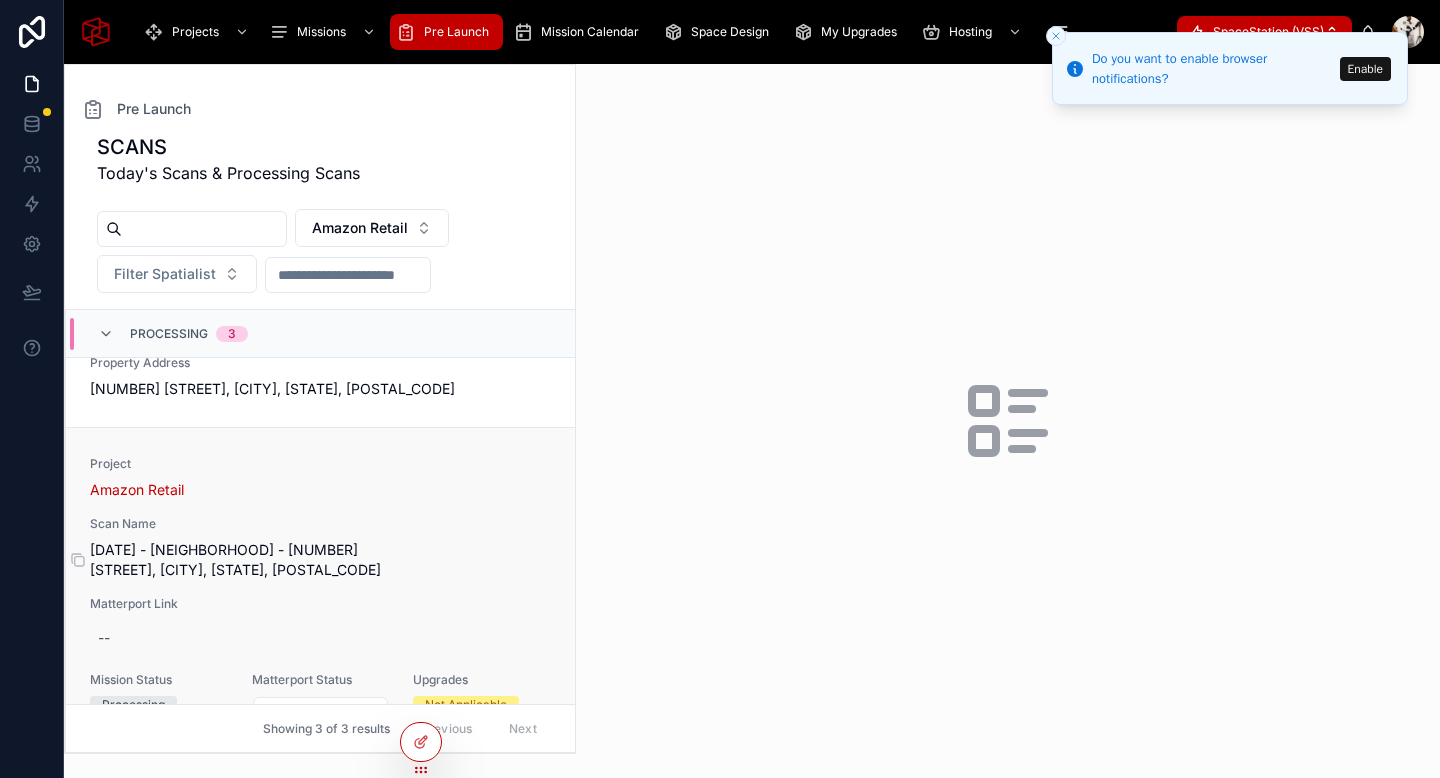 click on "[DATE] - [NEIGHBORHOOD] - [NUMBER] [STREET], [CITY], [STATE], [POSTAL_CODE]" at bounding box center (320, 560) 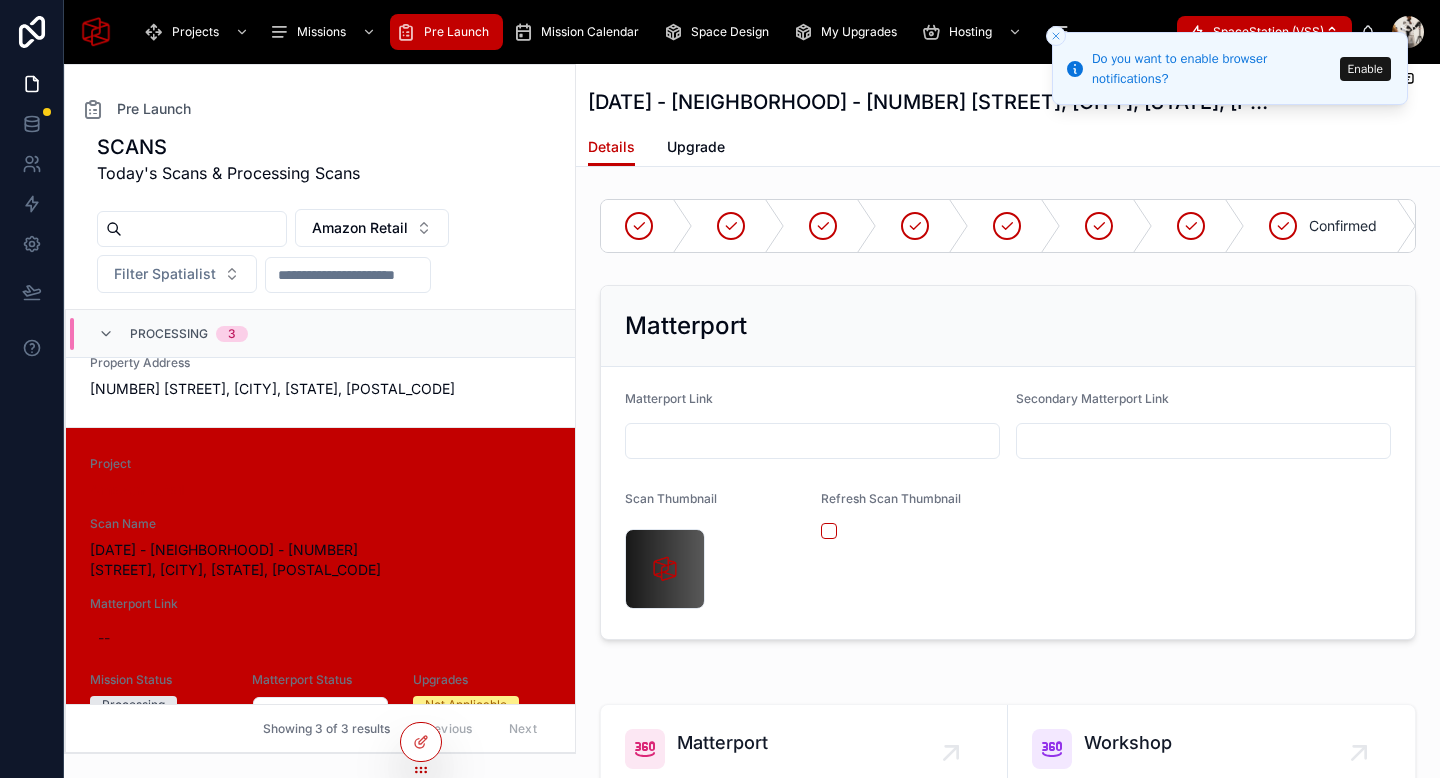 scroll, scrollTop: 1067, scrollLeft: 0, axis: vertical 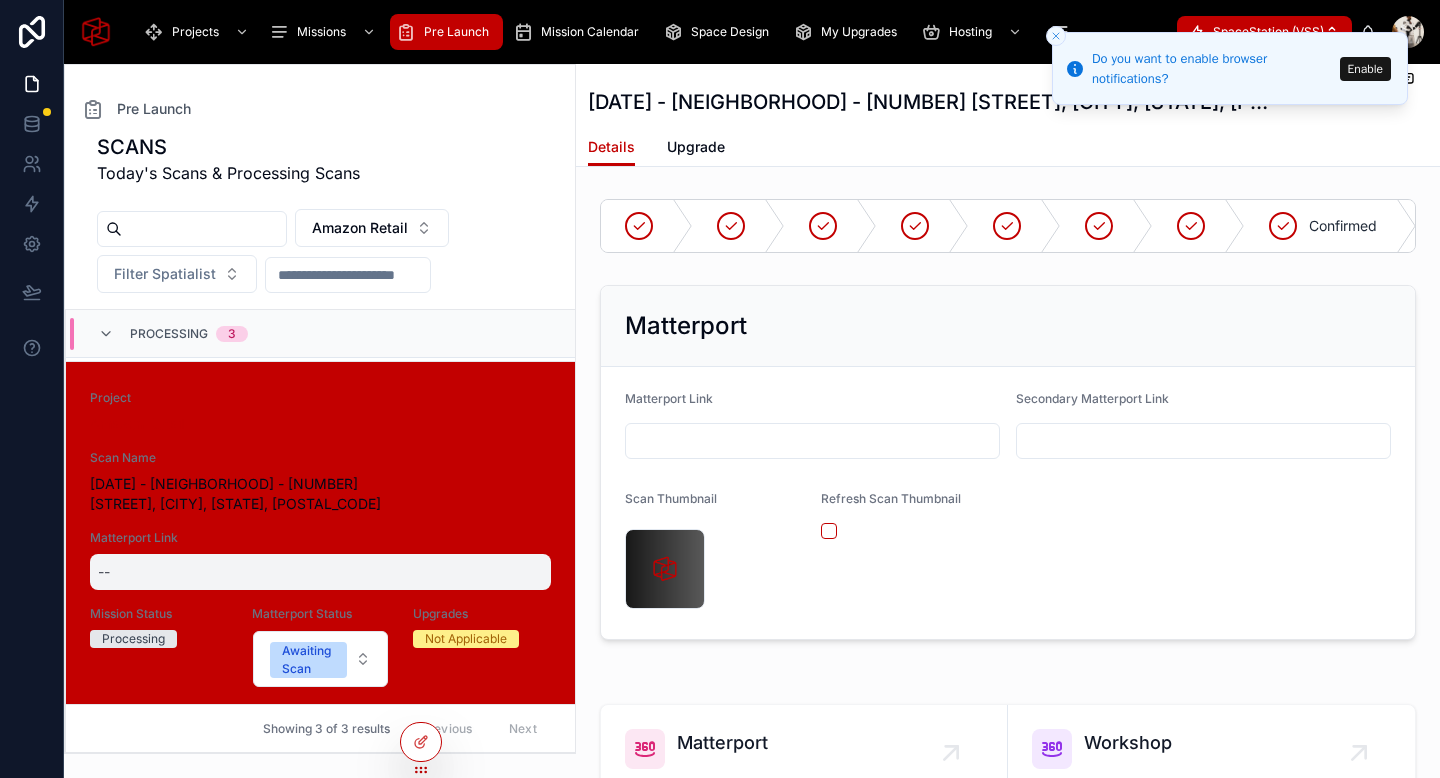 click on "--" at bounding box center [104, 572] 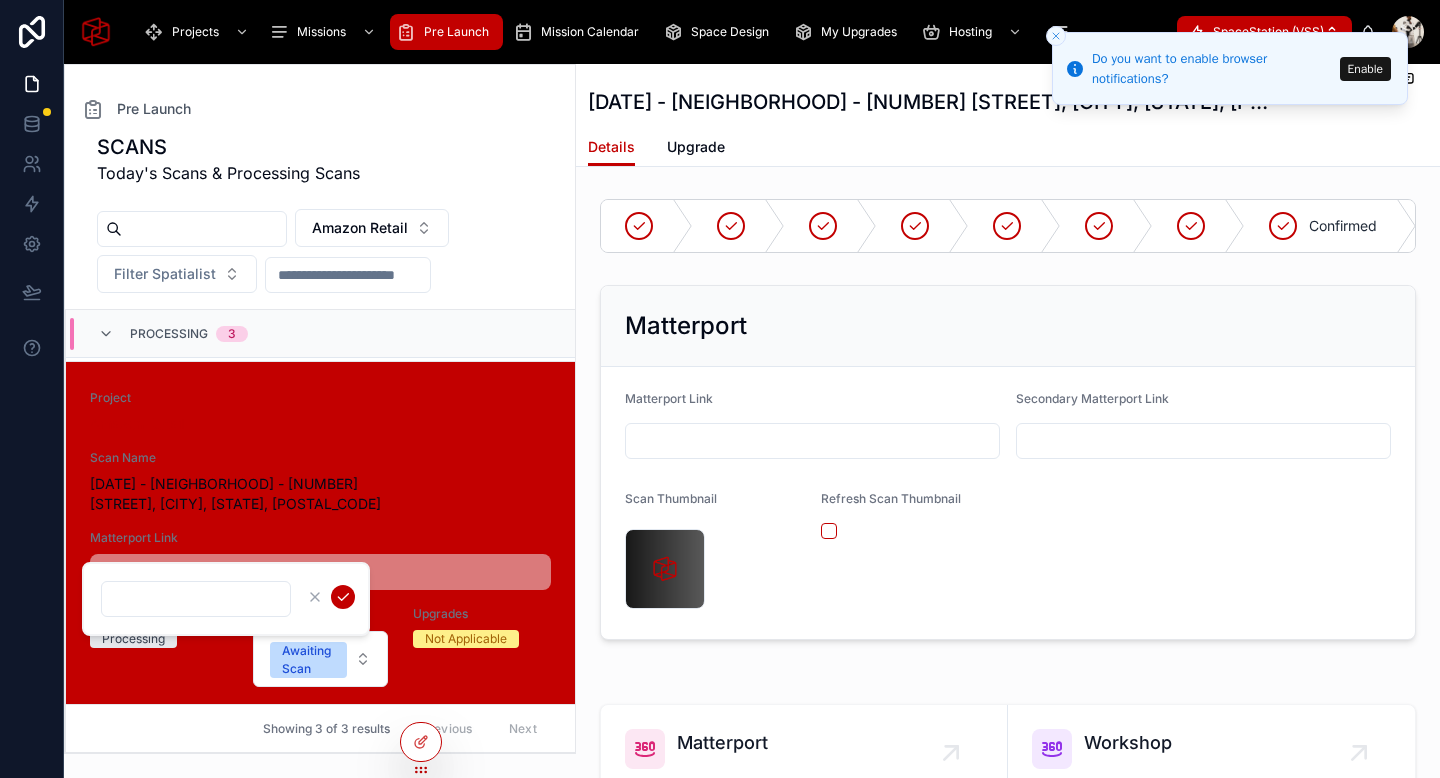 type on "**********" 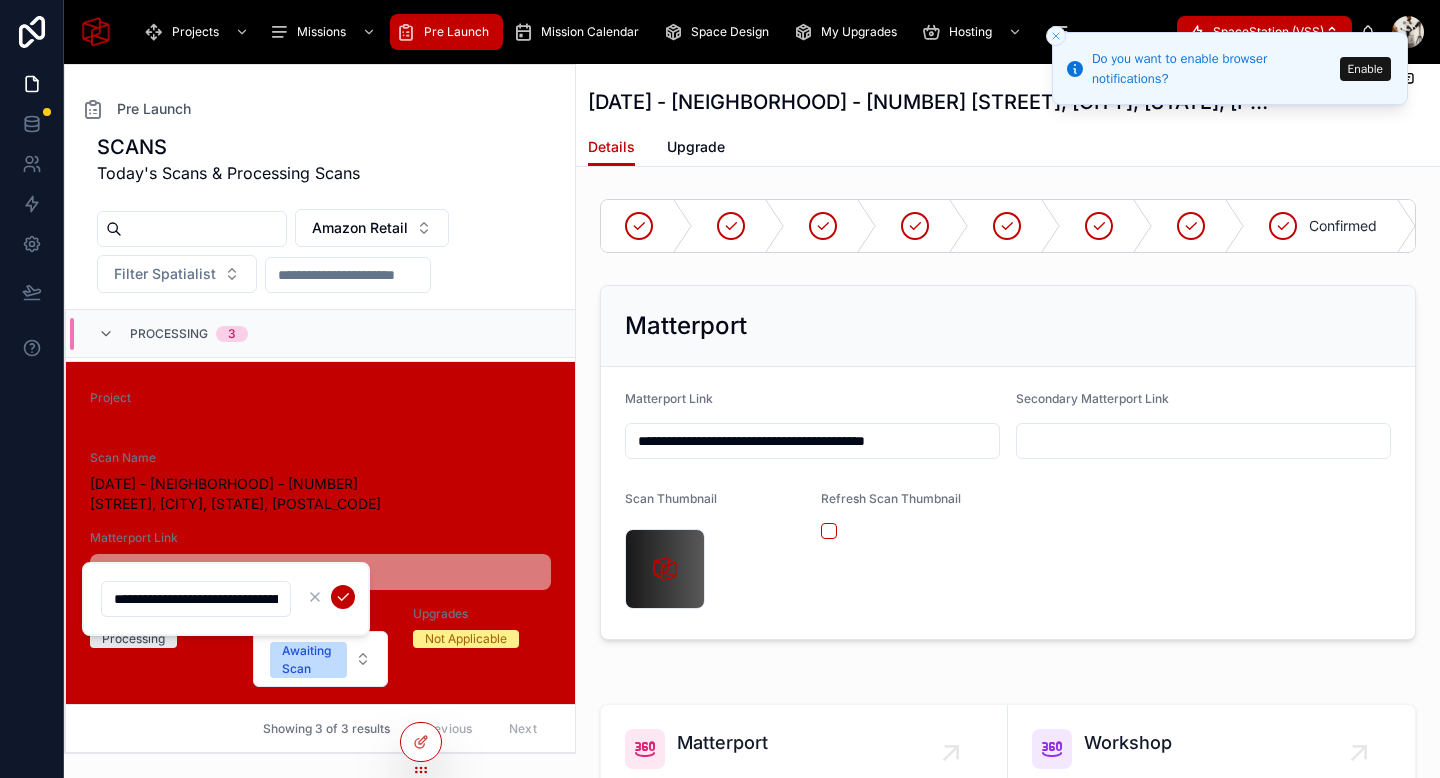 type on "**********" 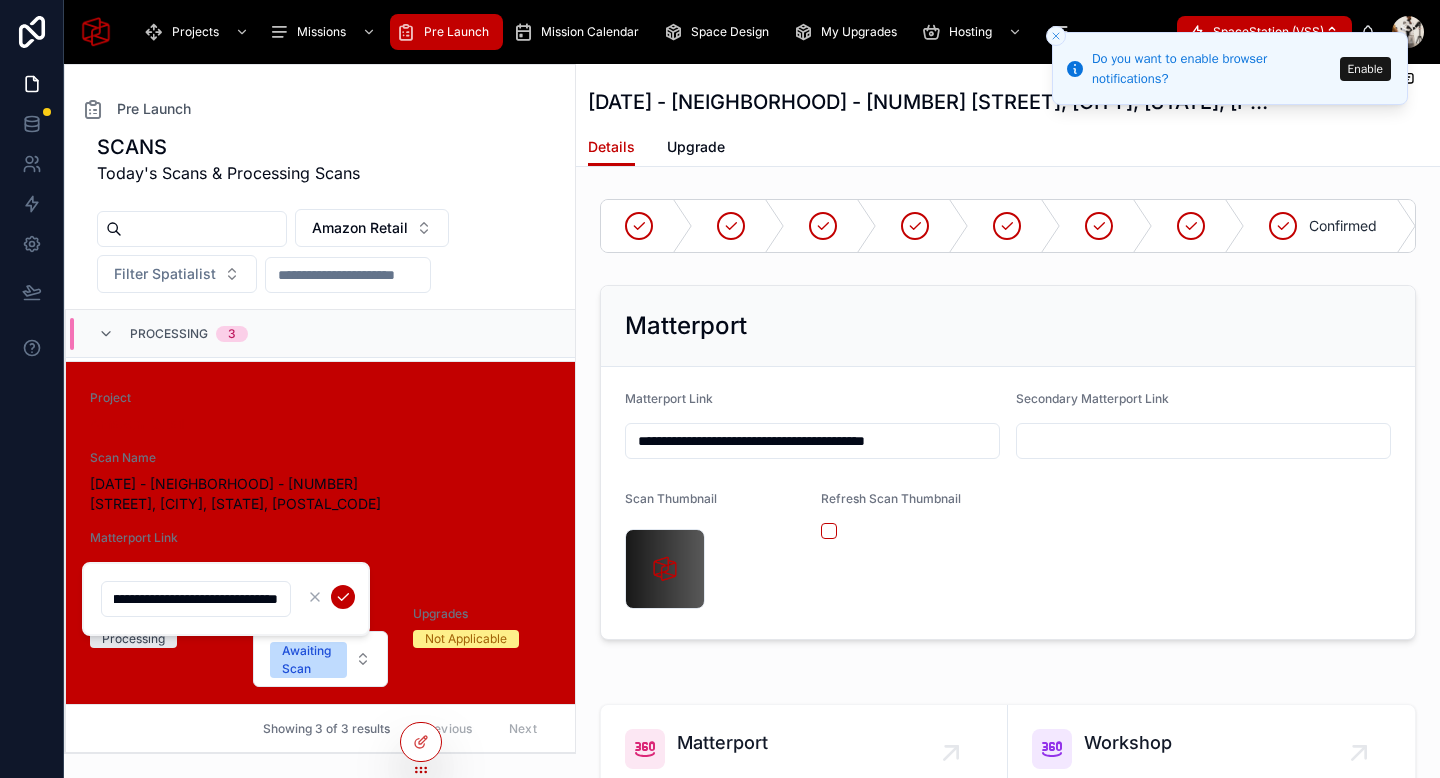 type on "**********" 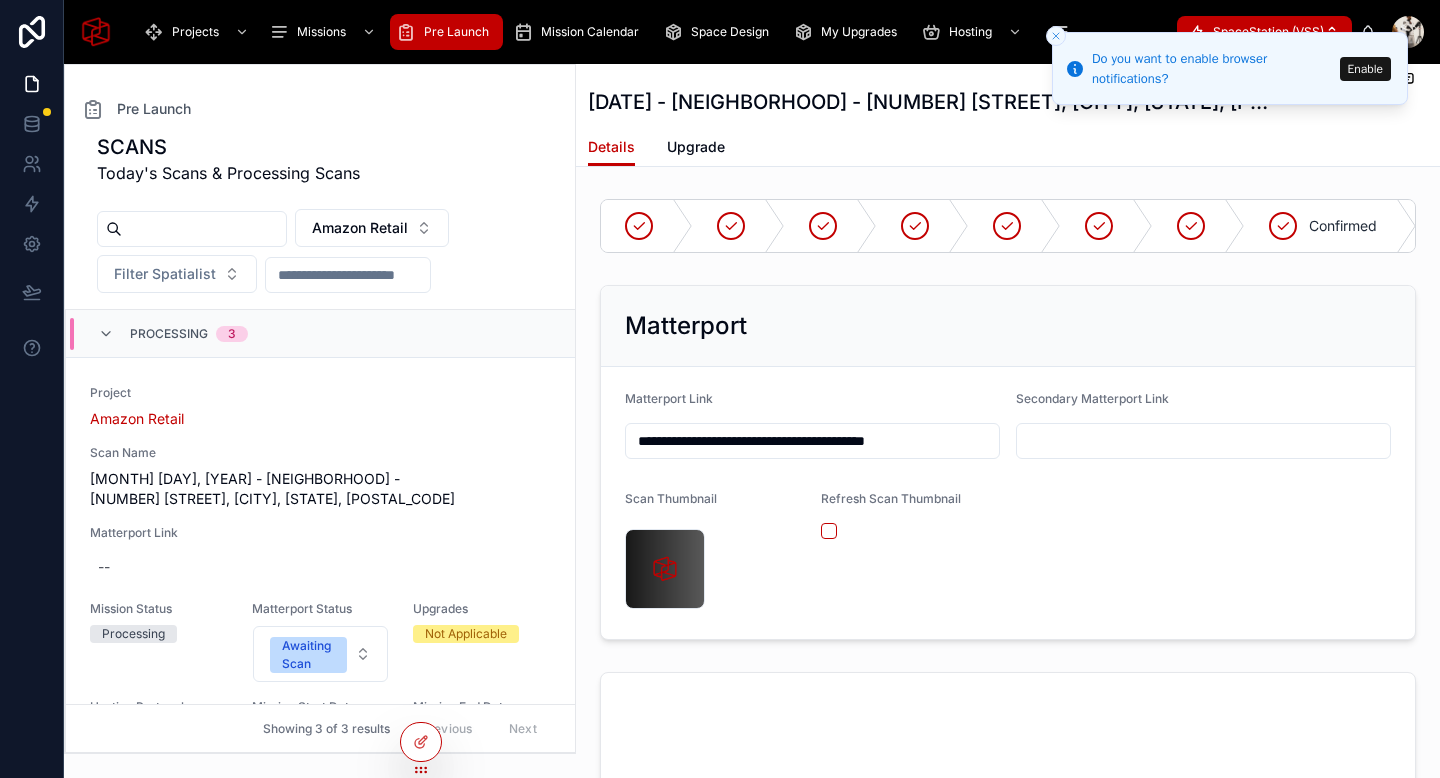 scroll, scrollTop: 0, scrollLeft: 0, axis: both 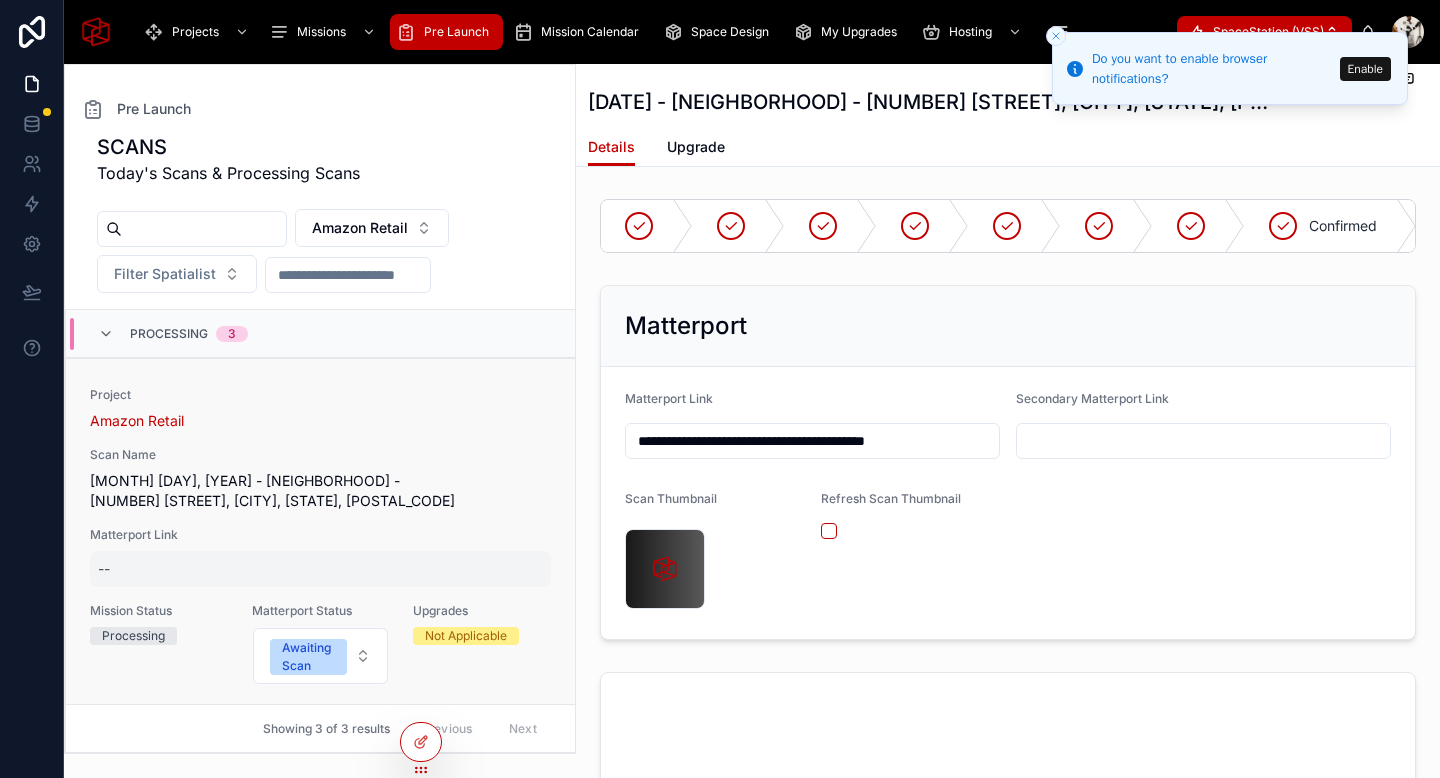 click on "--" at bounding box center [320, 569] 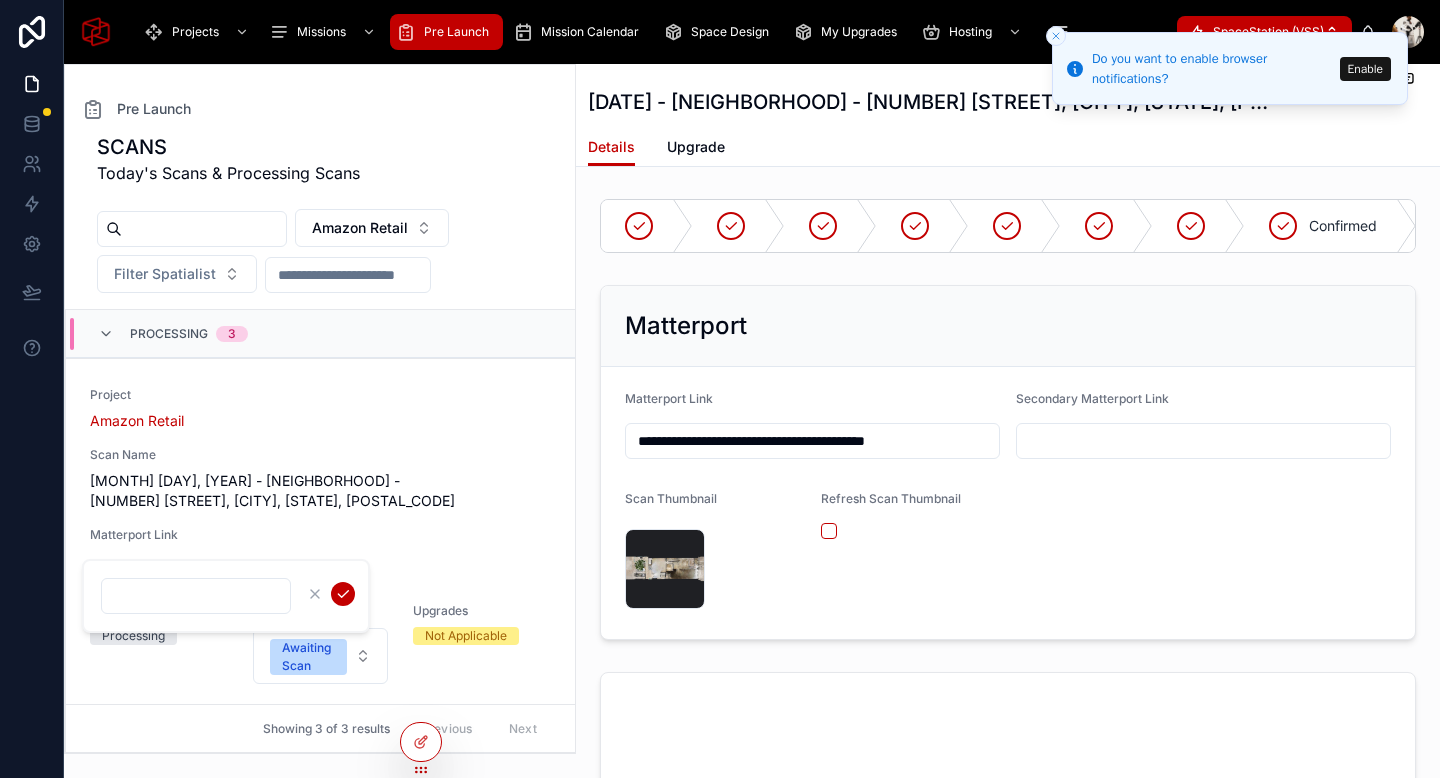 type on "**********" 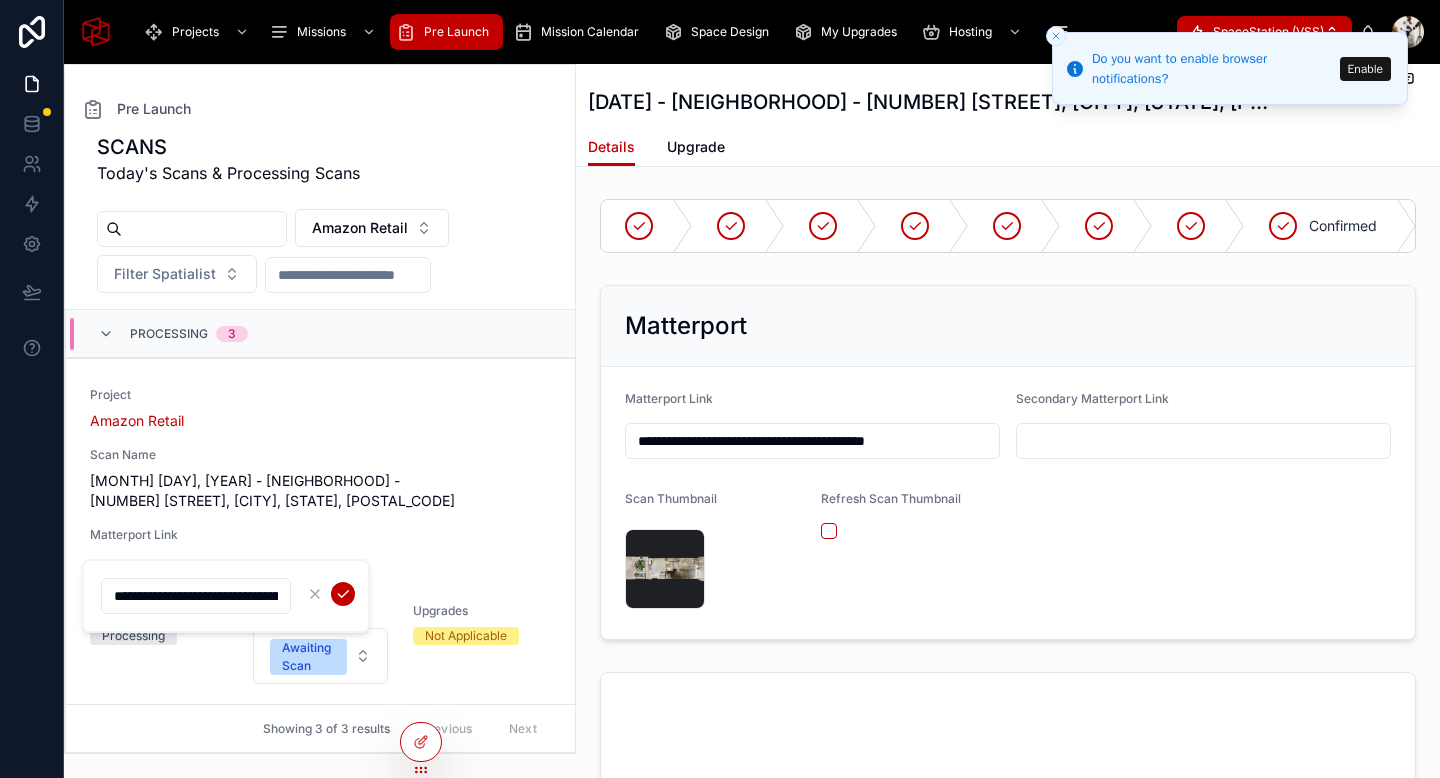 scroll, scrollTop: 0, scrollLeft: 178, axis: horizontal 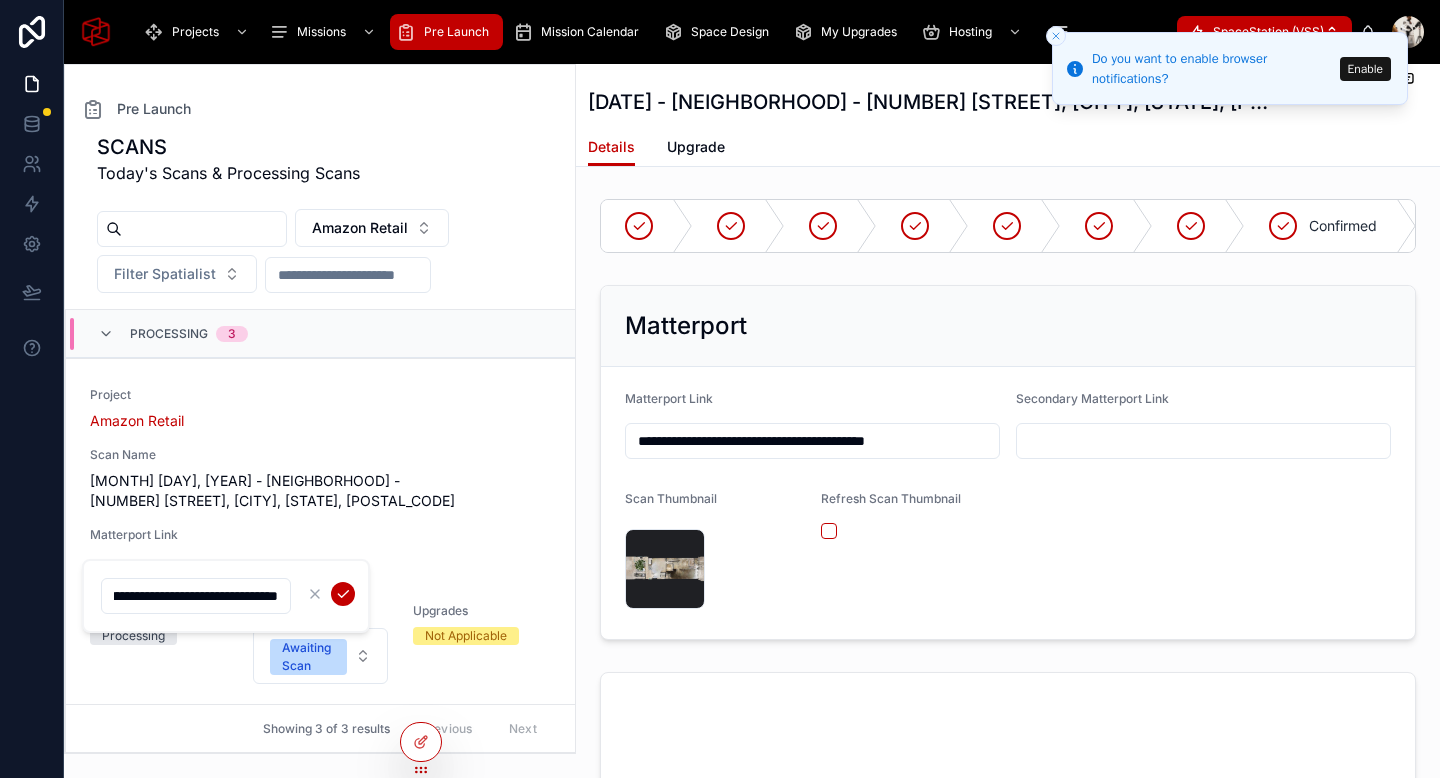 click at bounding box center [343, 594] 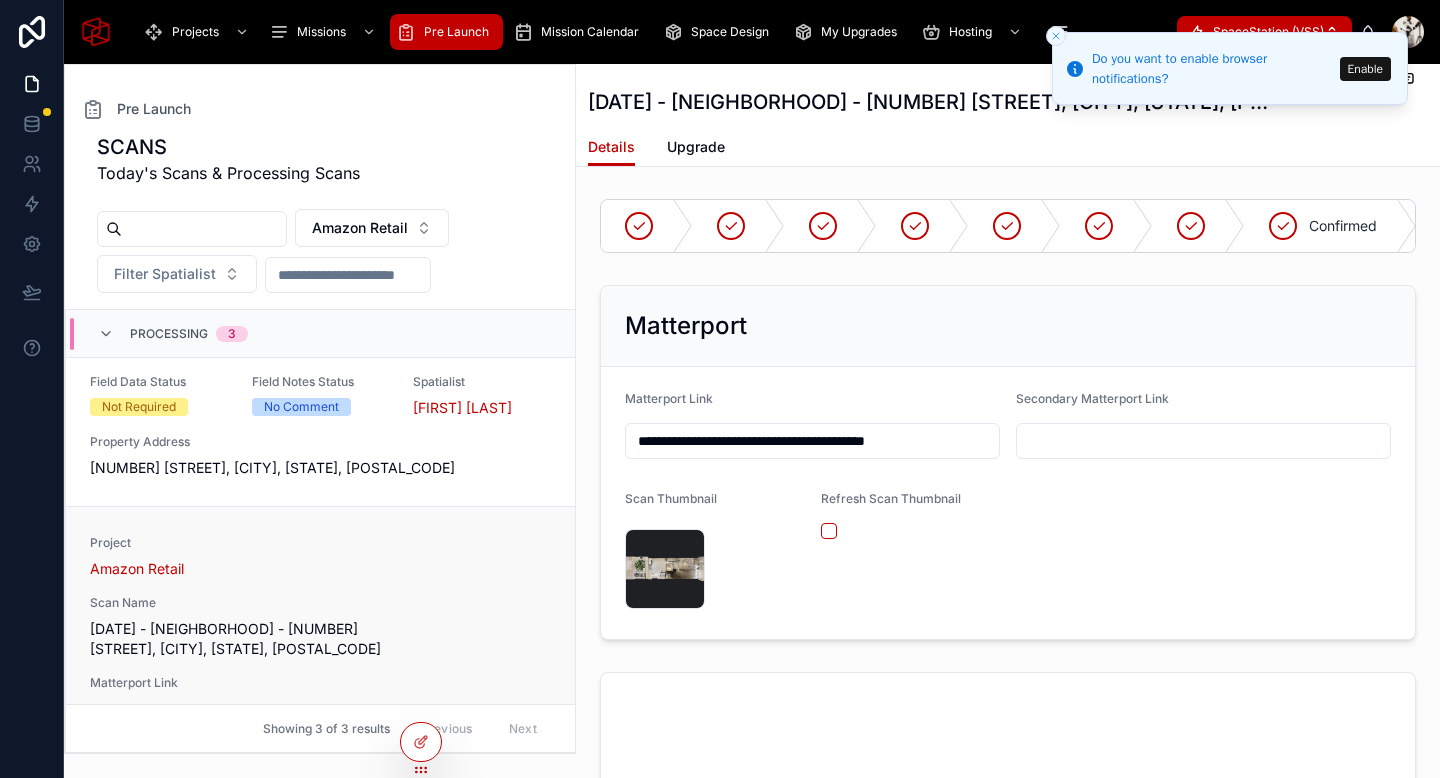 scroll, scrollTop: 385, scrollLeft: 0, axis: vertical 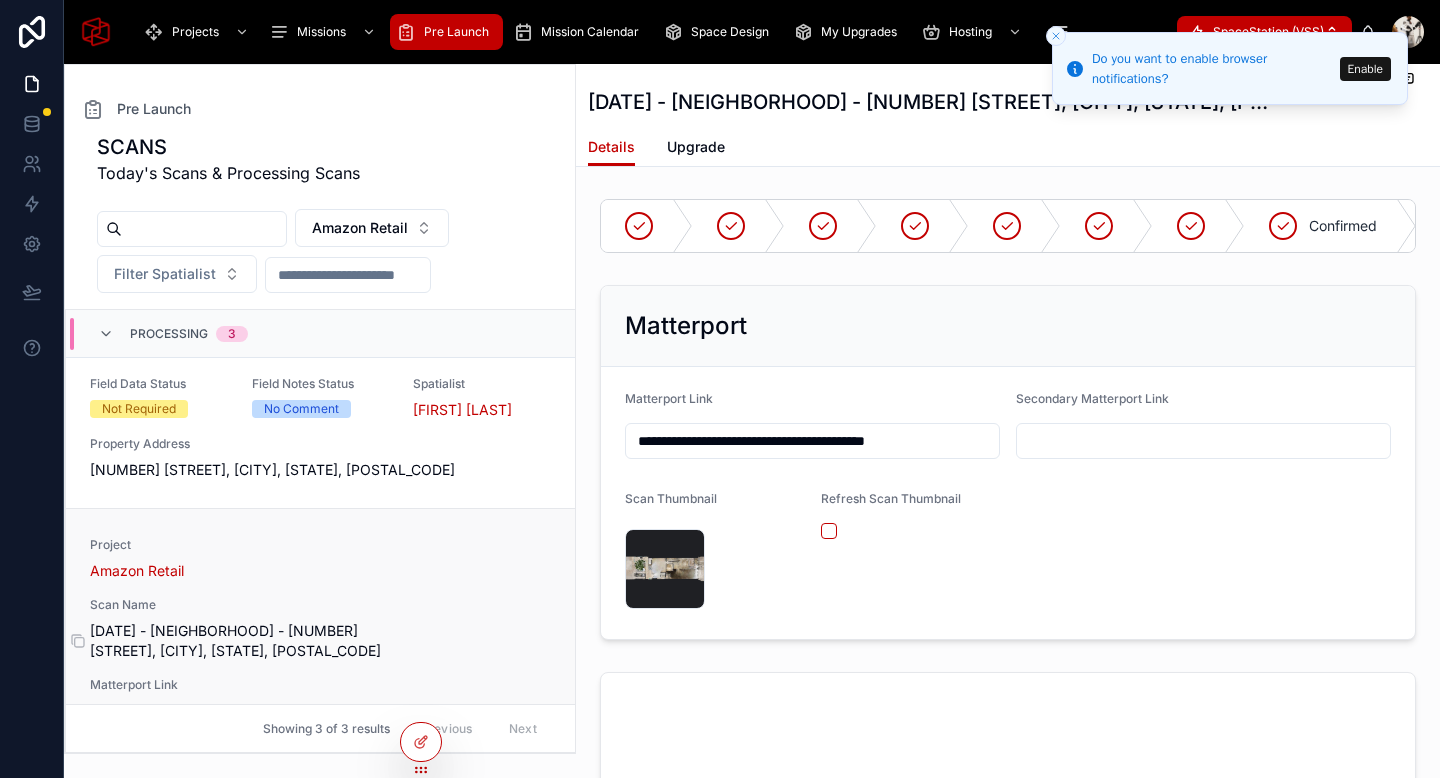 click on "[DATE] - [NEIGHBORHOOD] - [NUMBER] [STREET], [CITY], [STATE], [POSTAL_CODE]" at bounding box center [320, 641] 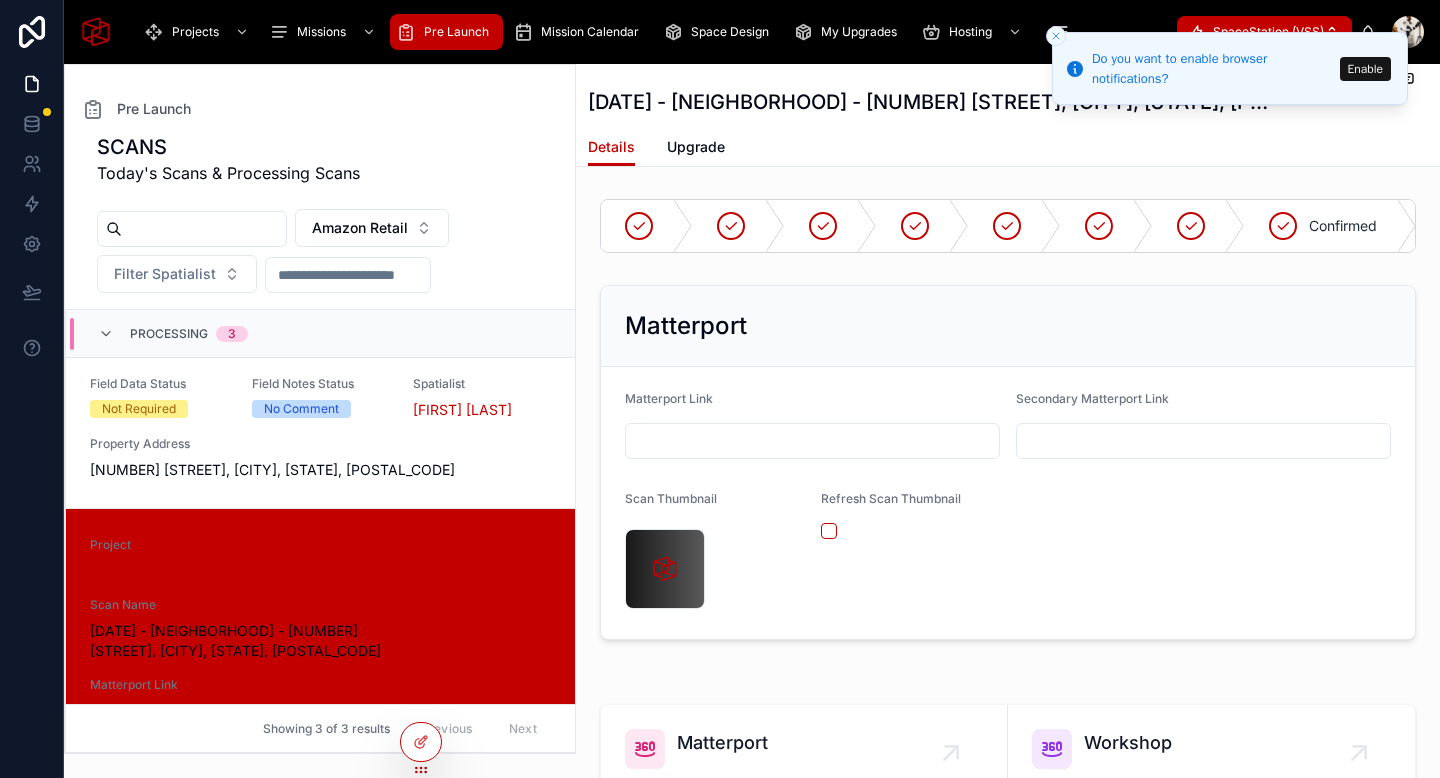 click 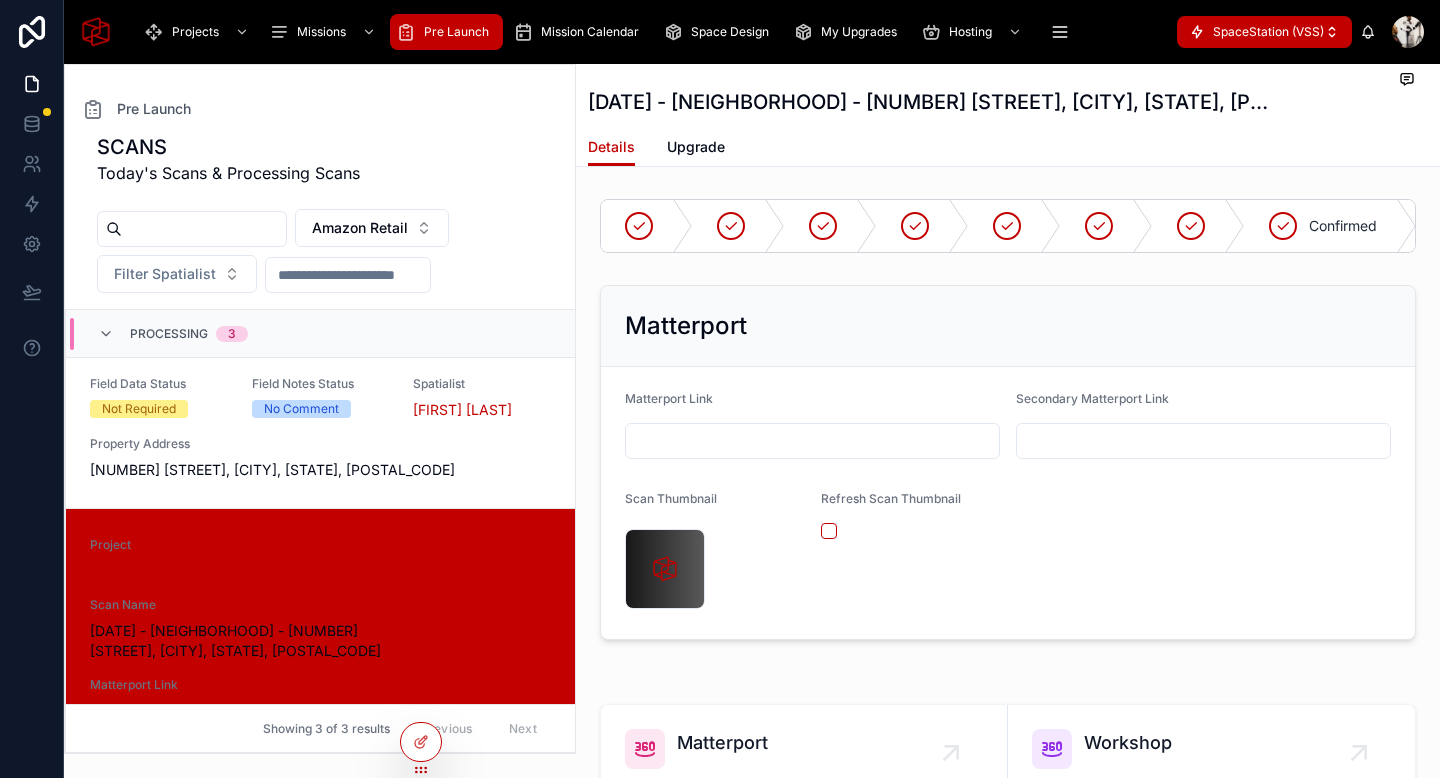 click at bounding box center (812, 441) 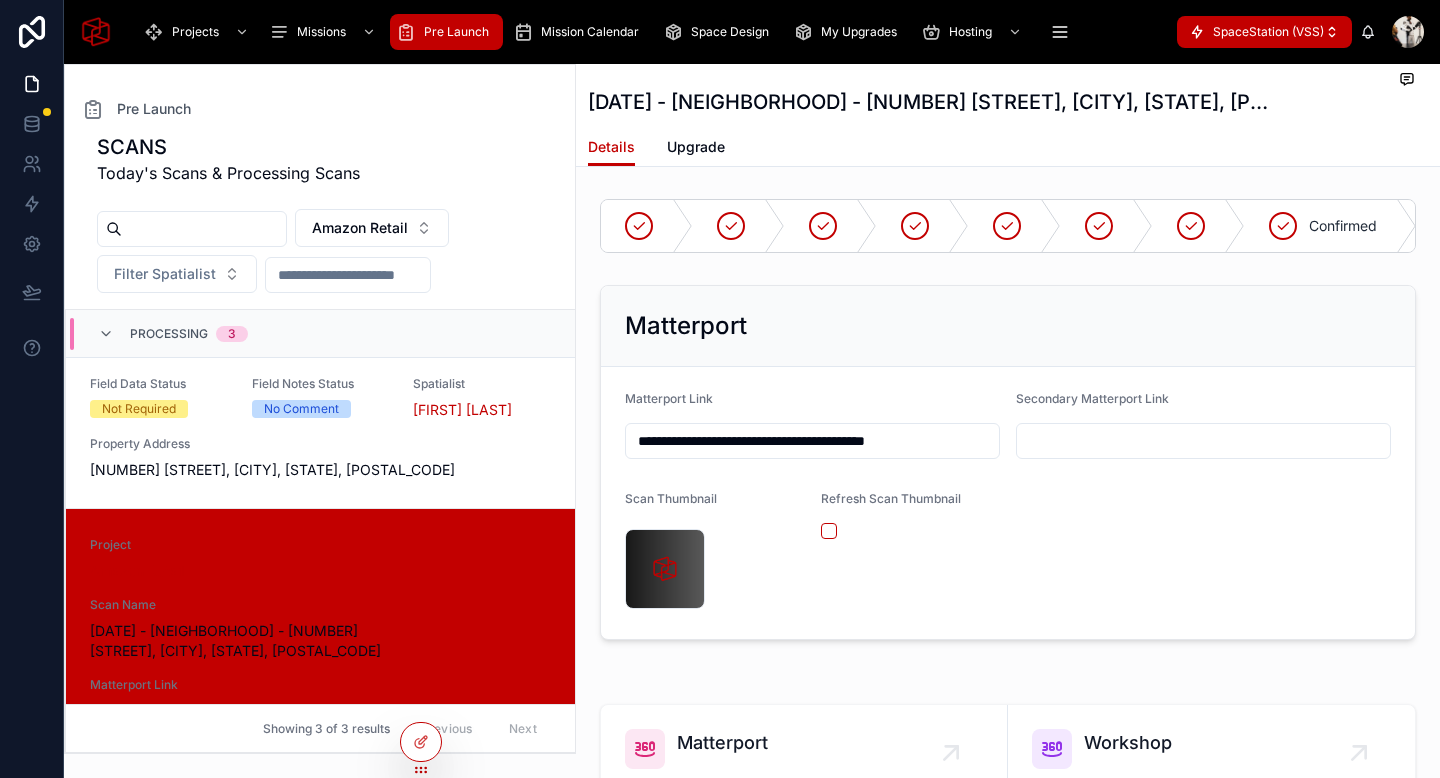 type on "**********" 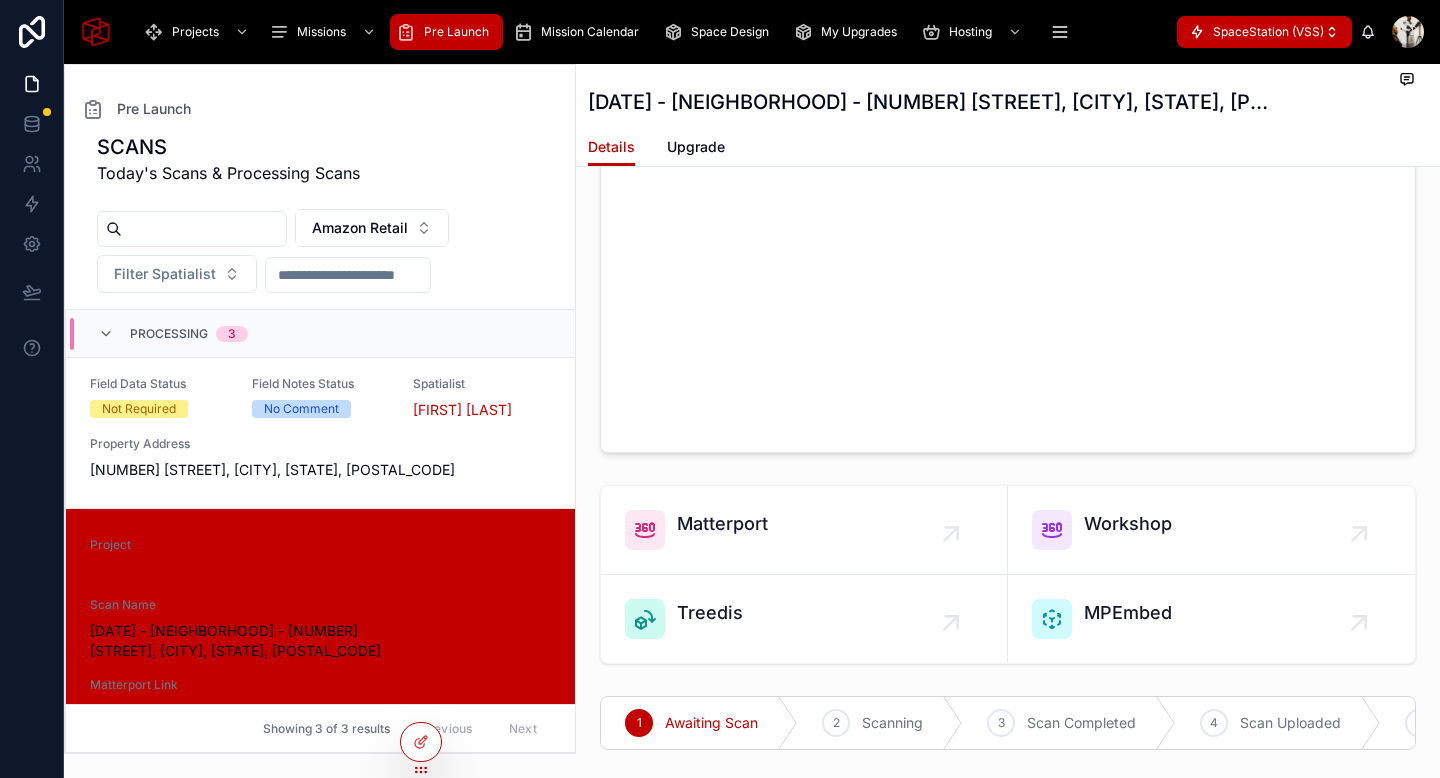 scroll, scrollTop: 663, scrollLeft: 0, axis: vertical 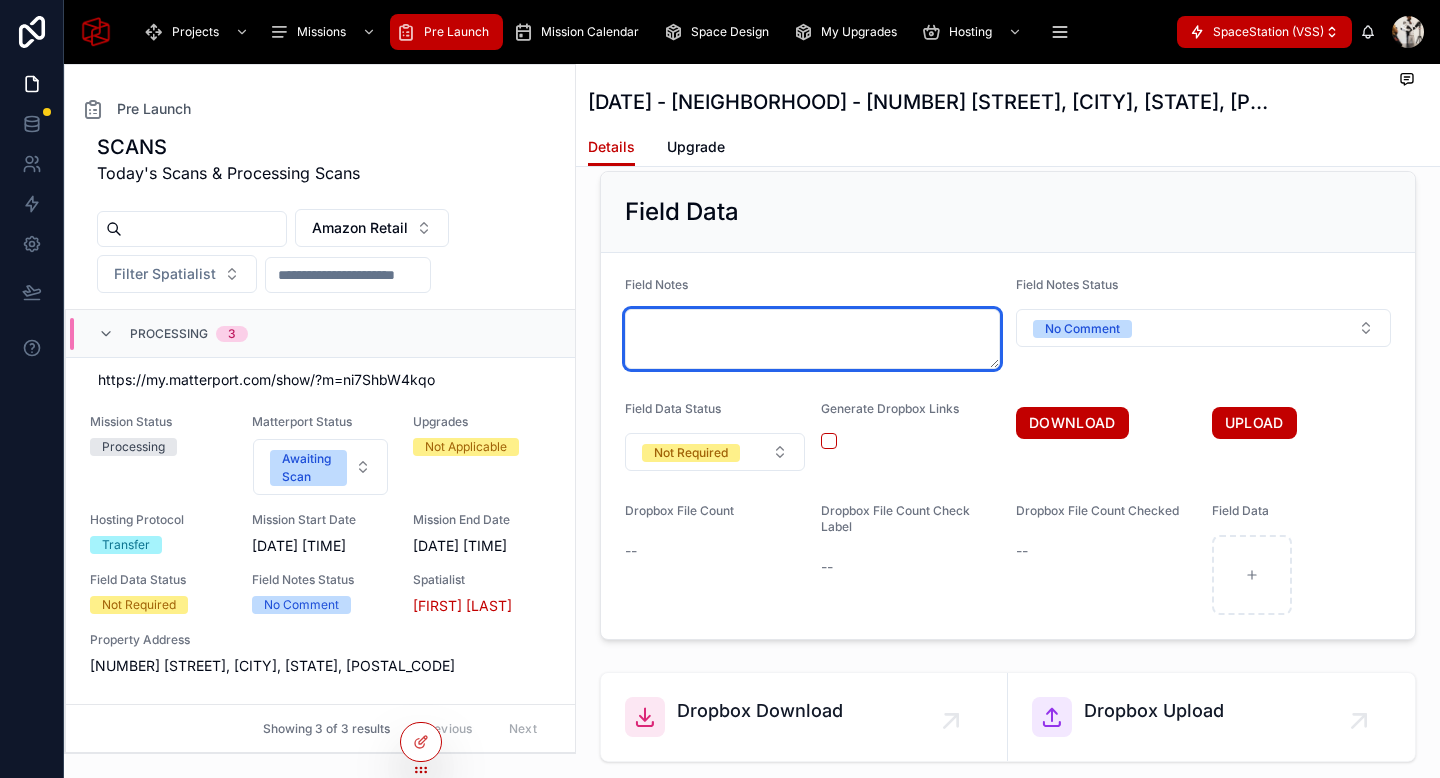 click at bounding box center (812, 339) 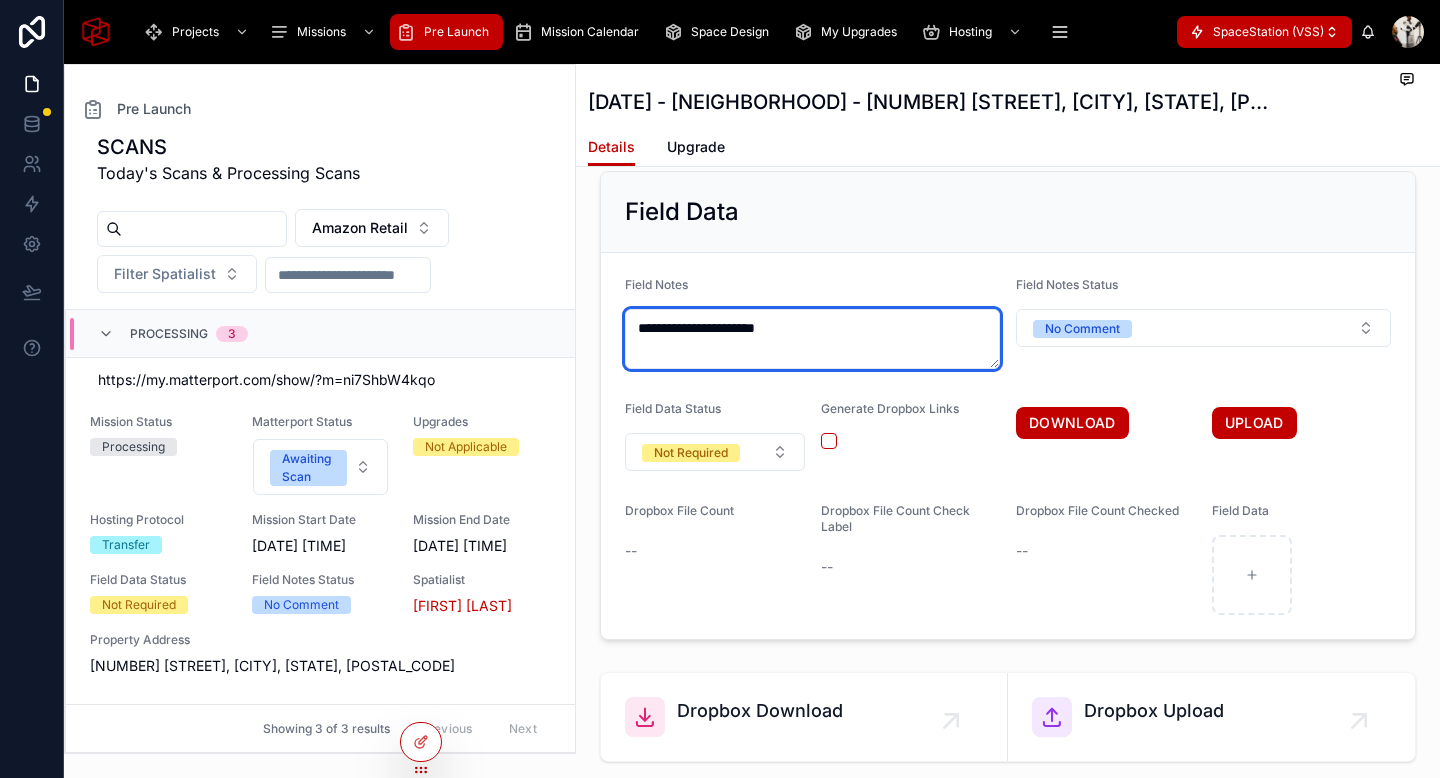 click on "**********" at bounding box center [812, 339] 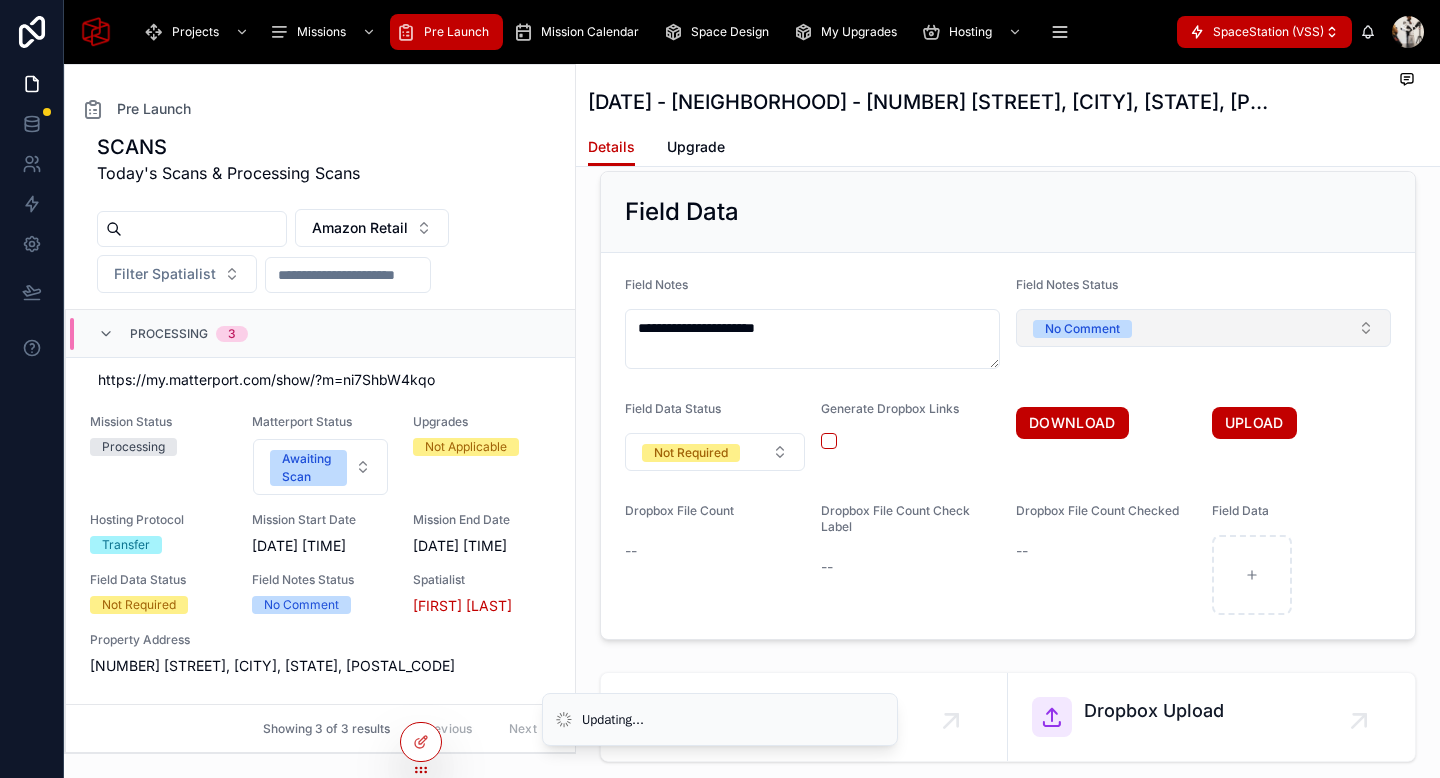 click on "No Comment" at bounding box center [1082, 329] 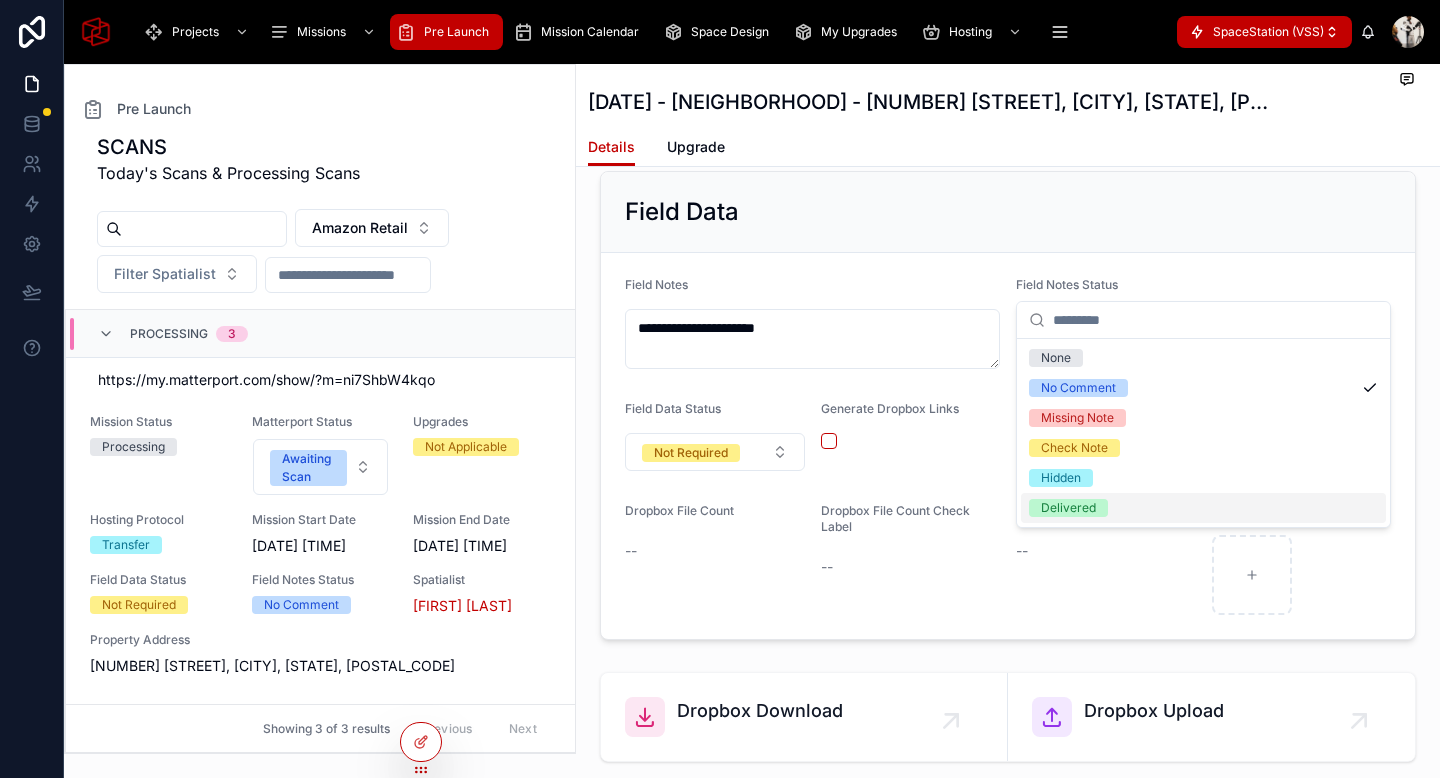 click on "Delivered" at bounding box center [1068, 508] 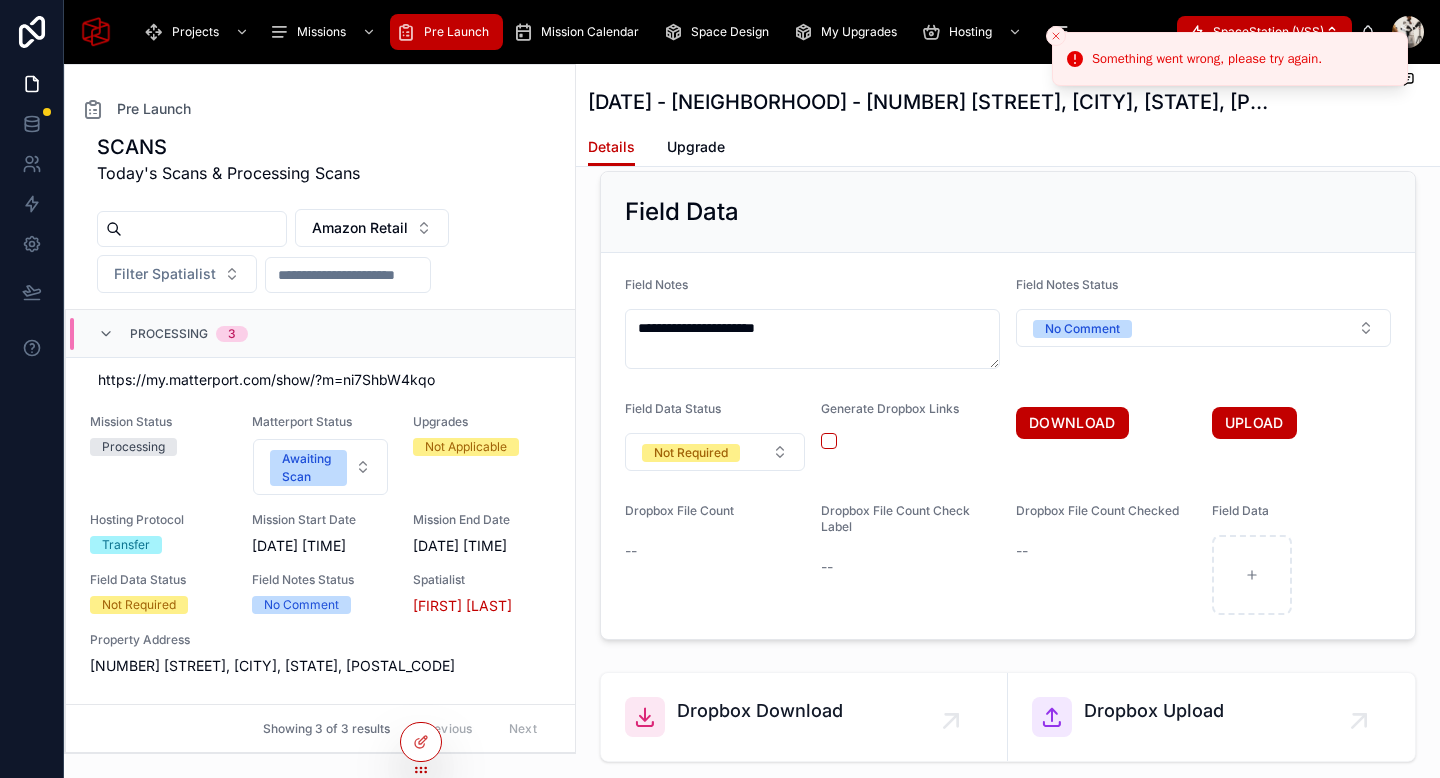 type on "**********" 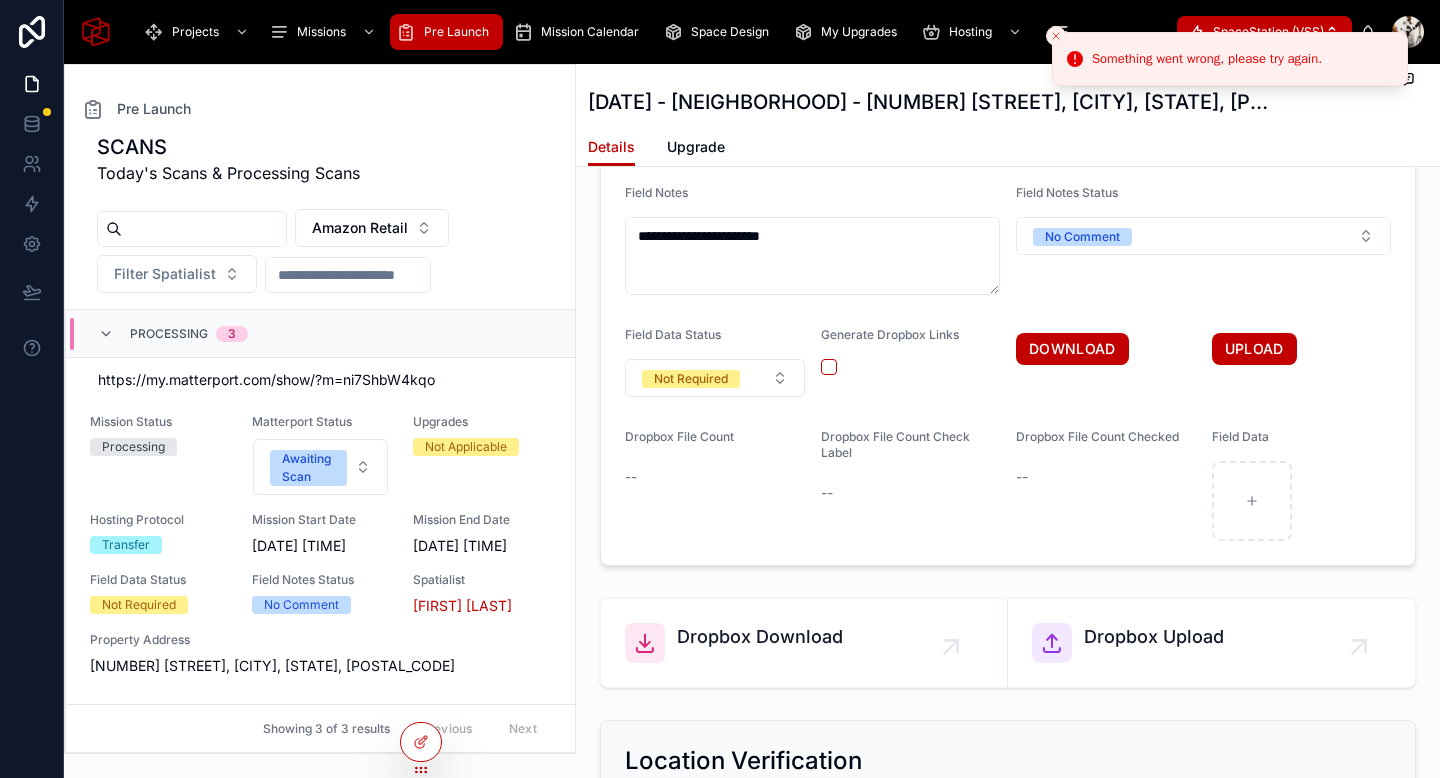 scroll, scrollTop: 4595, scrollLeft: 0, axis: vertical 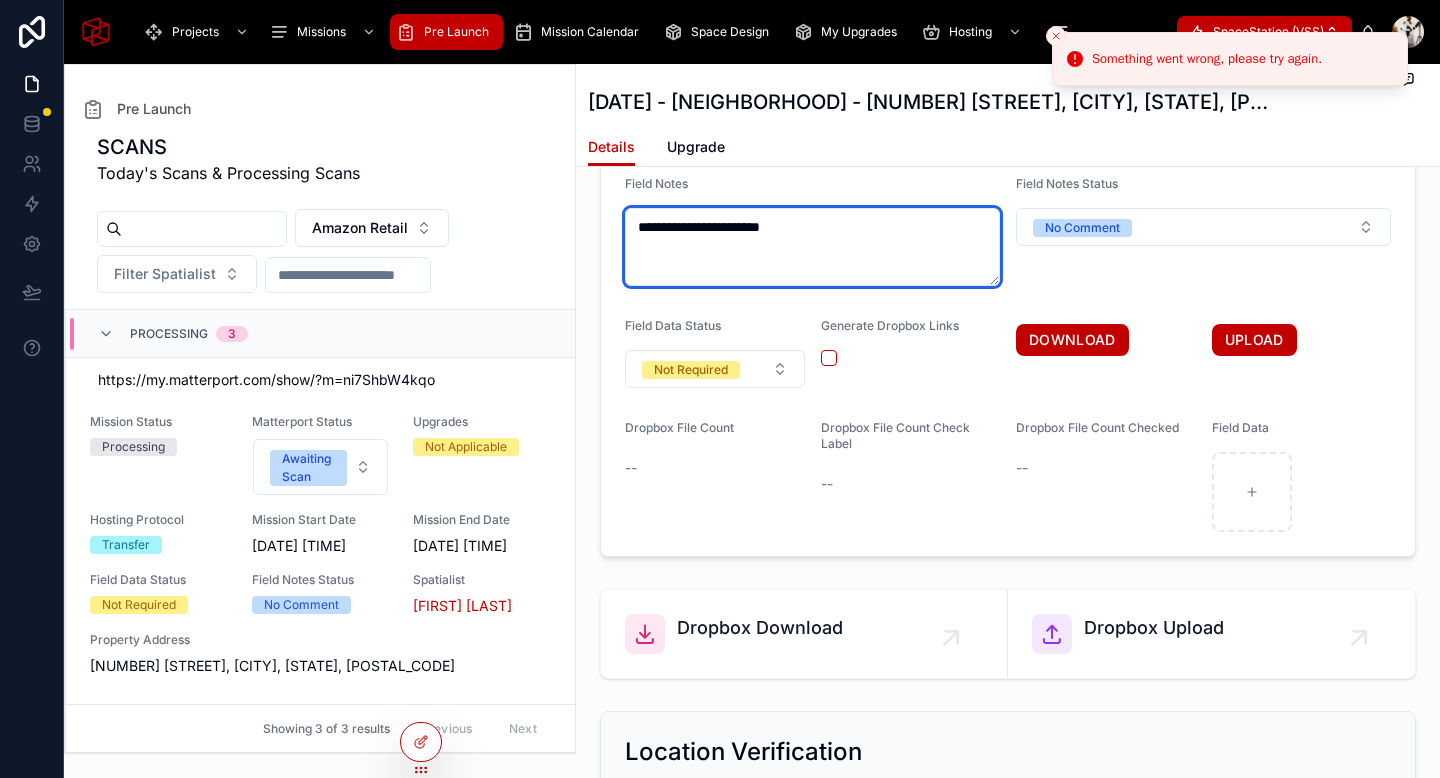 click on "**********" at bounding box center (812, 247) 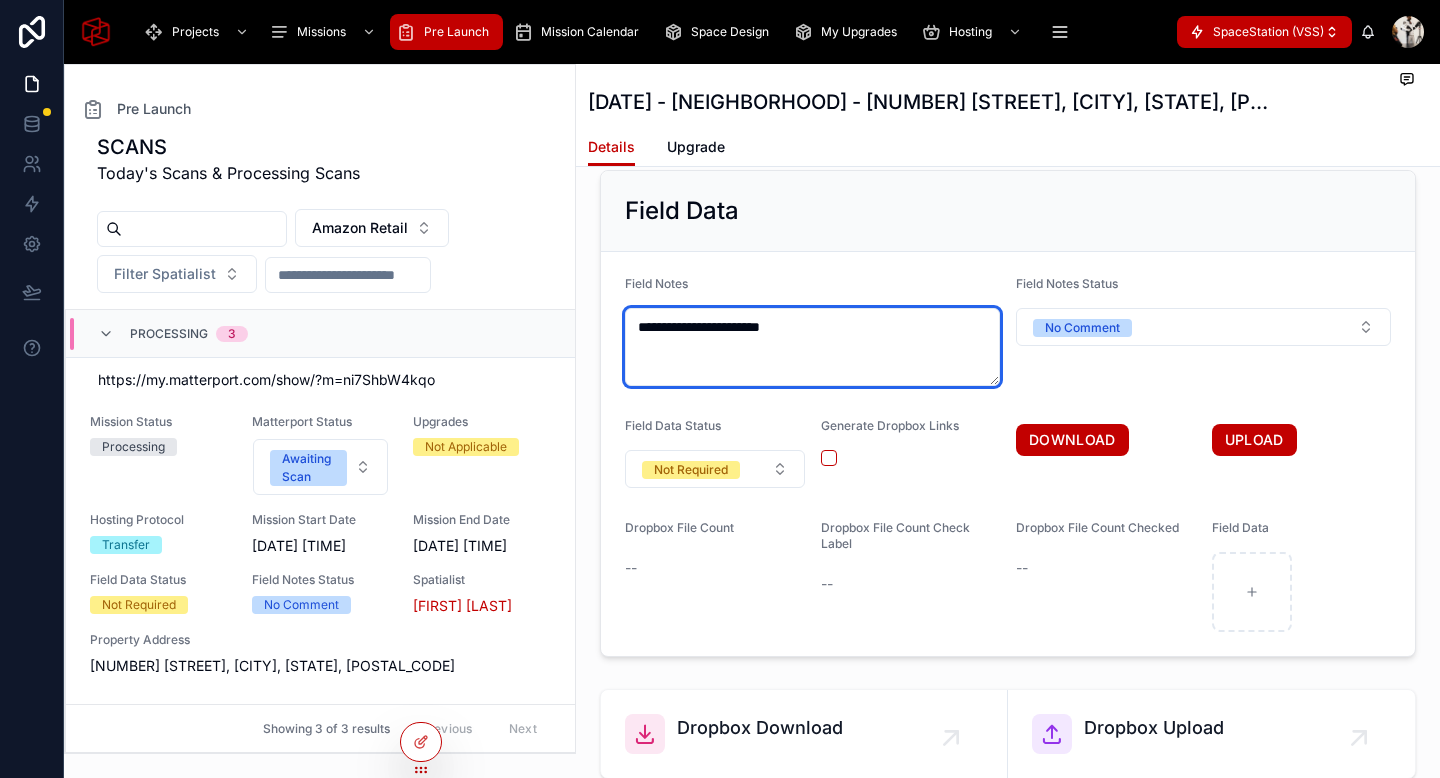 scroll, scrollTop: 4443, scrollLeft: 0, axis: vertical 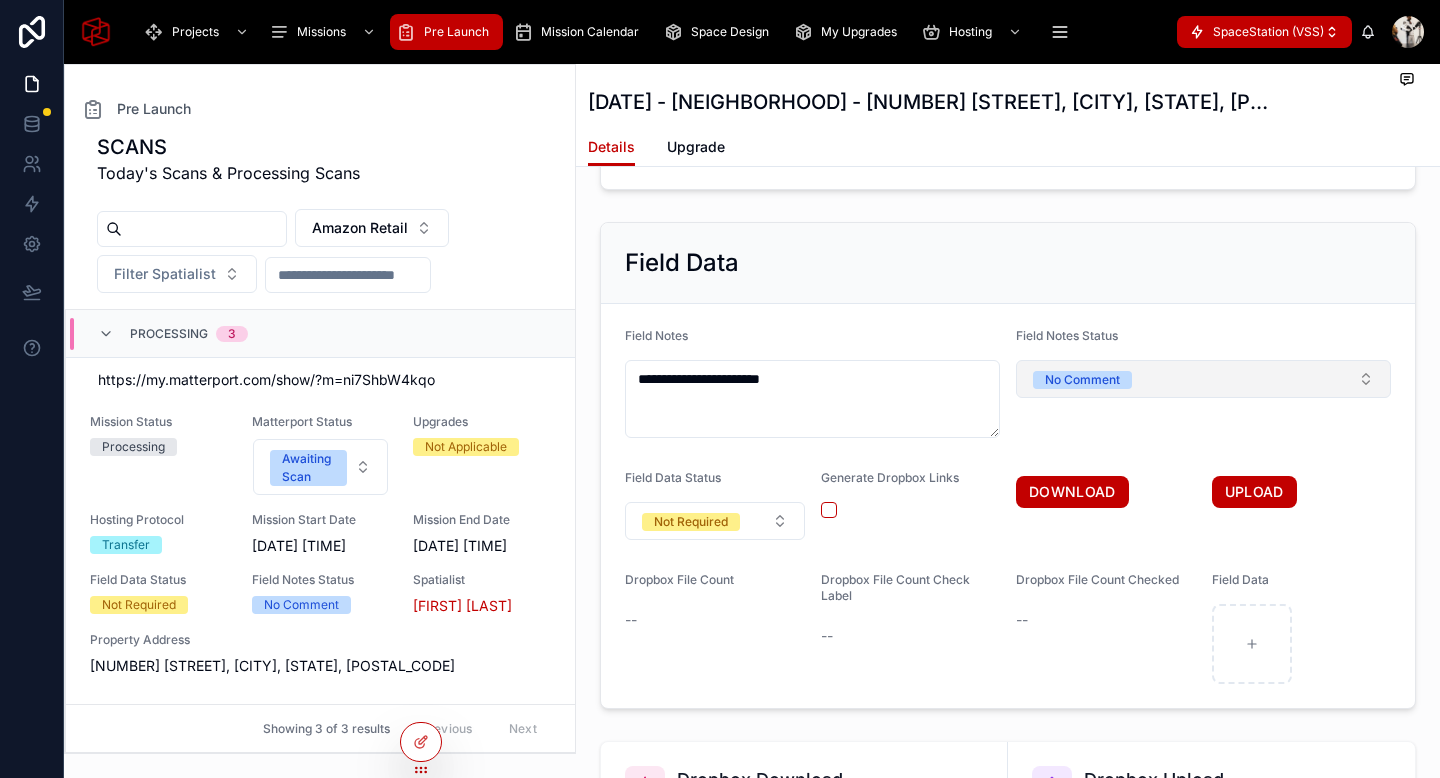 click on "No Comment" at bounding box center (1082, 380) 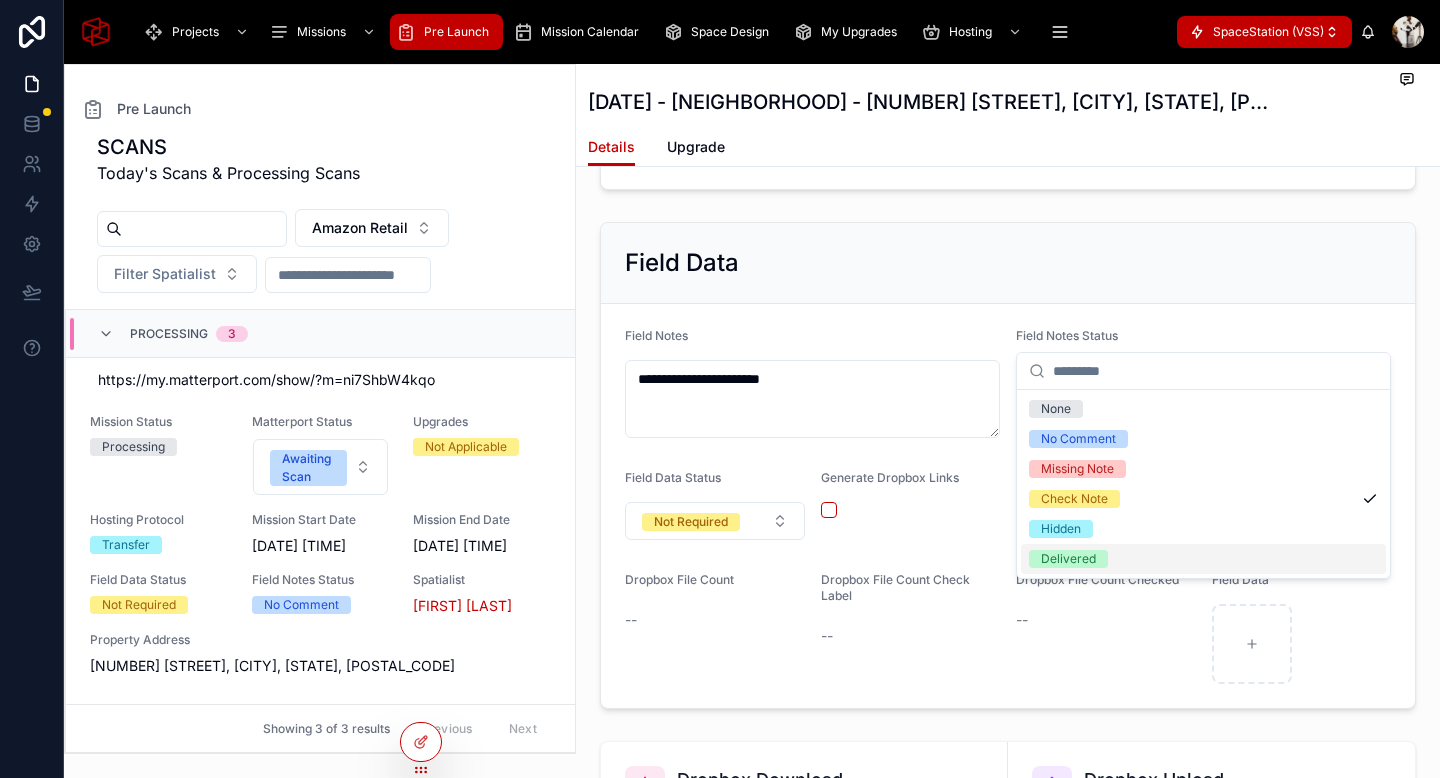 click on "Delivered" at bounding box center [1068, 559] 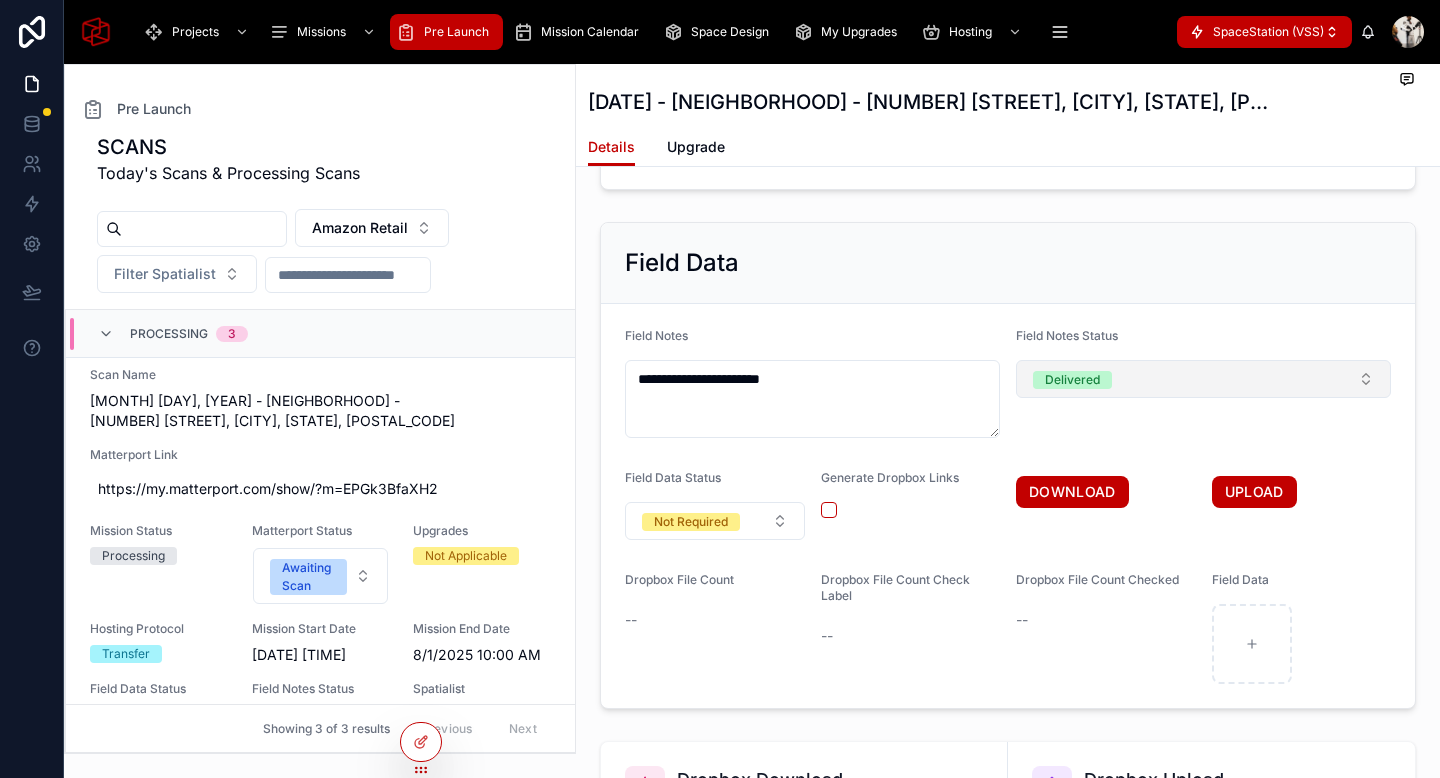 scroll, scrollTop: 70, scrollLeft: 0, axis: vertical 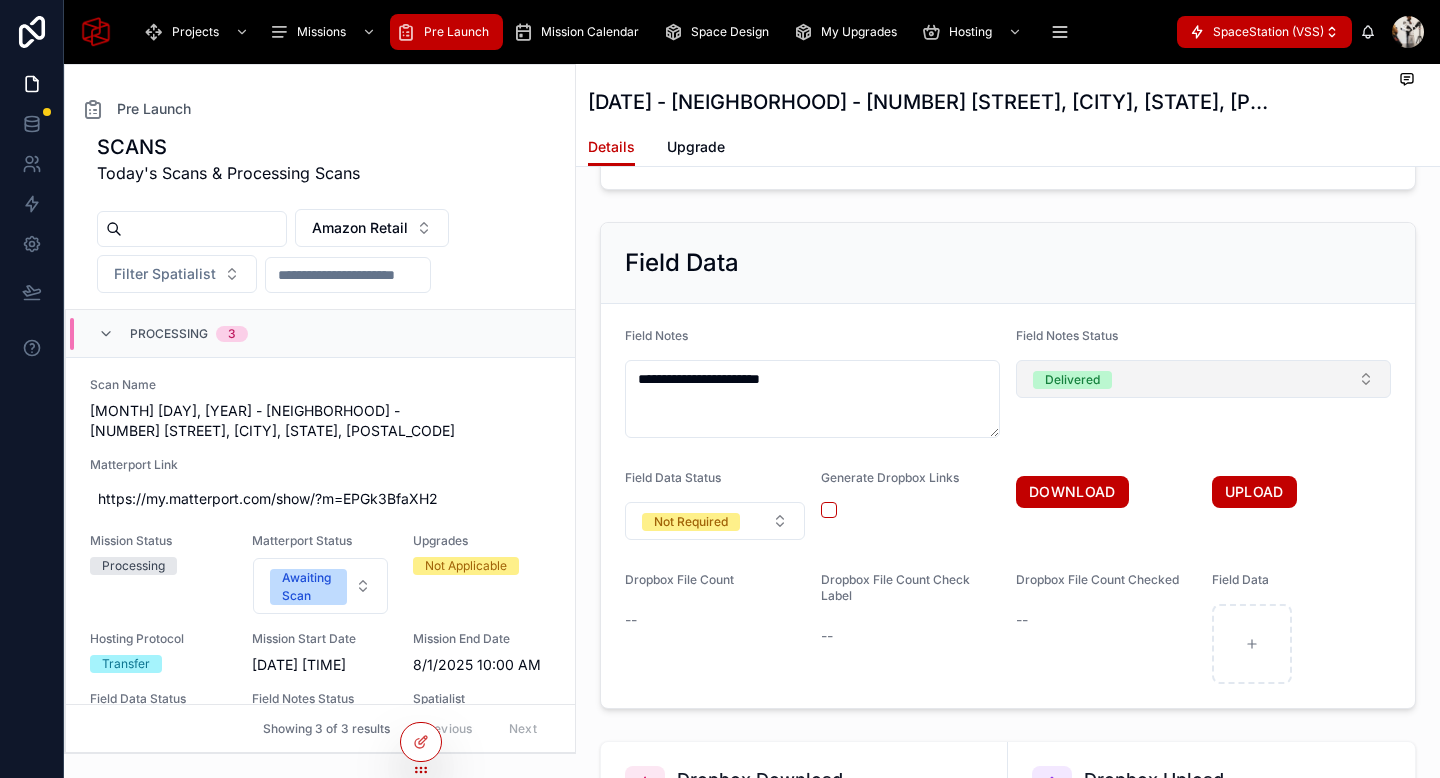 click on "[MONTH] [DAY], [YEAR] - [NEIGHBORHOOD] - [NUMBER] [STREET], [CITY], [STATE], [POSTAL_CODE]" at bounding box center (320, 421) 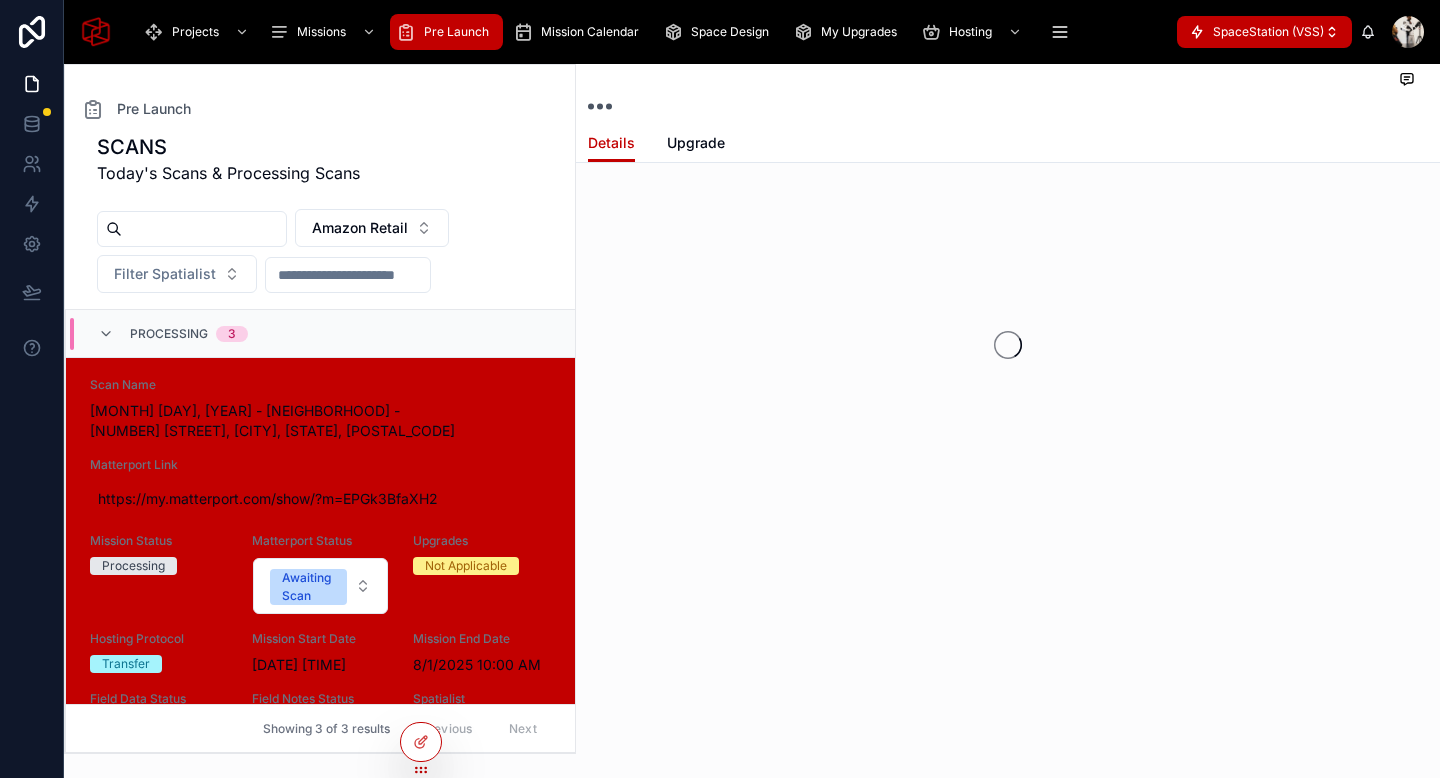 scroll, scrollTop: 0, scrollLeft: 0, axis: both 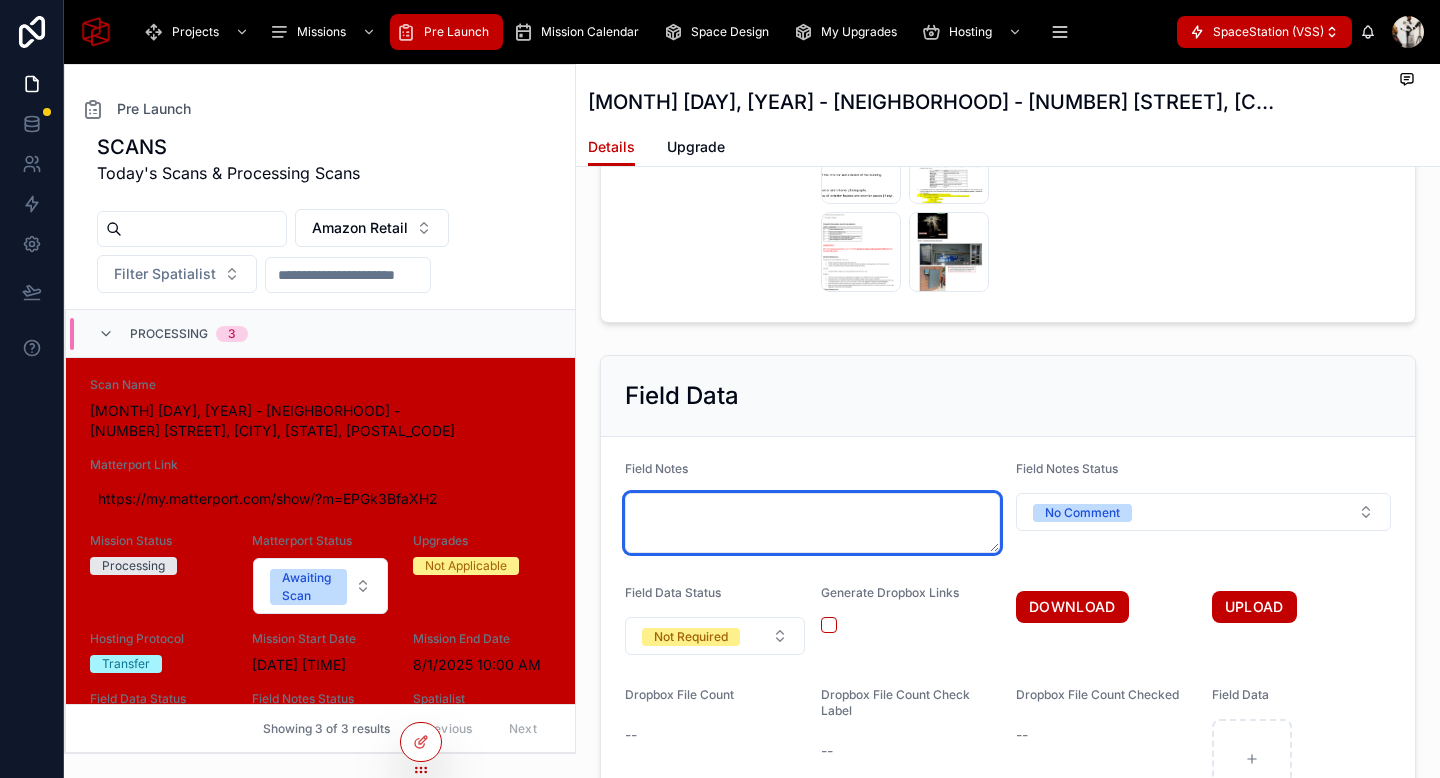 click at bounding box center [812, 523] 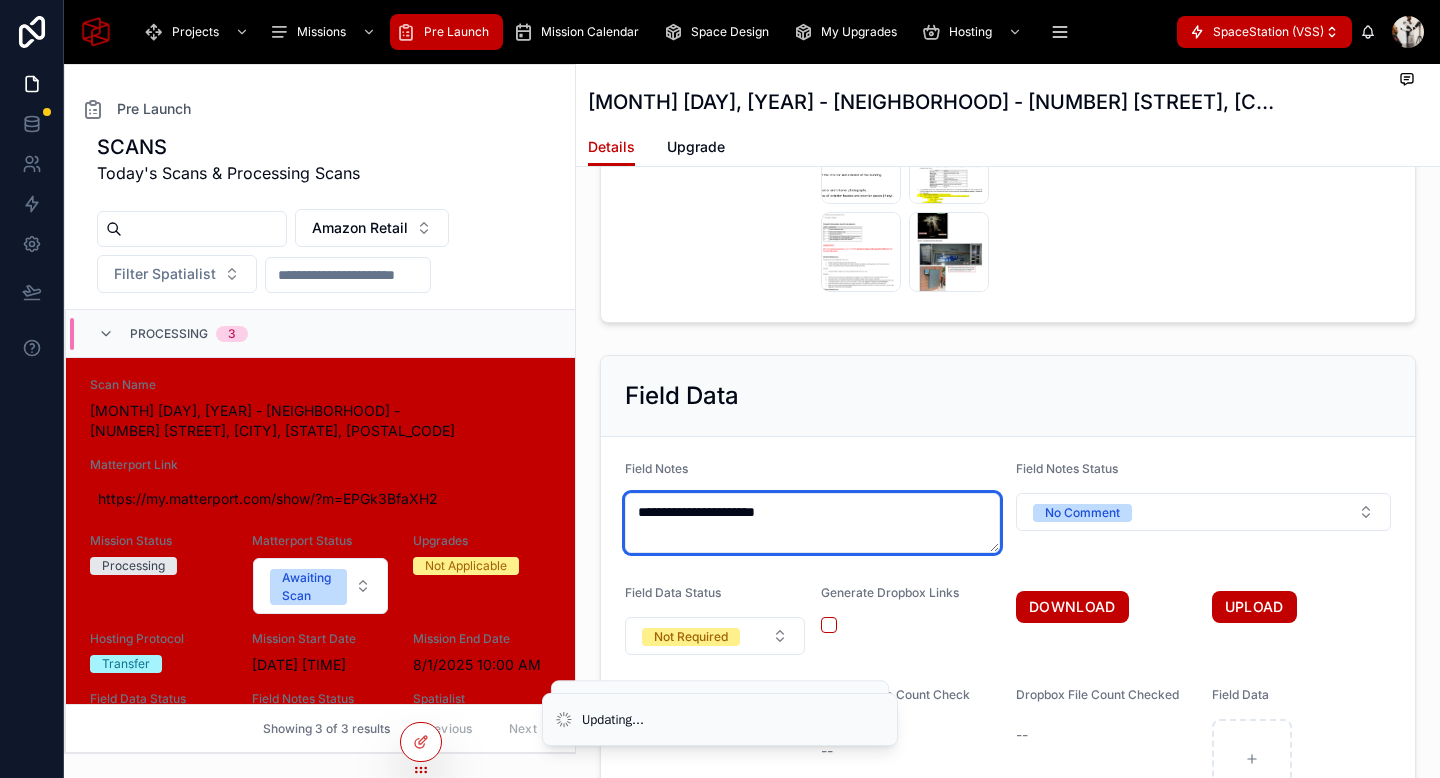type on "**********" 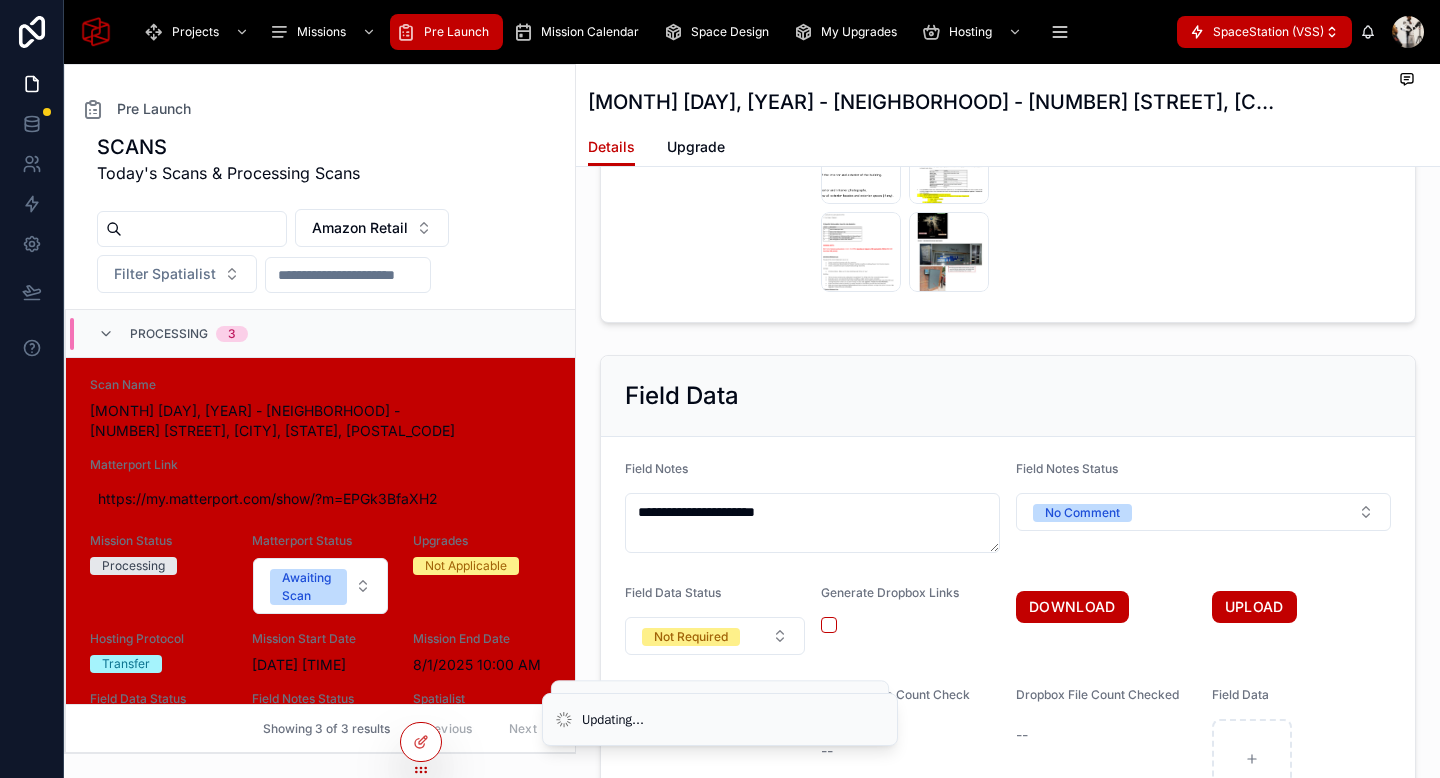 click on "Field Data" at bounding box center [1008, 396] 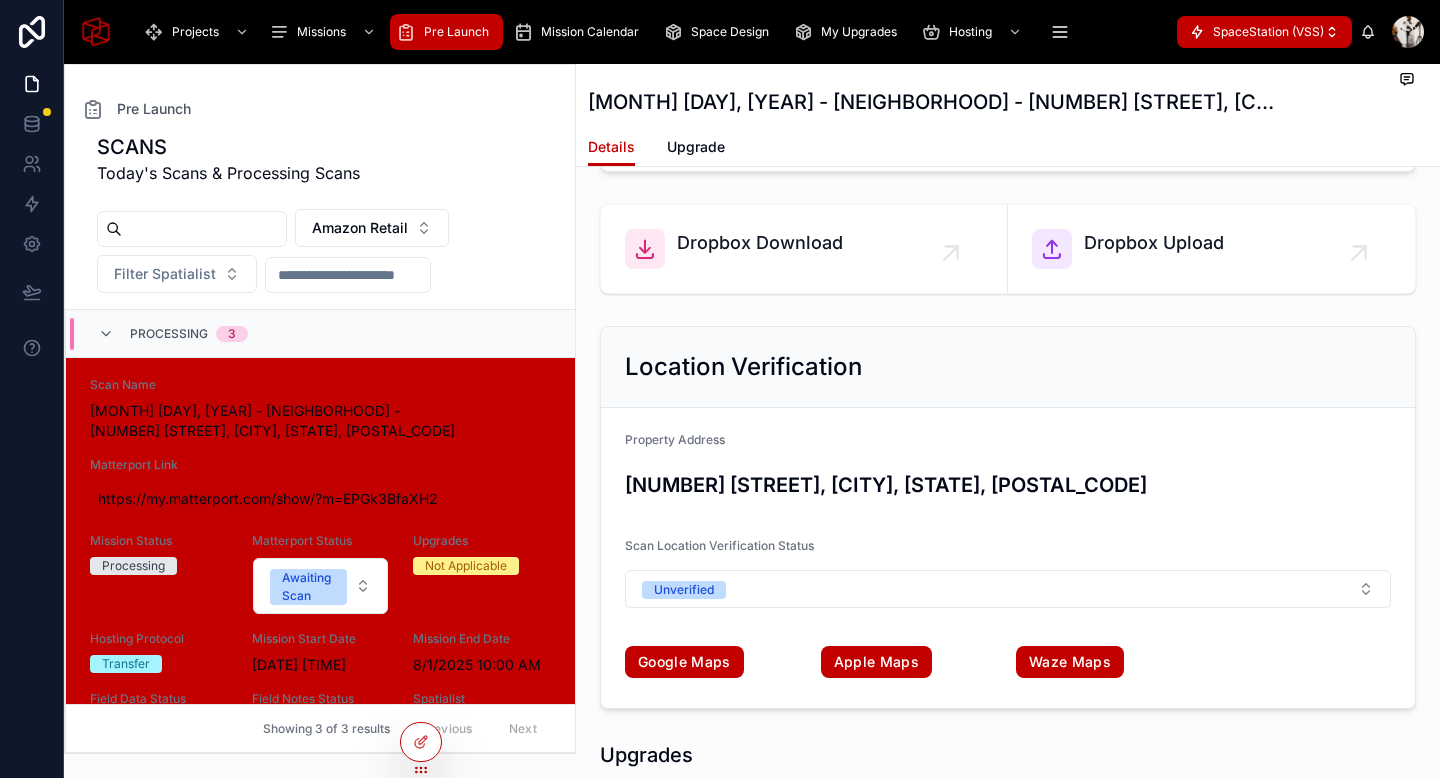 scroll, scrollTop: 4998, scrollLeft: 0, axis: vertical 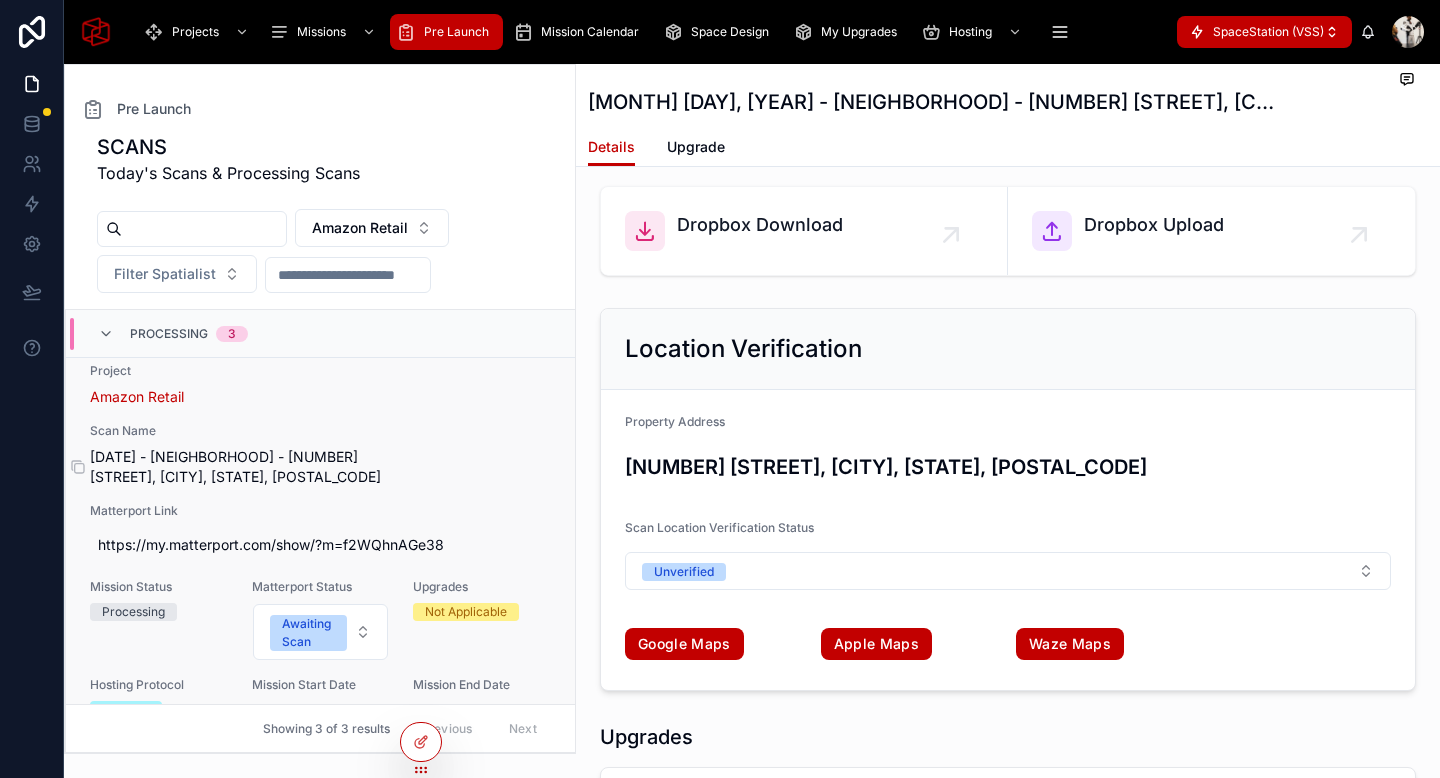 click on "[DATE] - [NEIGHBORHOOD] - [NUMBER] [STREET], [CITY], [STATE], [POSTAL_CODE]" at bounding box center [320, 467] 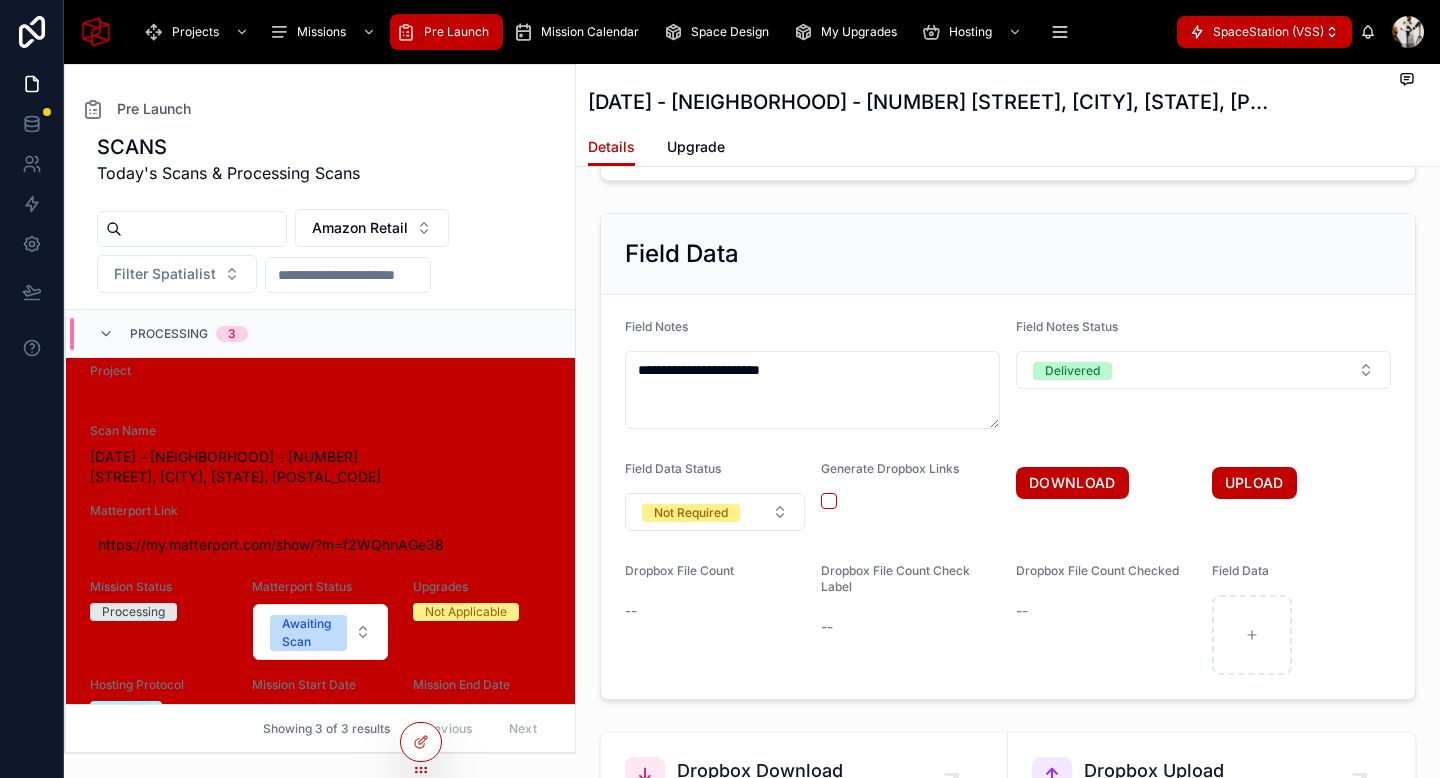 scroll, scrollTop: 4408, scrollLeft: 0, axis: vertical 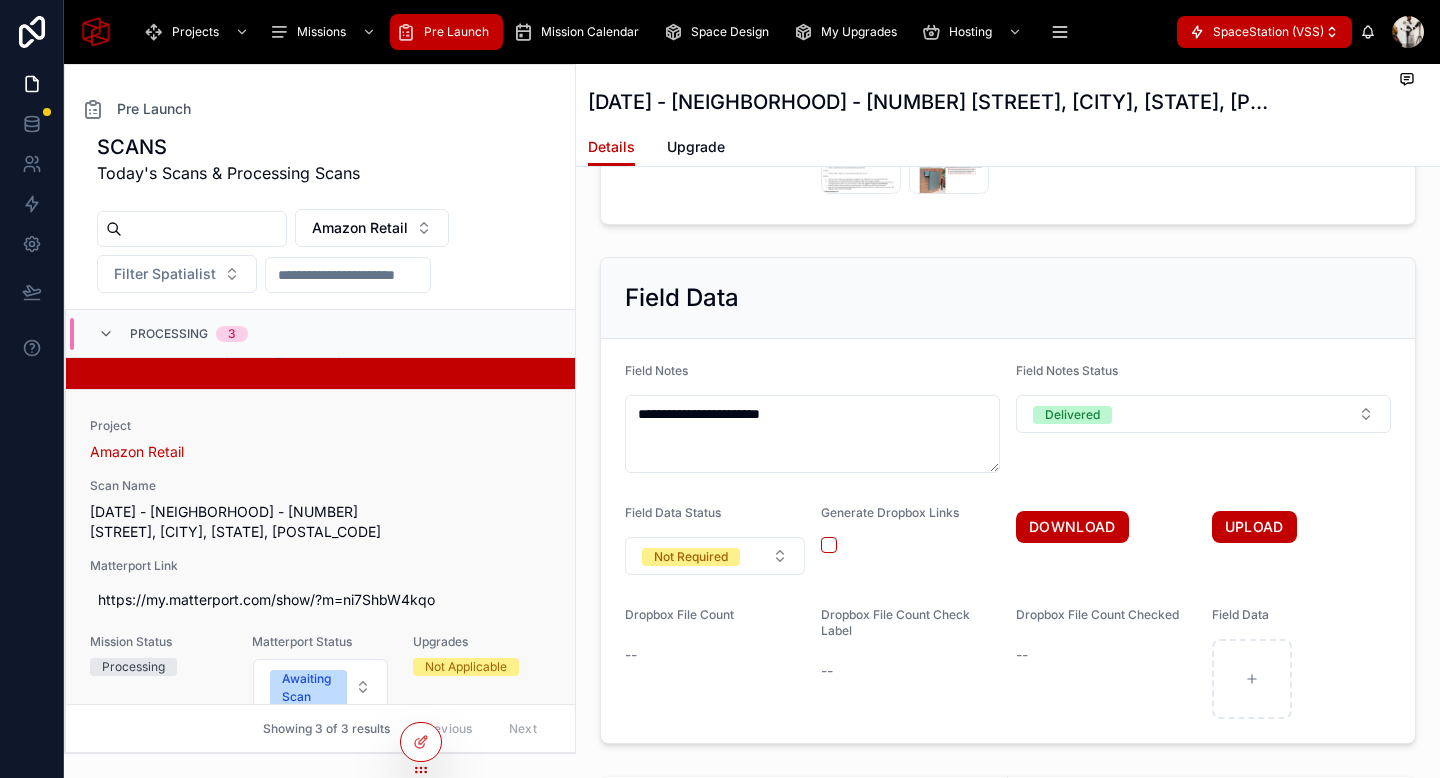click on "Scan Name [DATE] - [NEIGHBORHOOD] - [NUMBER] [STREET], [CITY], [STATE], [POSTAL_CODE]" at bounding box center (320, 510) 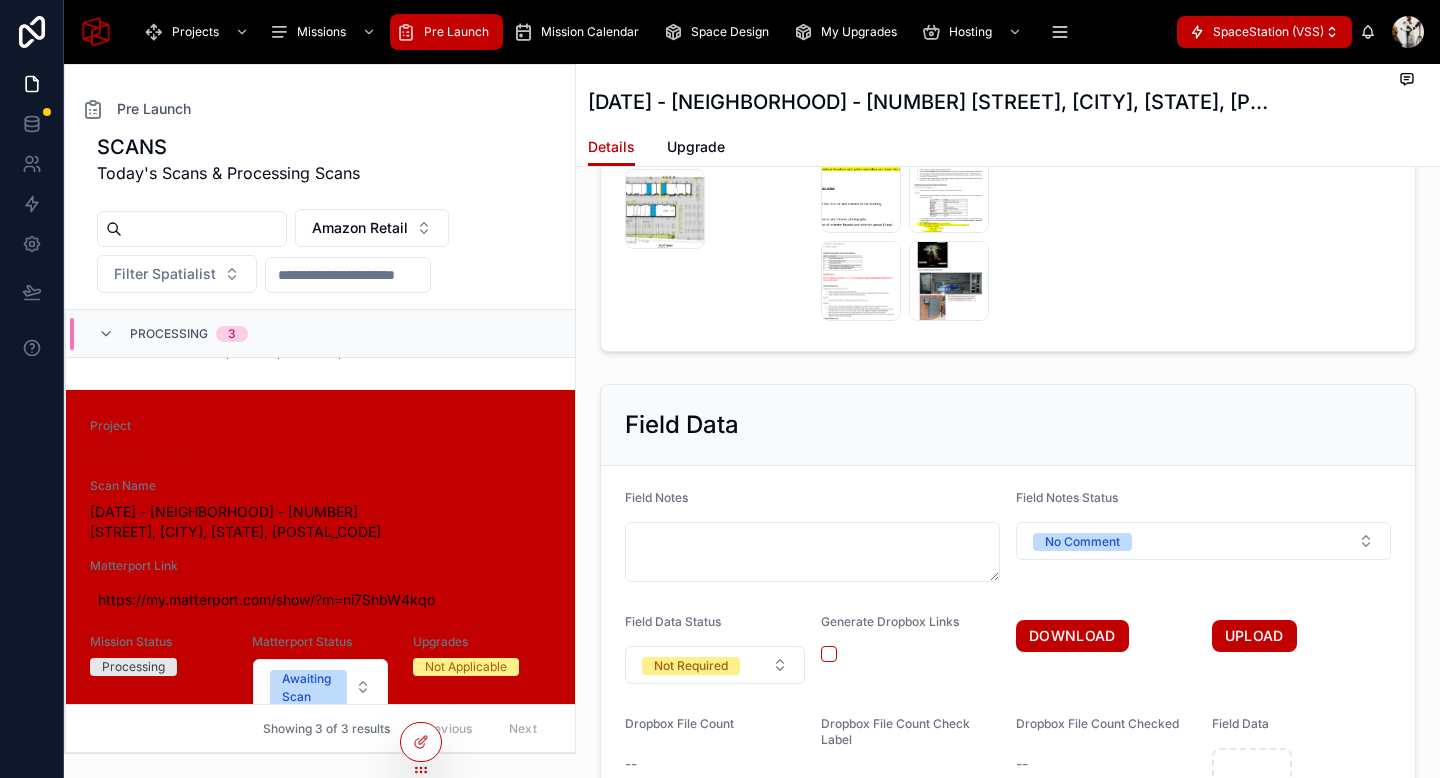 scroll, scrollTop: 4287, scrollLeft: 0, axis: vertical 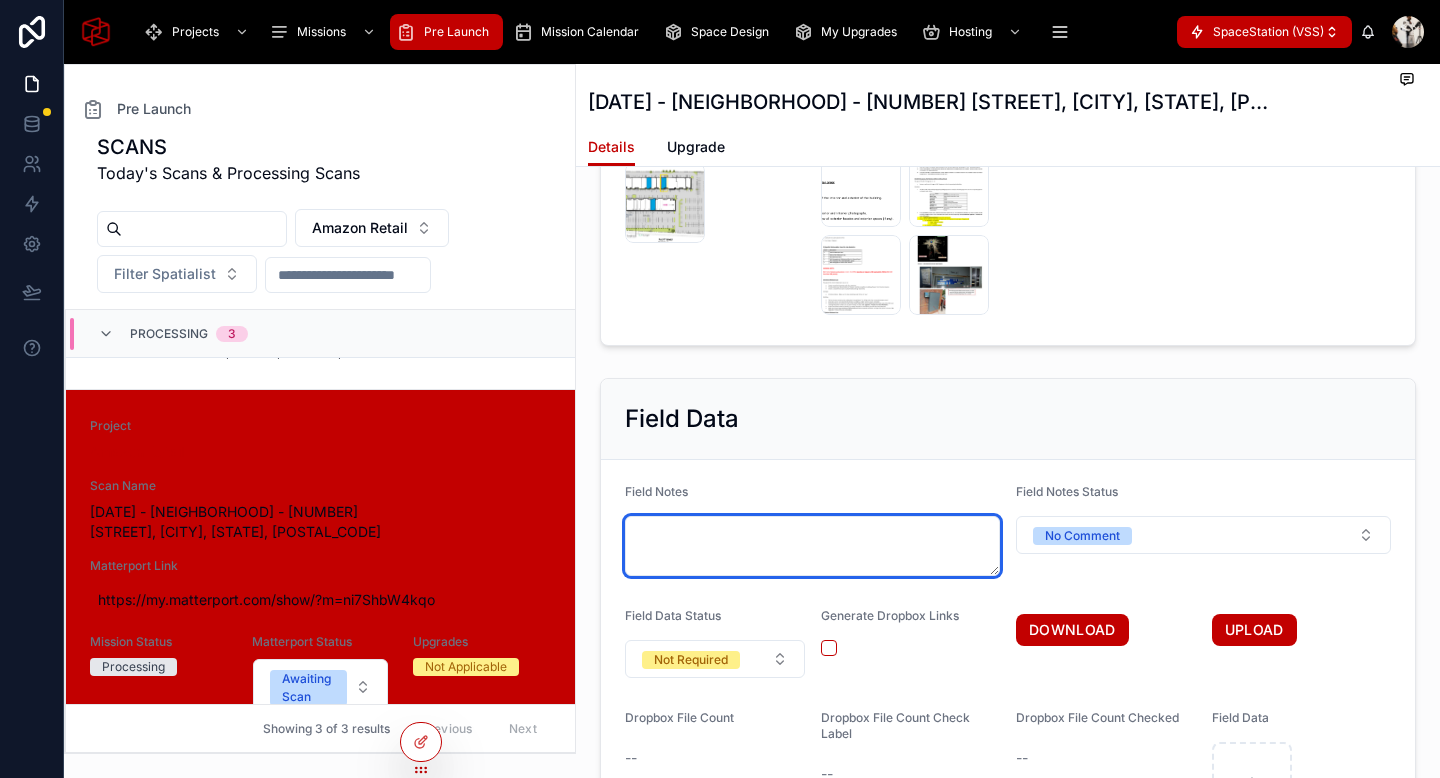 click at bounding box center [812, 546] 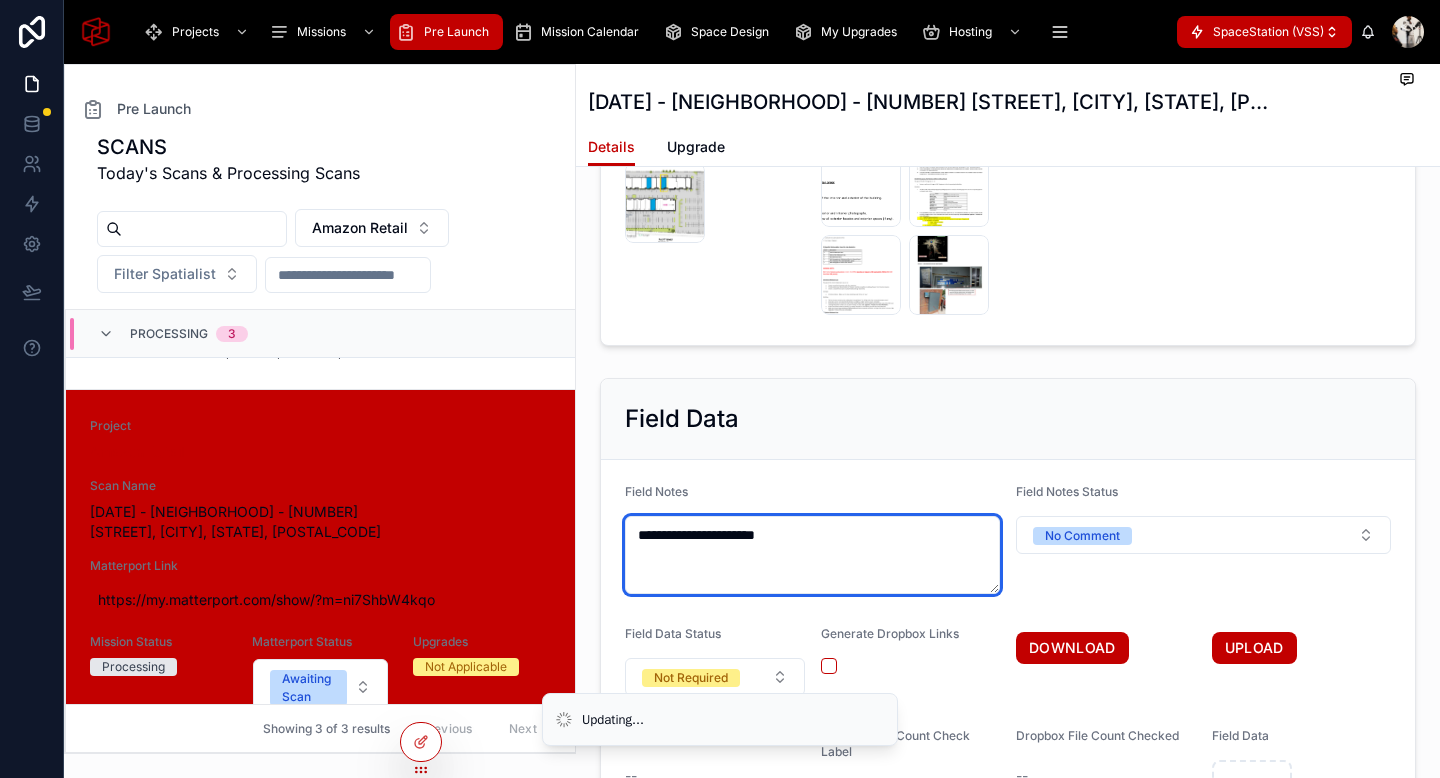 type on "**********" 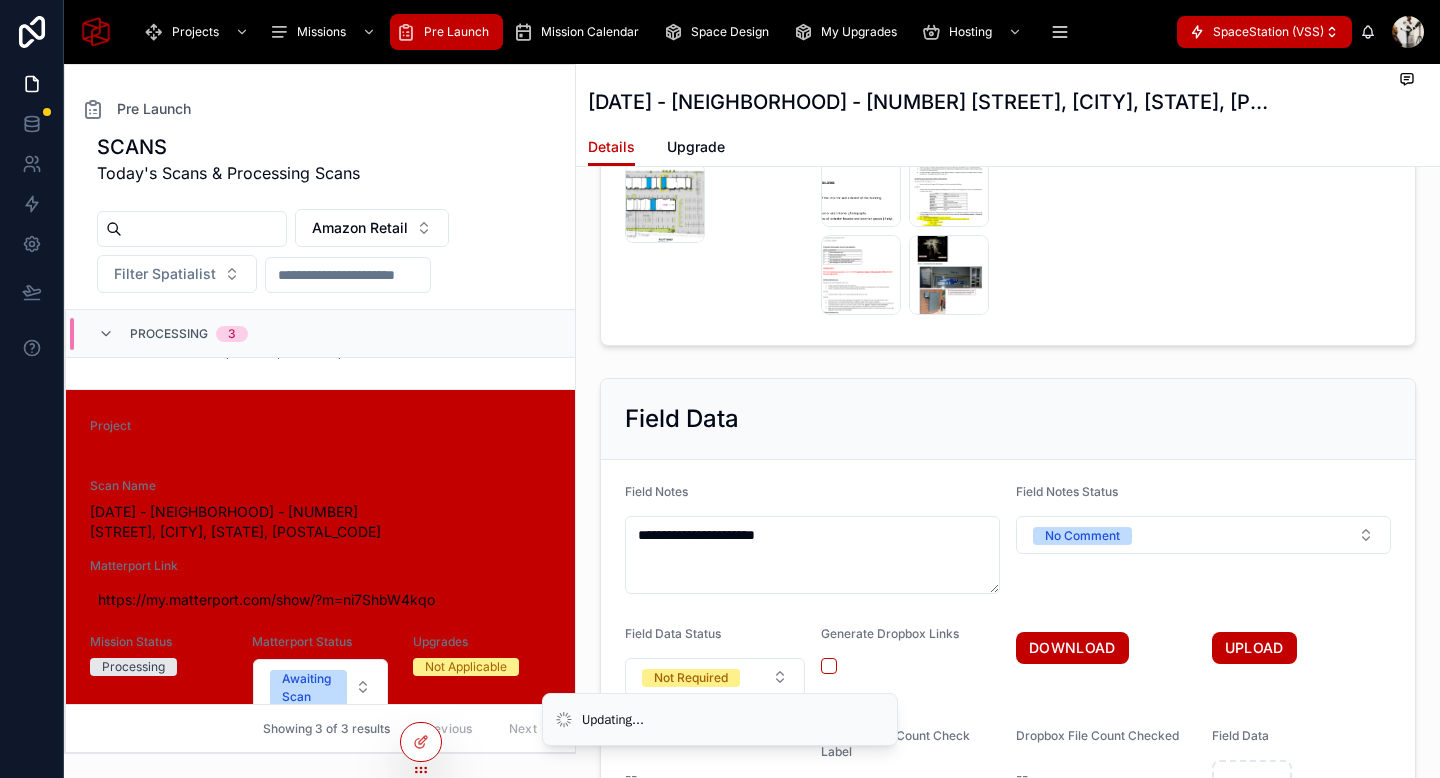 click on "Field Data" at bounding box center [1008, 419] 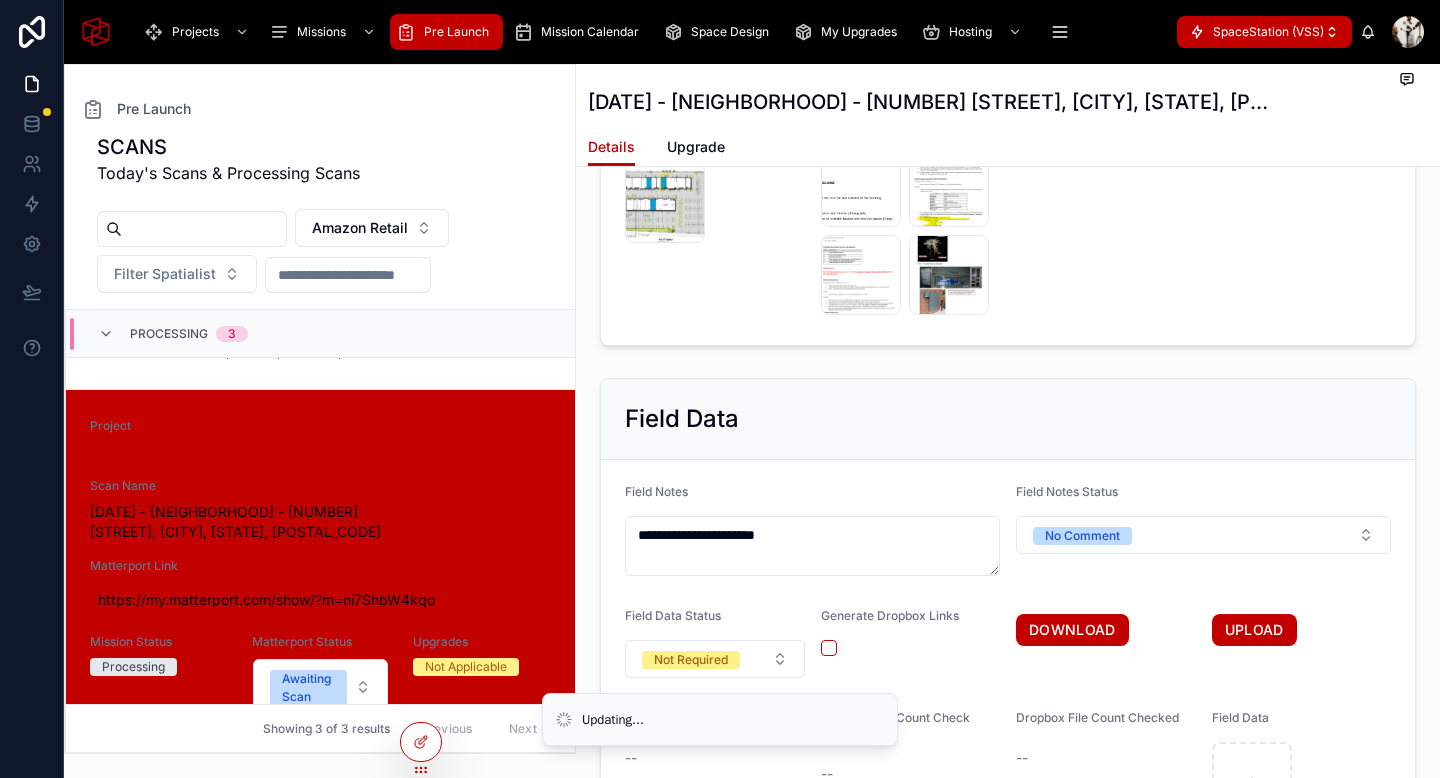 click on "Matterport Link https://my.matterport.com/show/?m=f2WQhnAGe38" at bounding box center (320, 53) 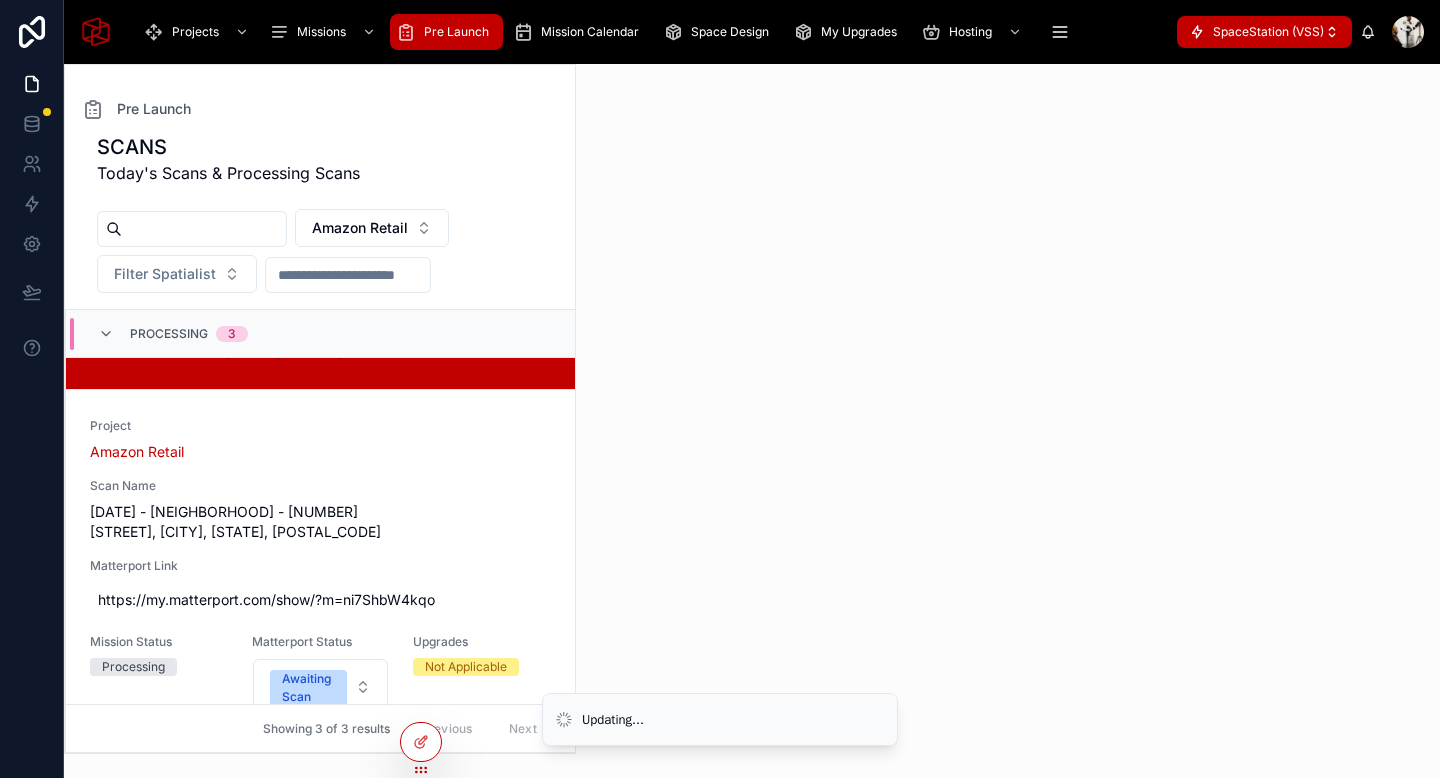 scroll, scrollTop: 608, scrollLeft: 0, axis: vertical 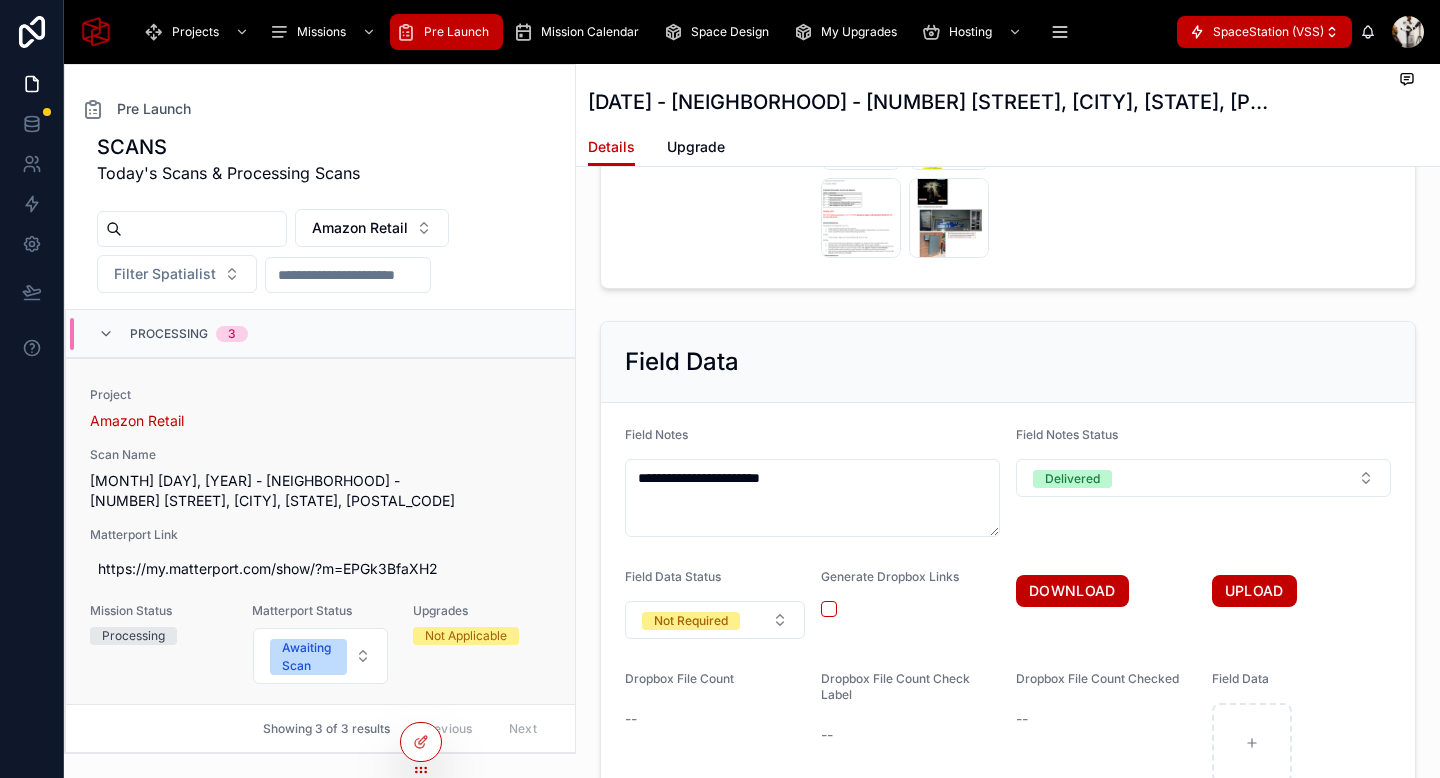 click on "Amazon Retail" at bounding box center (320, 421) 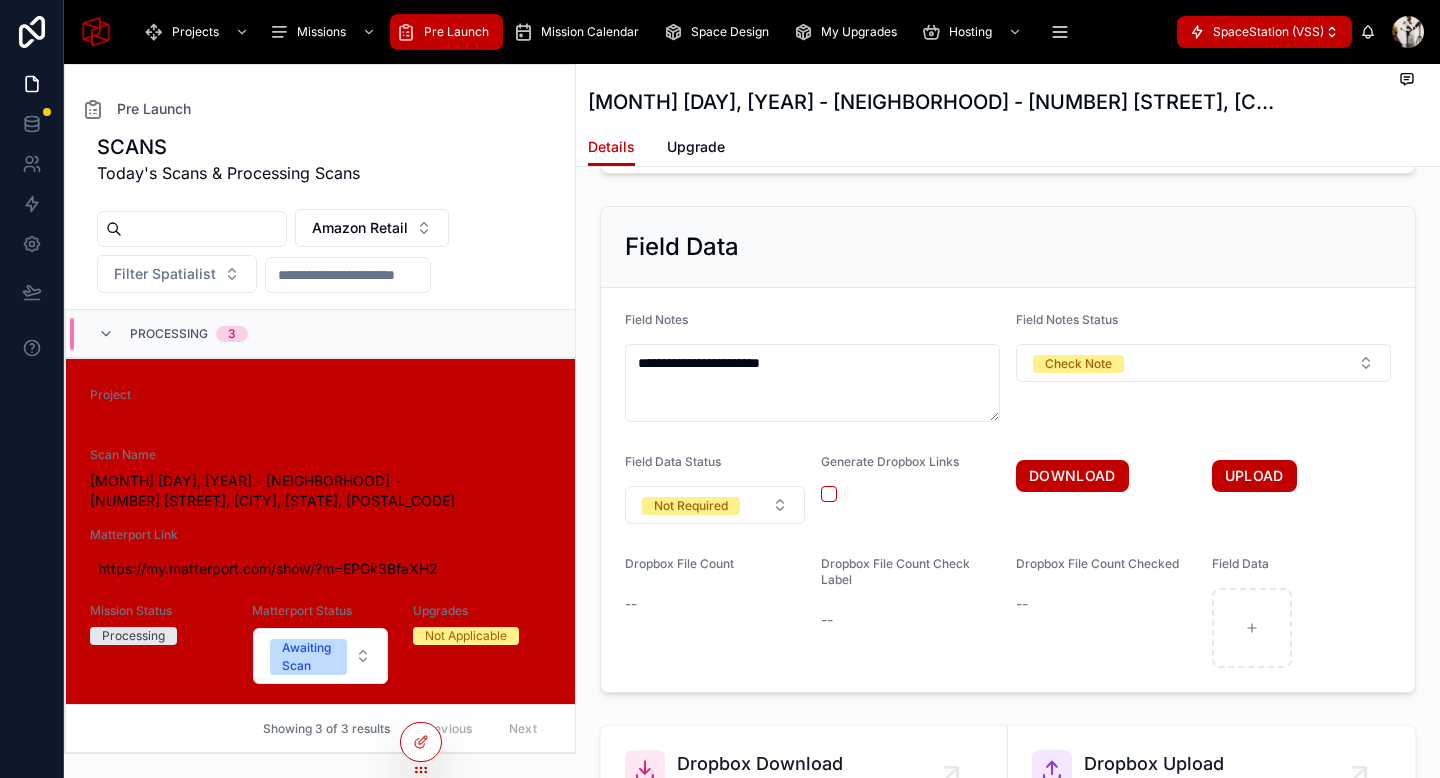 scroll, scrollTop: 4457, scrollLeft: 0, axis: vertical 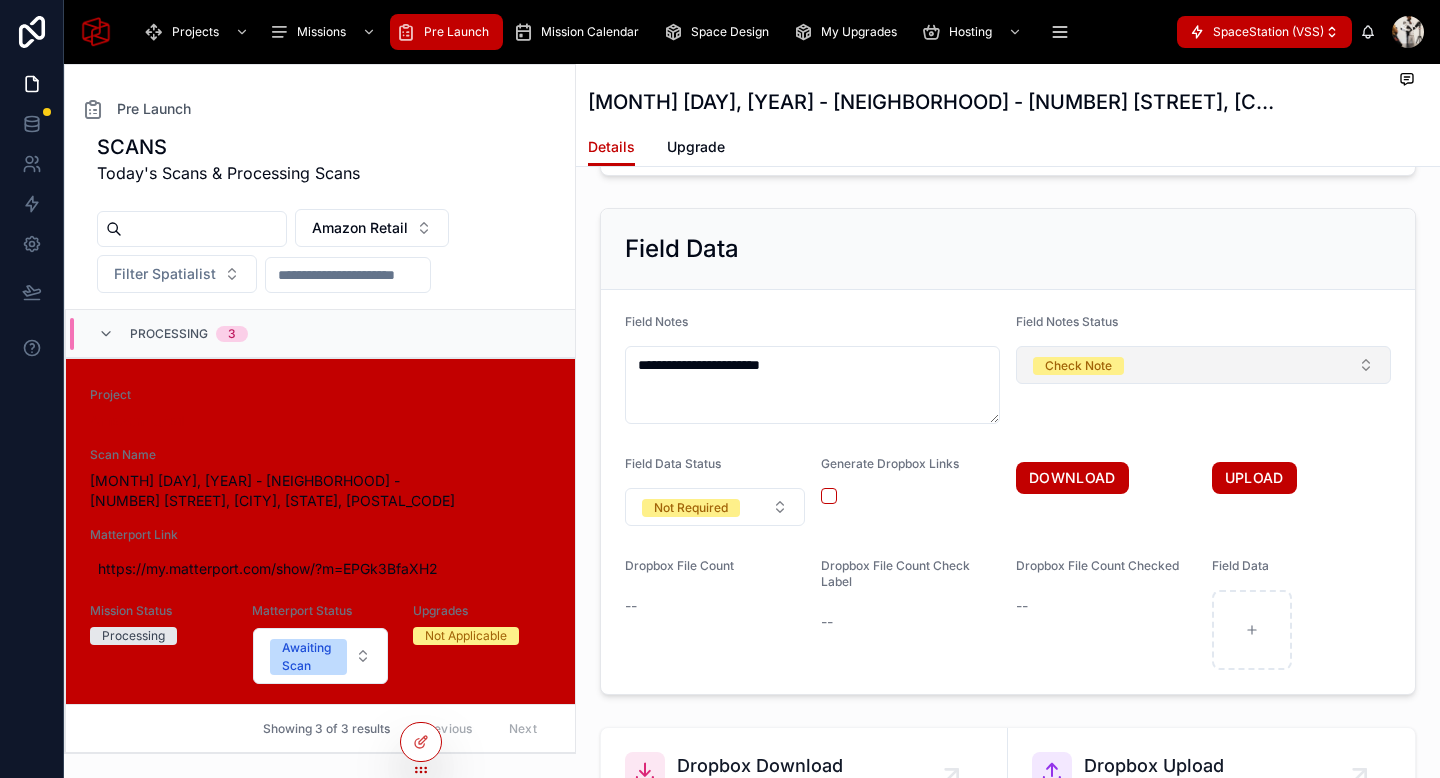 click on "Check Note" at bounding box center (1203, 365) 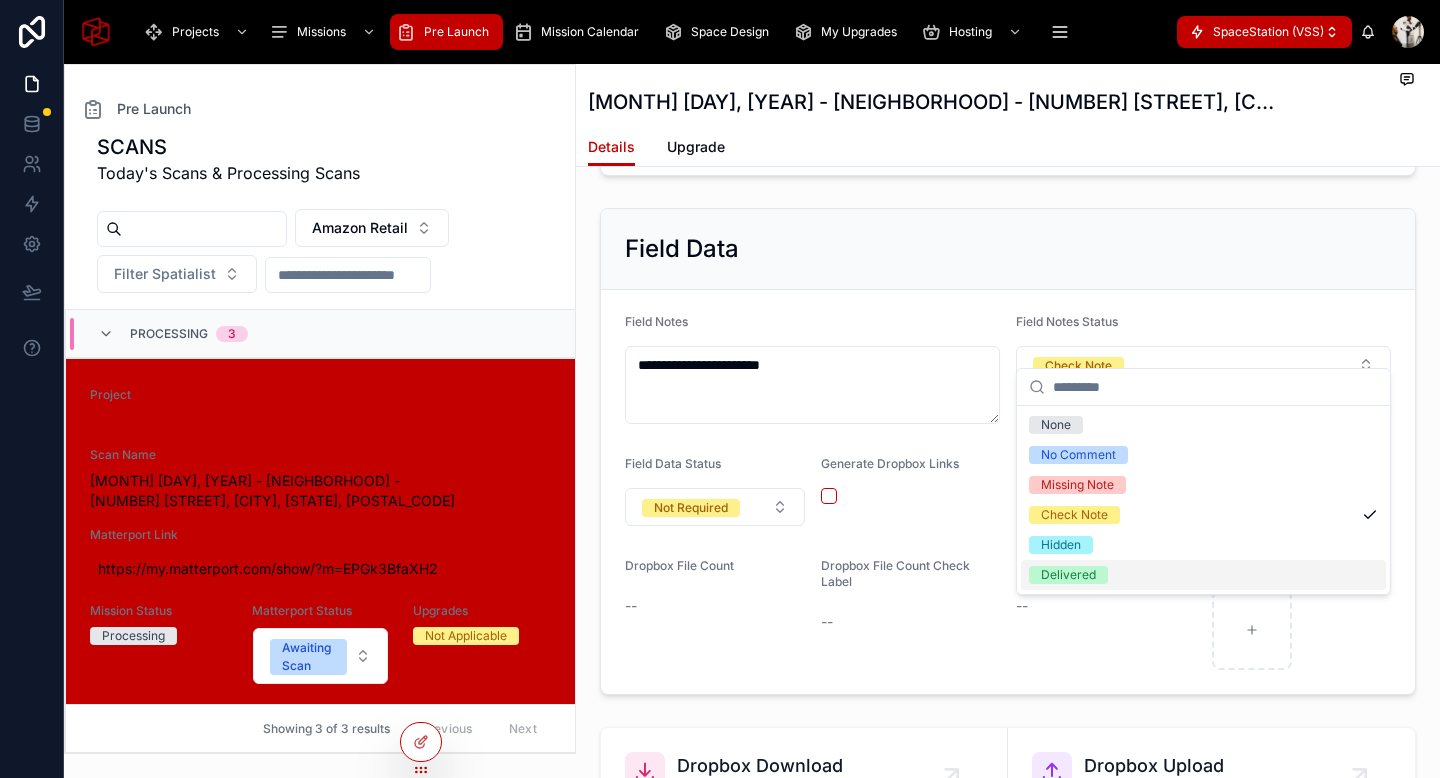click on "Delivered" at bounding box center [1203, 575] 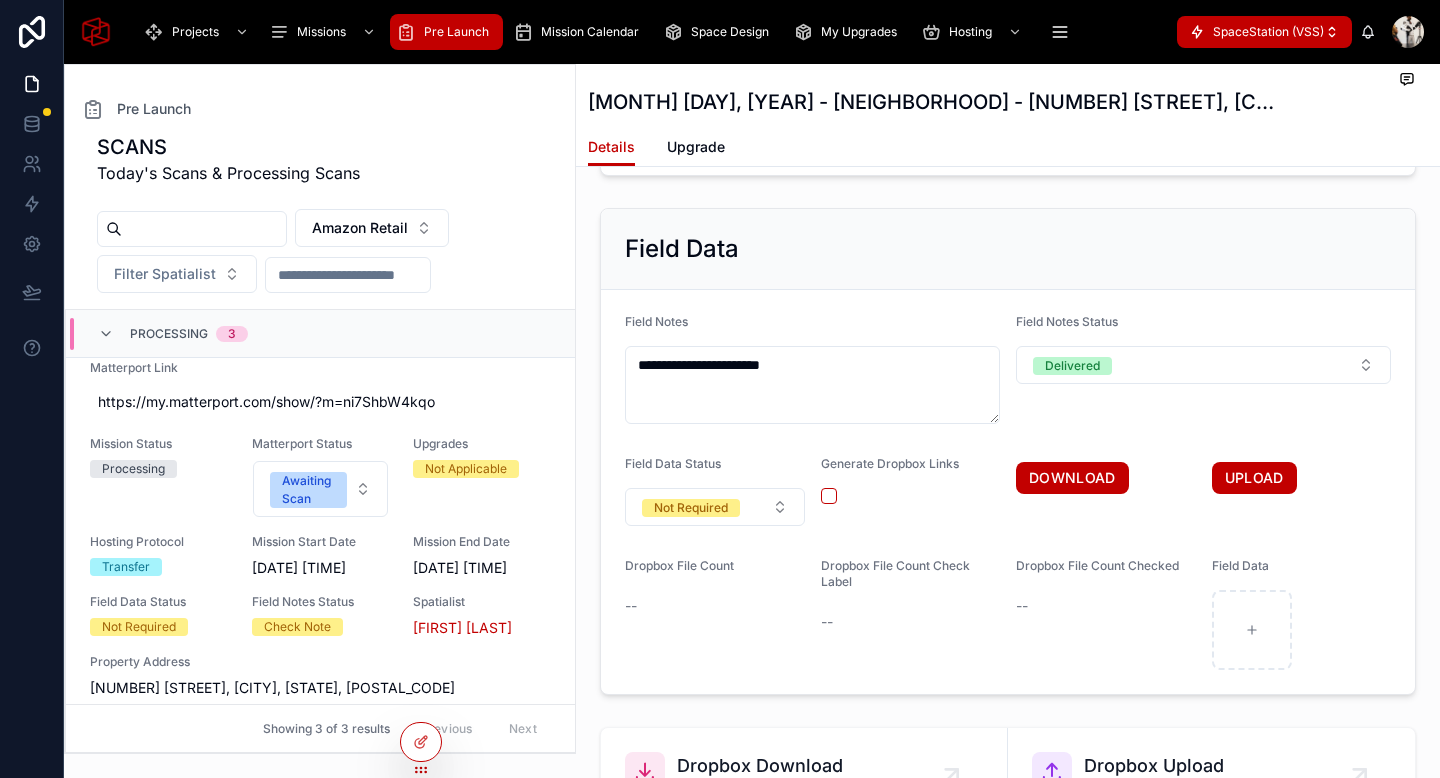 scroll, scrollTop: 1259, scrollLeft: 0, axis: vertical 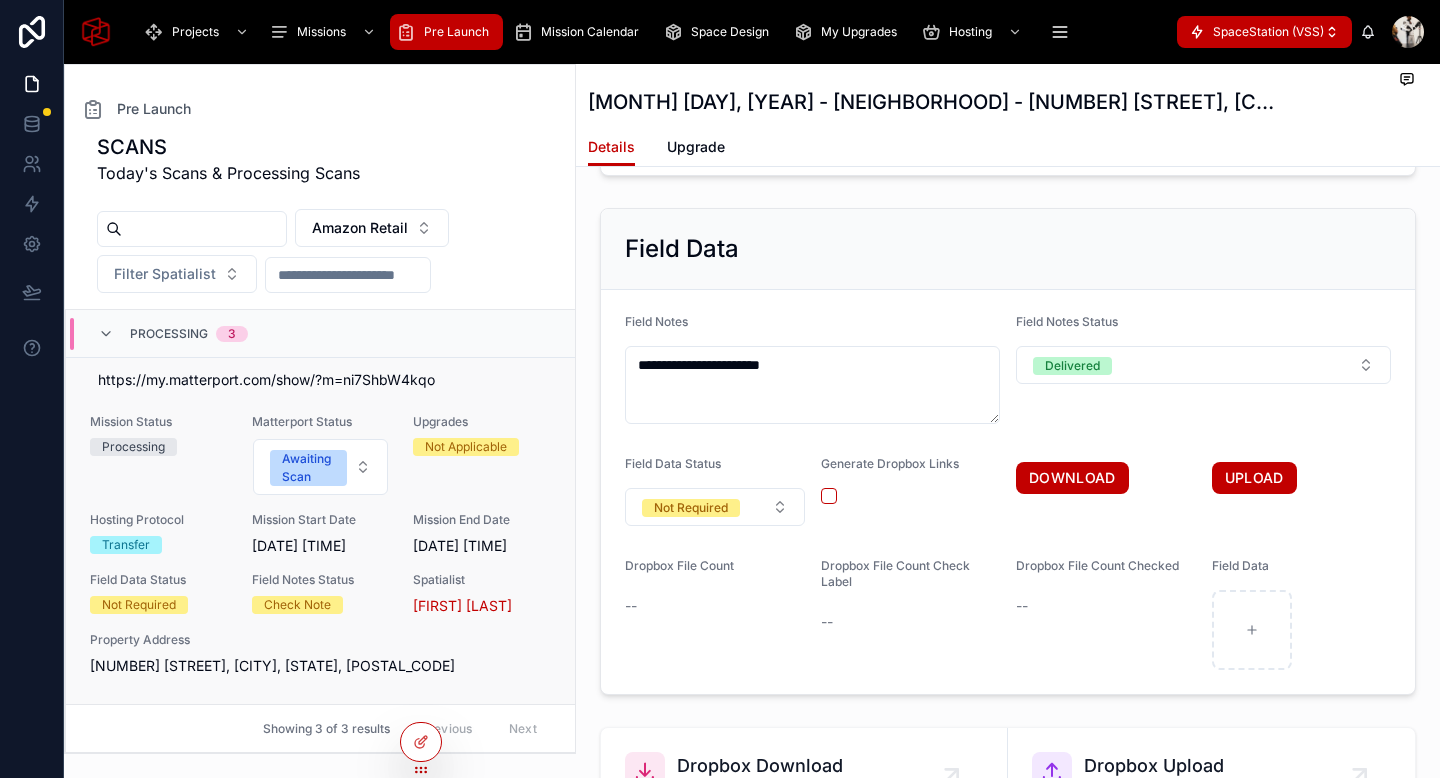 click on "Mission End Date [DATE] [TIME]" at bounding box center [482, 534] 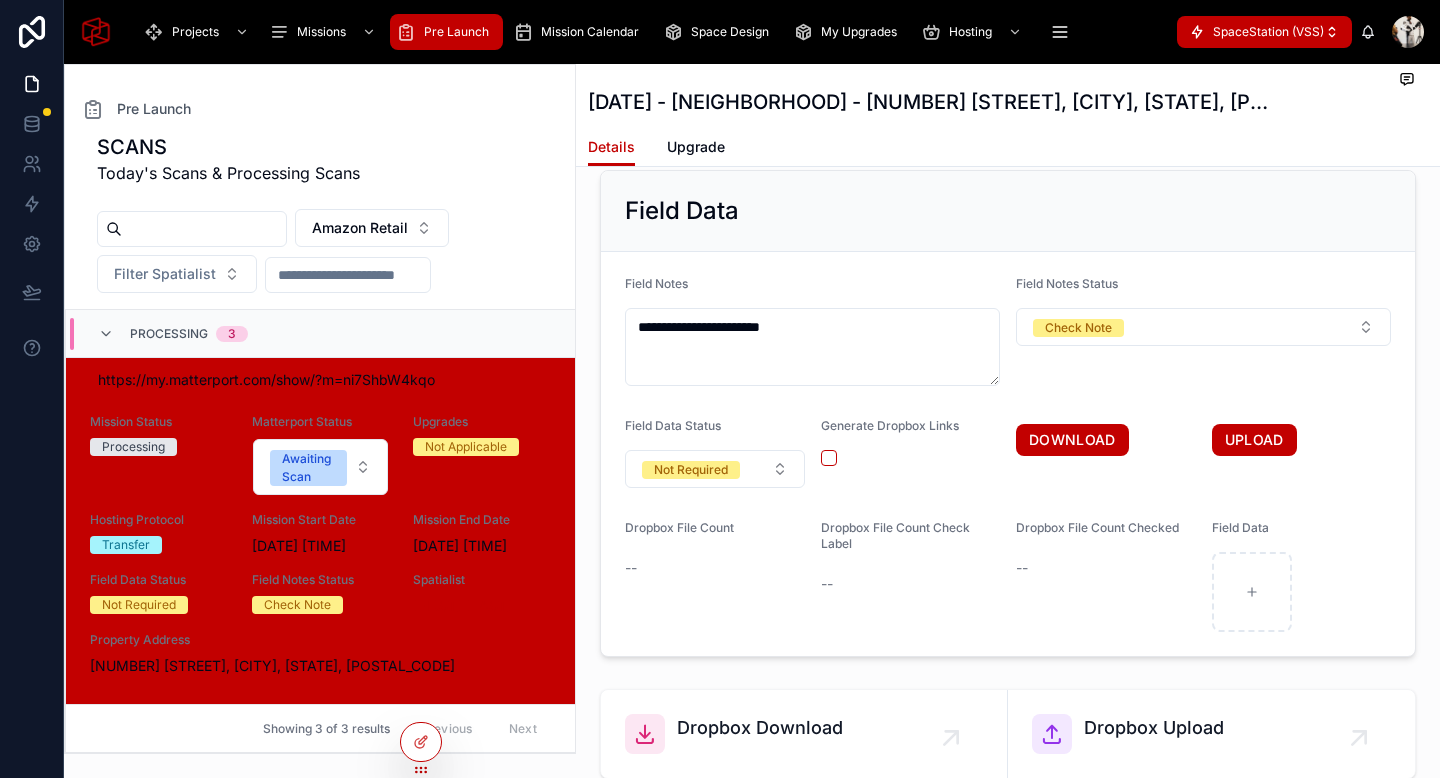 scroll, scrollTop: 4489, scrollLeft: 0, axis: vertical 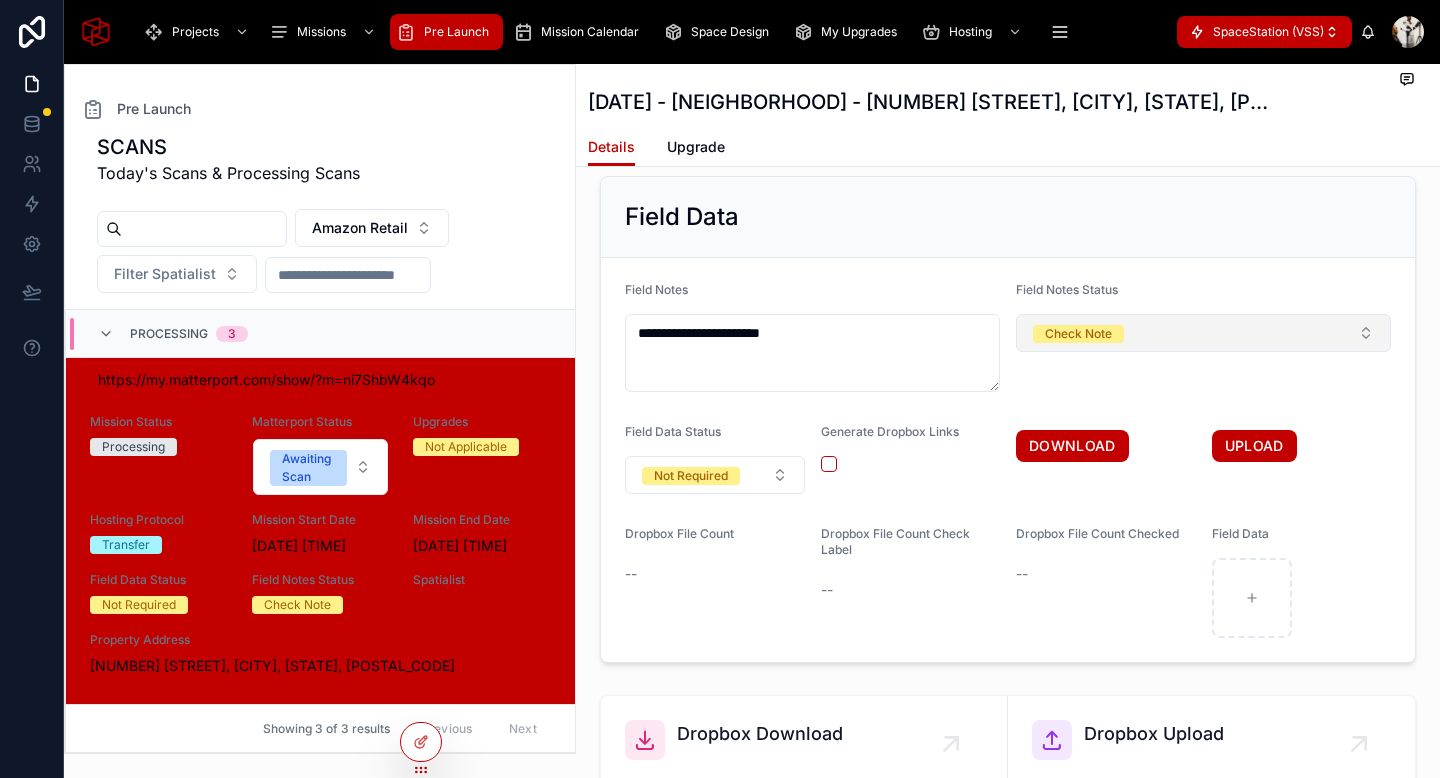 click on "Check Note" at bounding box center [1078, 334] 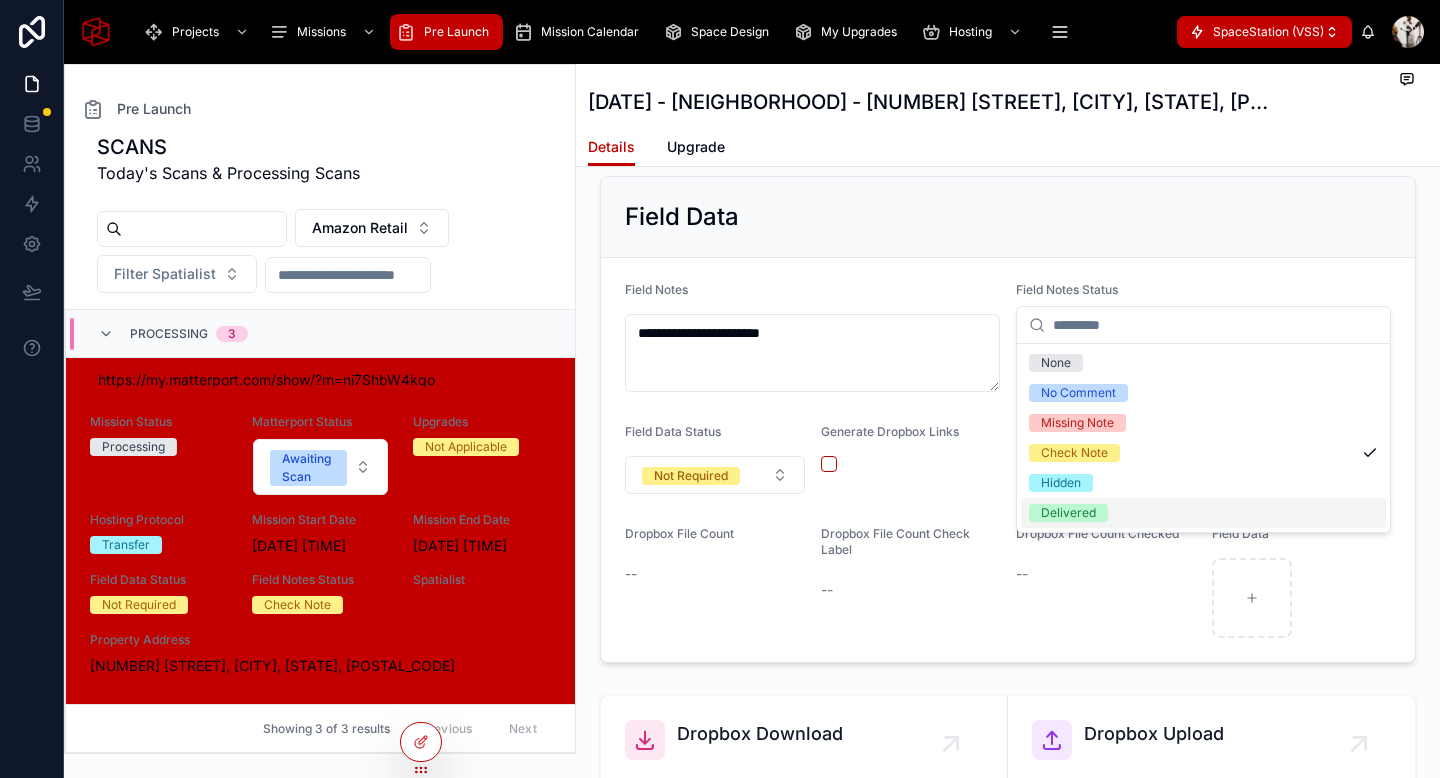 click on "Delivered" at bounding box center (1203, 513) 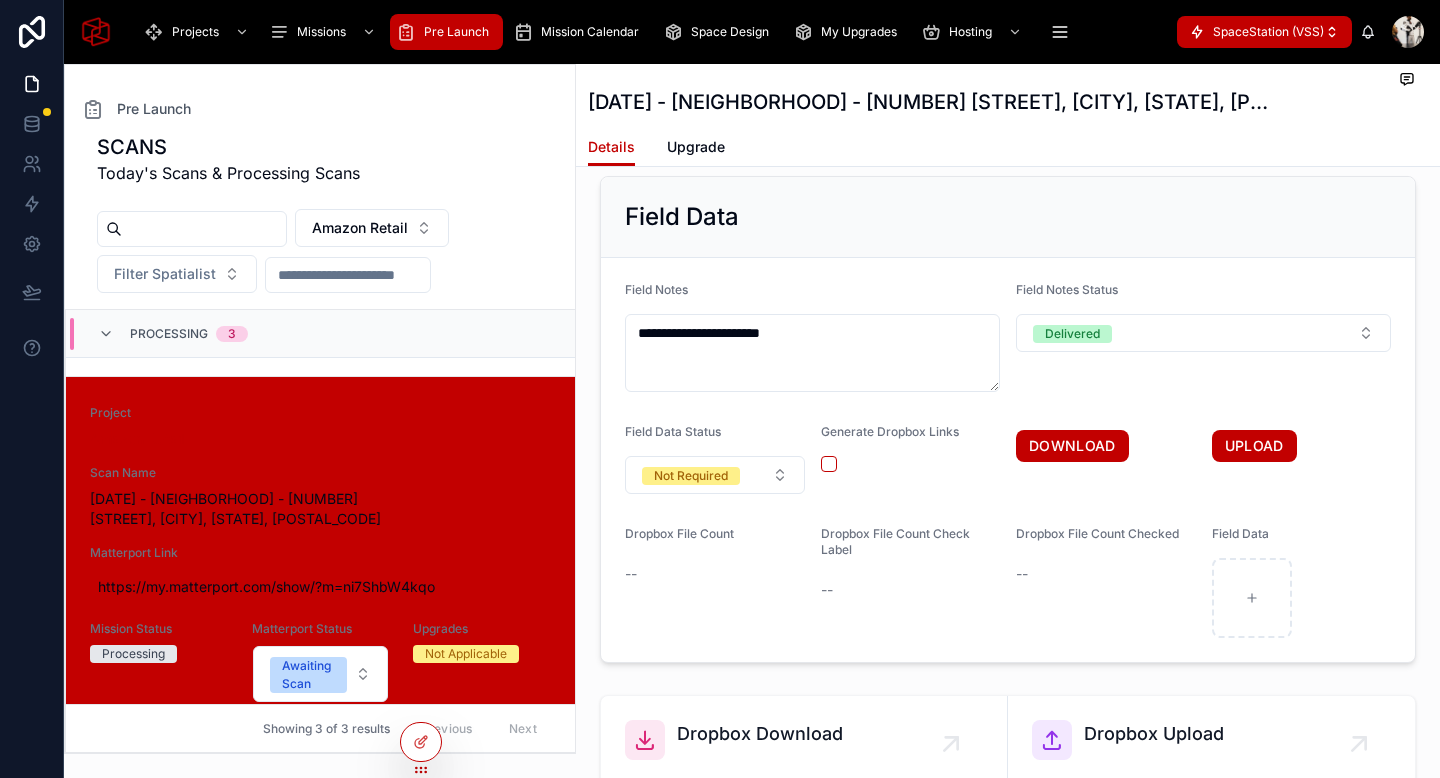 scroll, scrollTop: 1259, scrollLeft: 0, axis: vertical 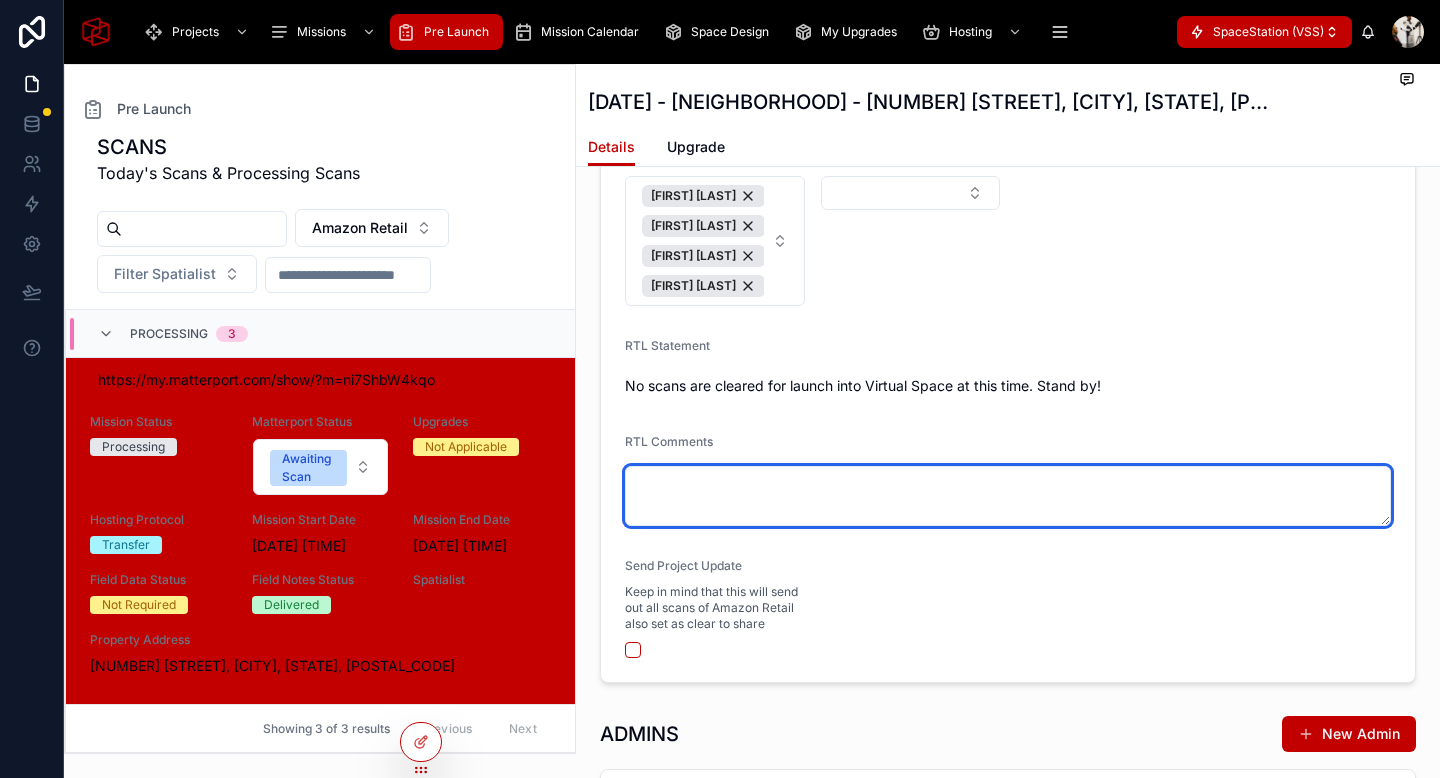 click at bounding box center [1008, 496] 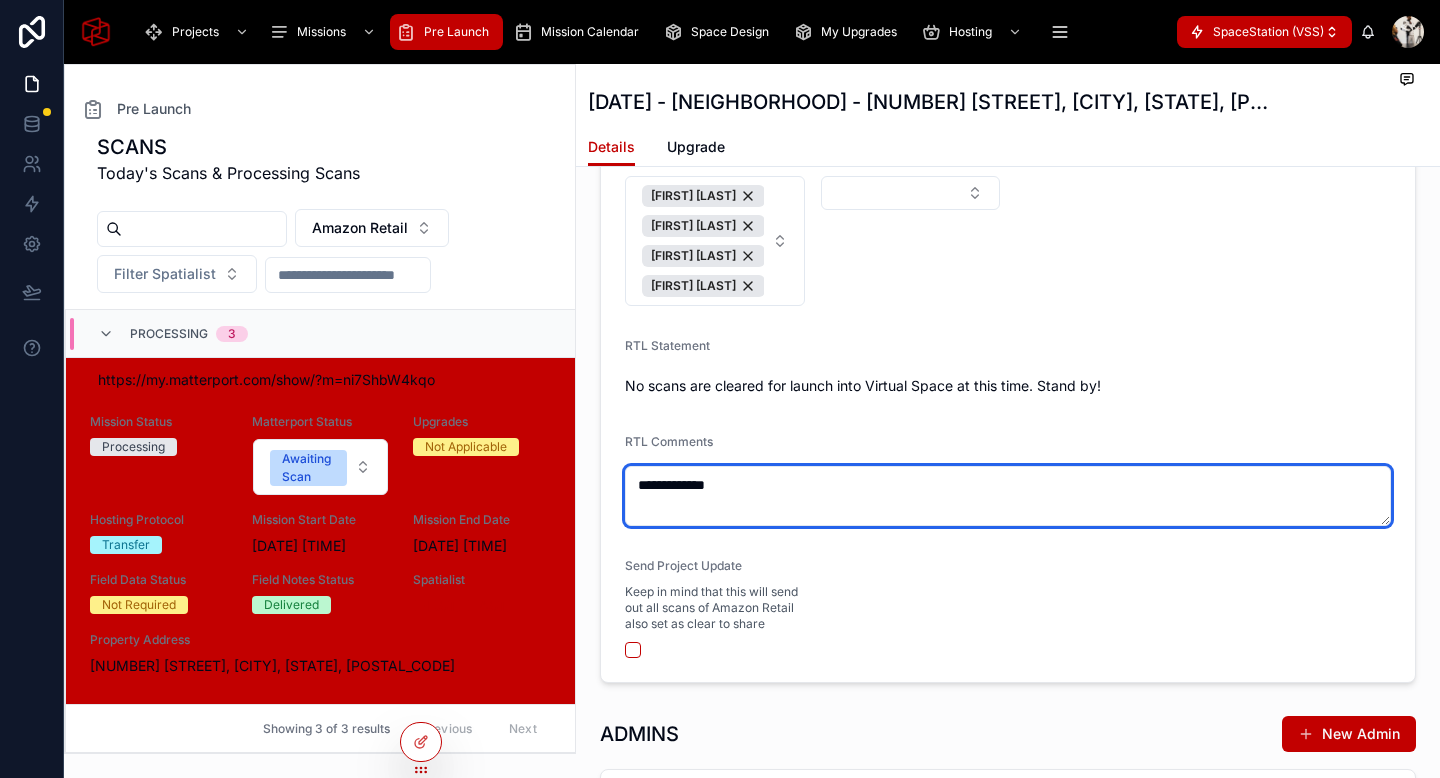 type on "**********" 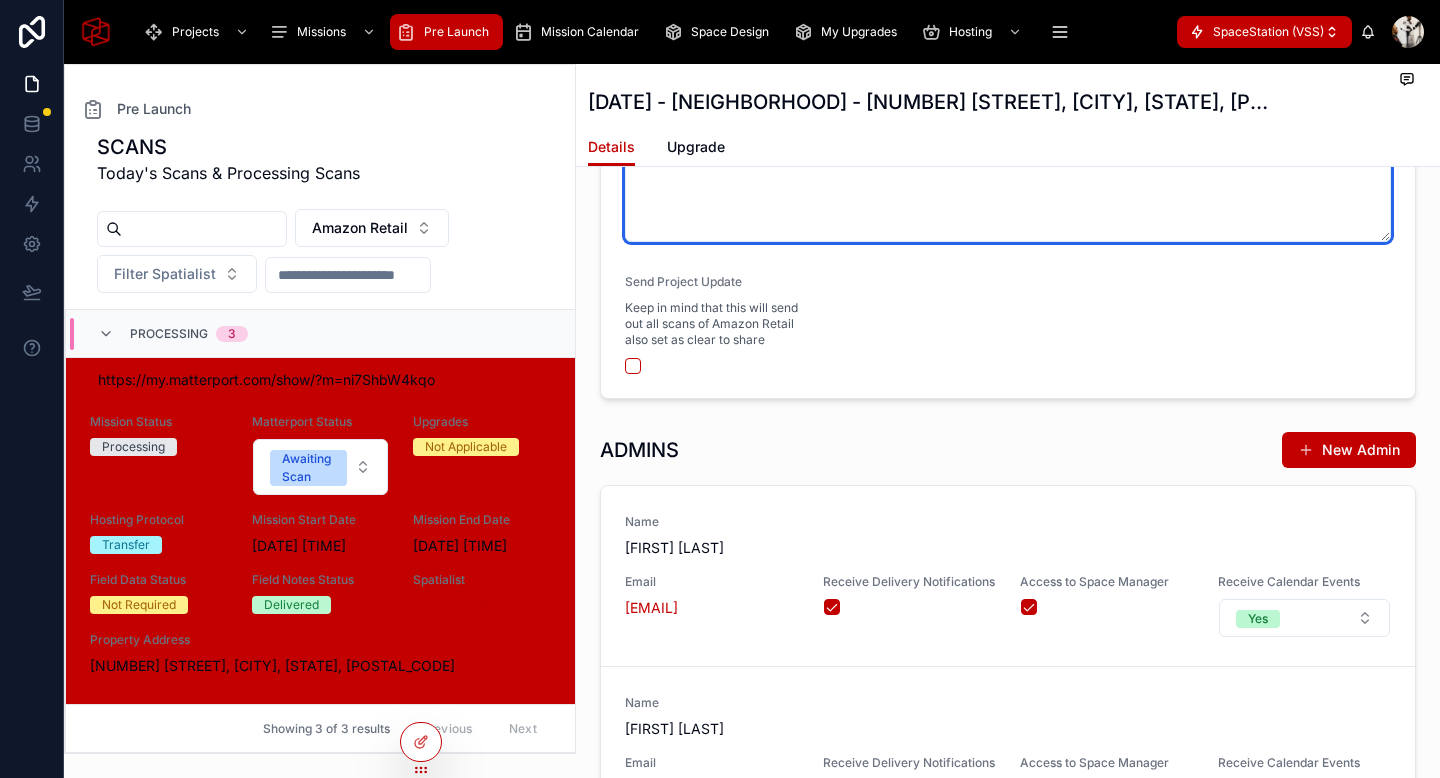 scroll, scrollTop: 7593, scrollLeft: 0, axis: vertical 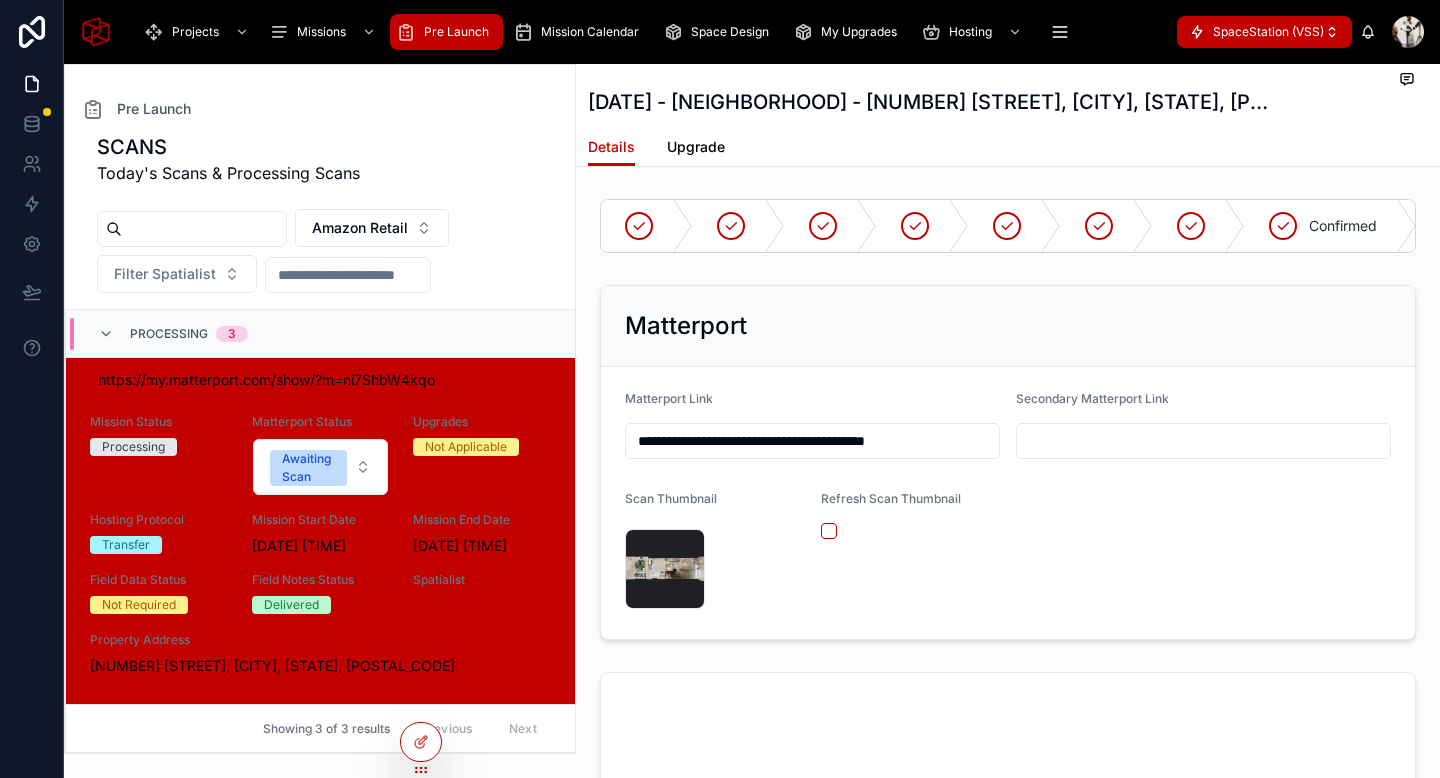 type on "**********" 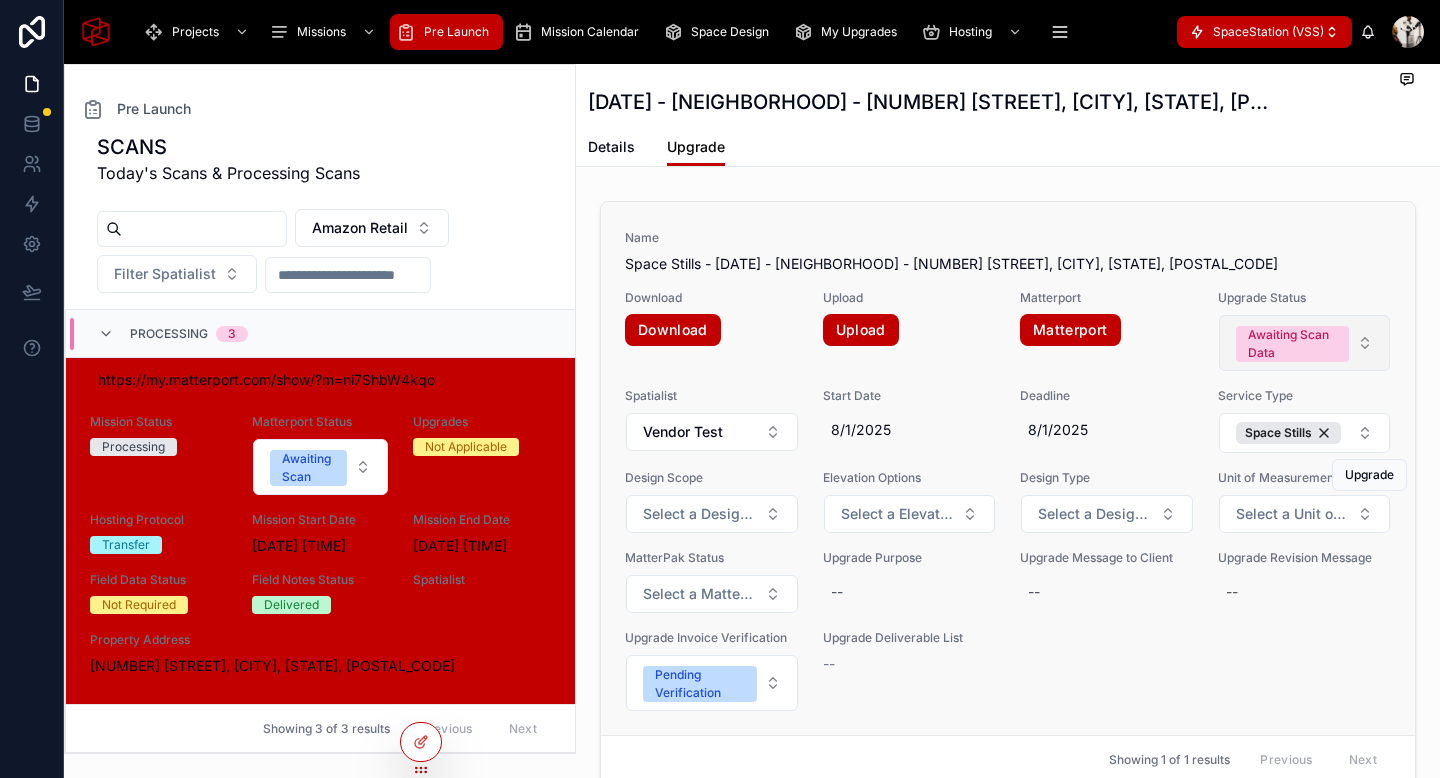 scroll, scrollTop: 4, scrollLeft: 0, axis: vertical 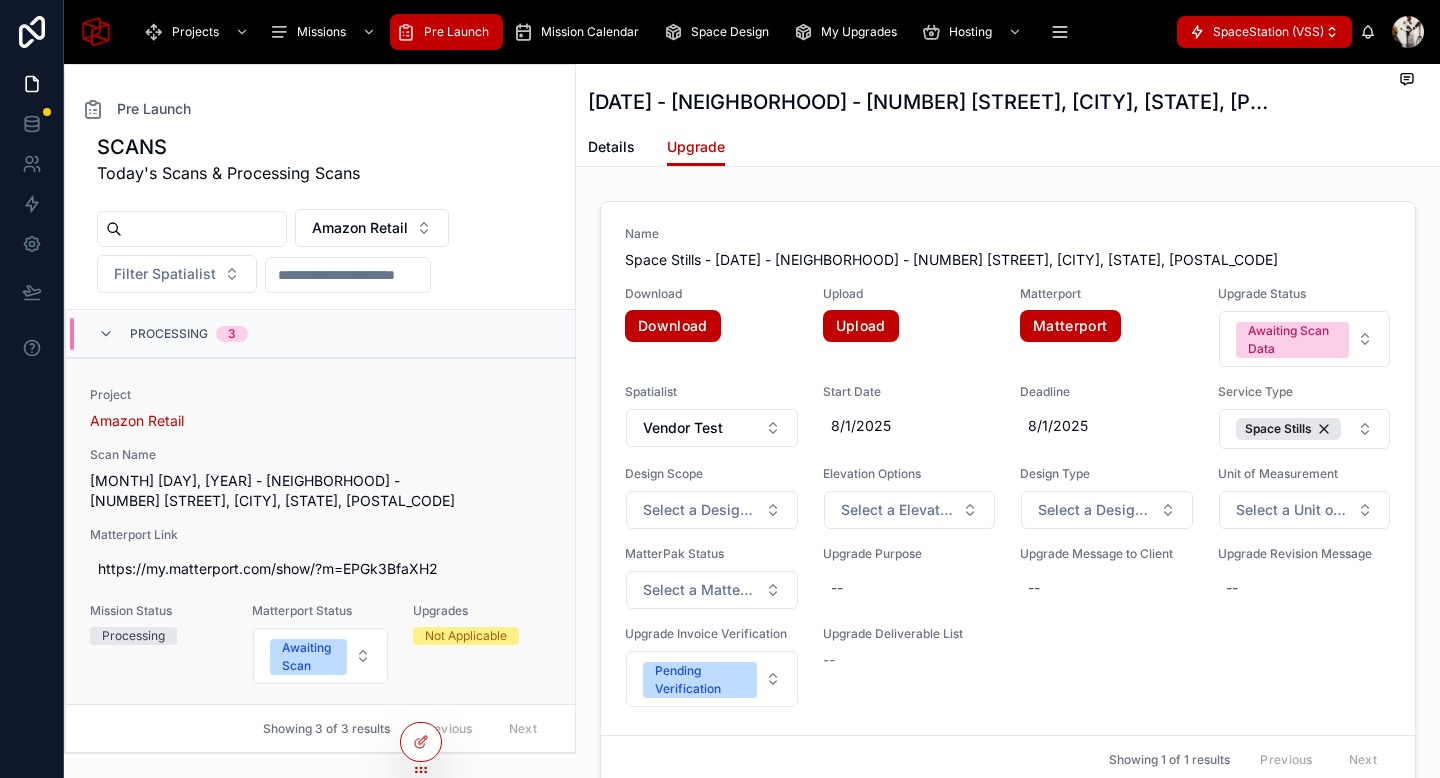 click on "Project Amazon Retail Scan Name [DATE] - [NEIGHBORHOOD] - [NUMBER] [STREET], [CITY], [STATE], [POSTAL_CODE] Matterport Link https://my.matterport.com/show/?m=EPGk3BfaXH2 Mission Status Processing Matterport Status Clear to Share Upgrades Not Applicable Hosting Protocol Transfer Mission Start Date [DATE] [TIME] Mission End Date [DATE] [TIME] Field Data Status Delivered Field Notes Status Delivered Spatialist [FIRST] [LAST] Property Address [NUMBER] [STREET], [CITY], [STATE], [POSTAL_CODE]" at bounding box center [320, 626] 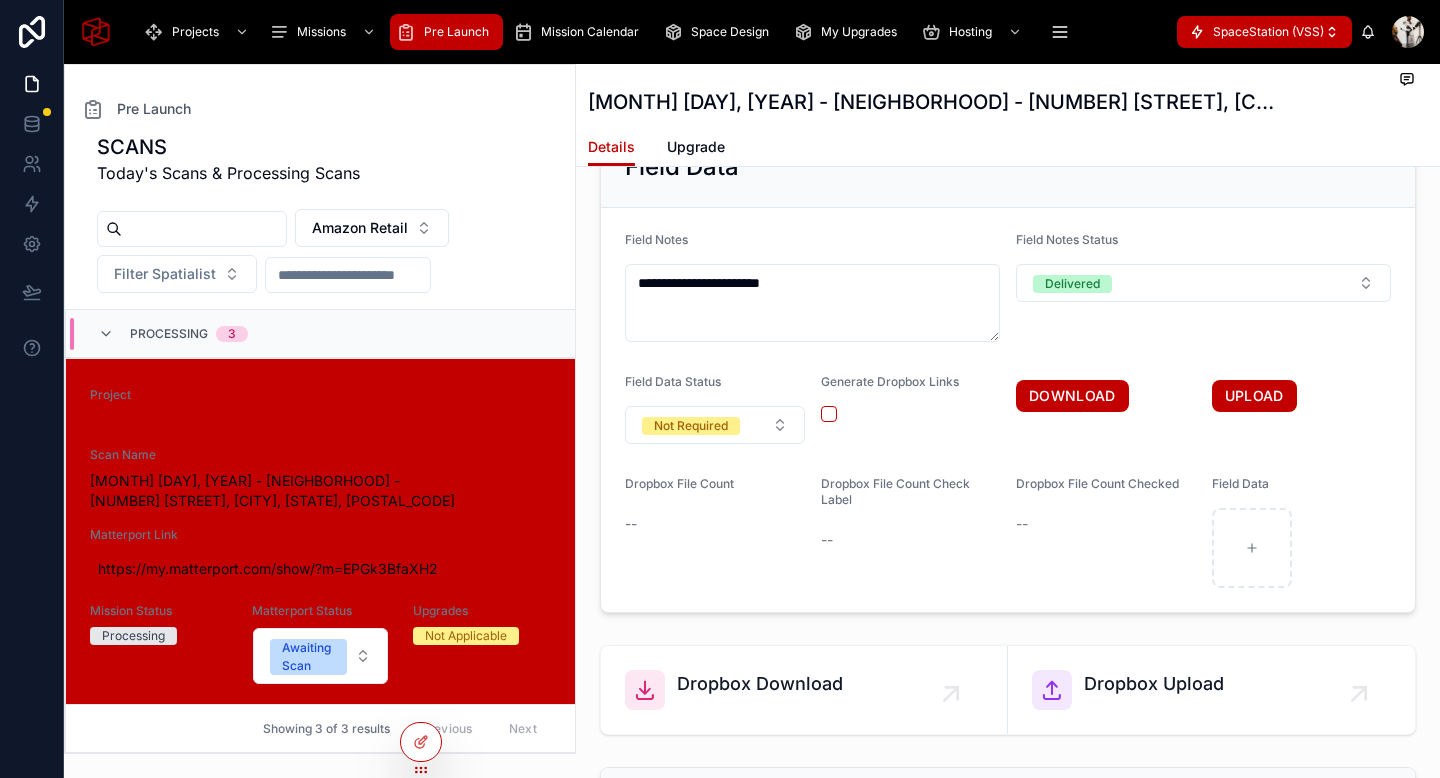 scroll, scrollTop: 4552, scrollLeft: 0, axis: vertical 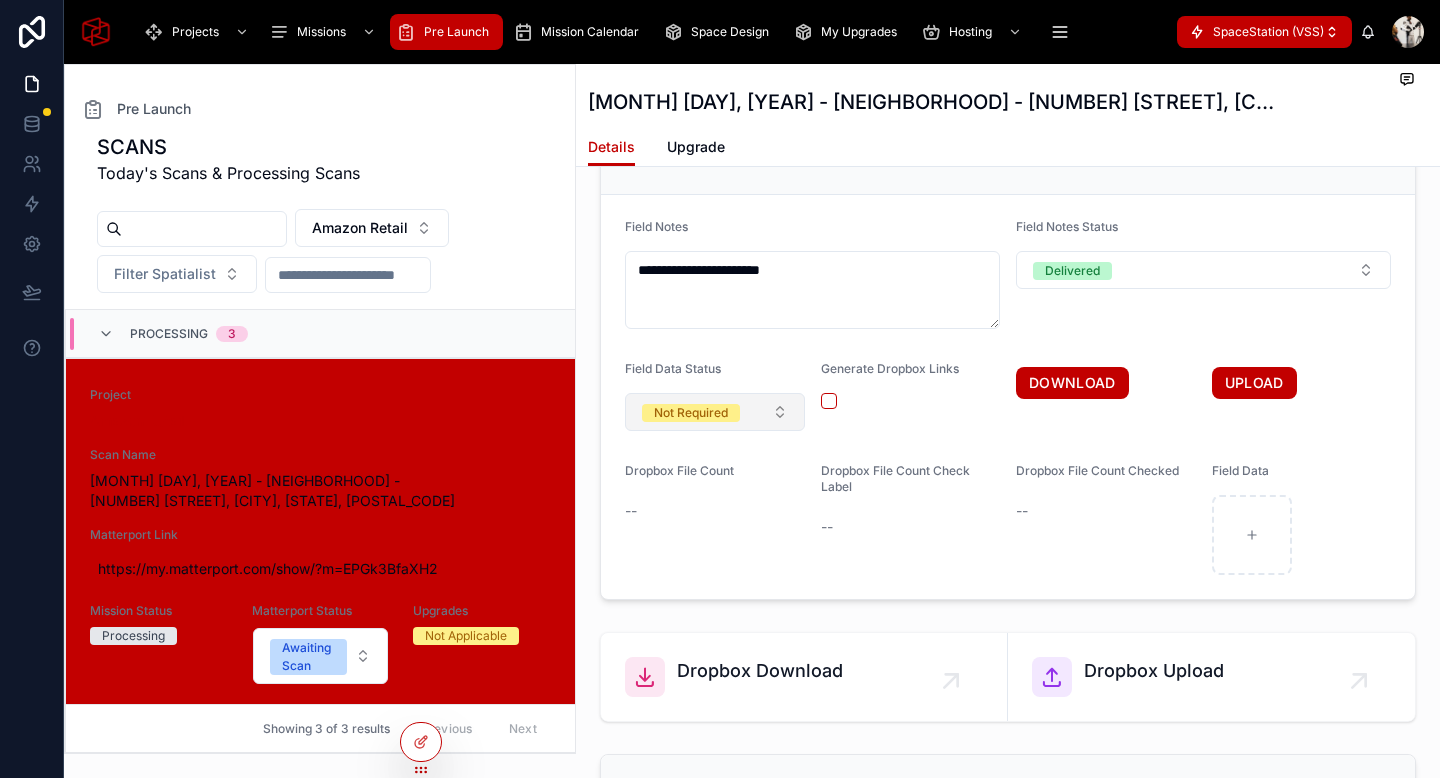 click on "Not Required" at bounding box center (691, 412) 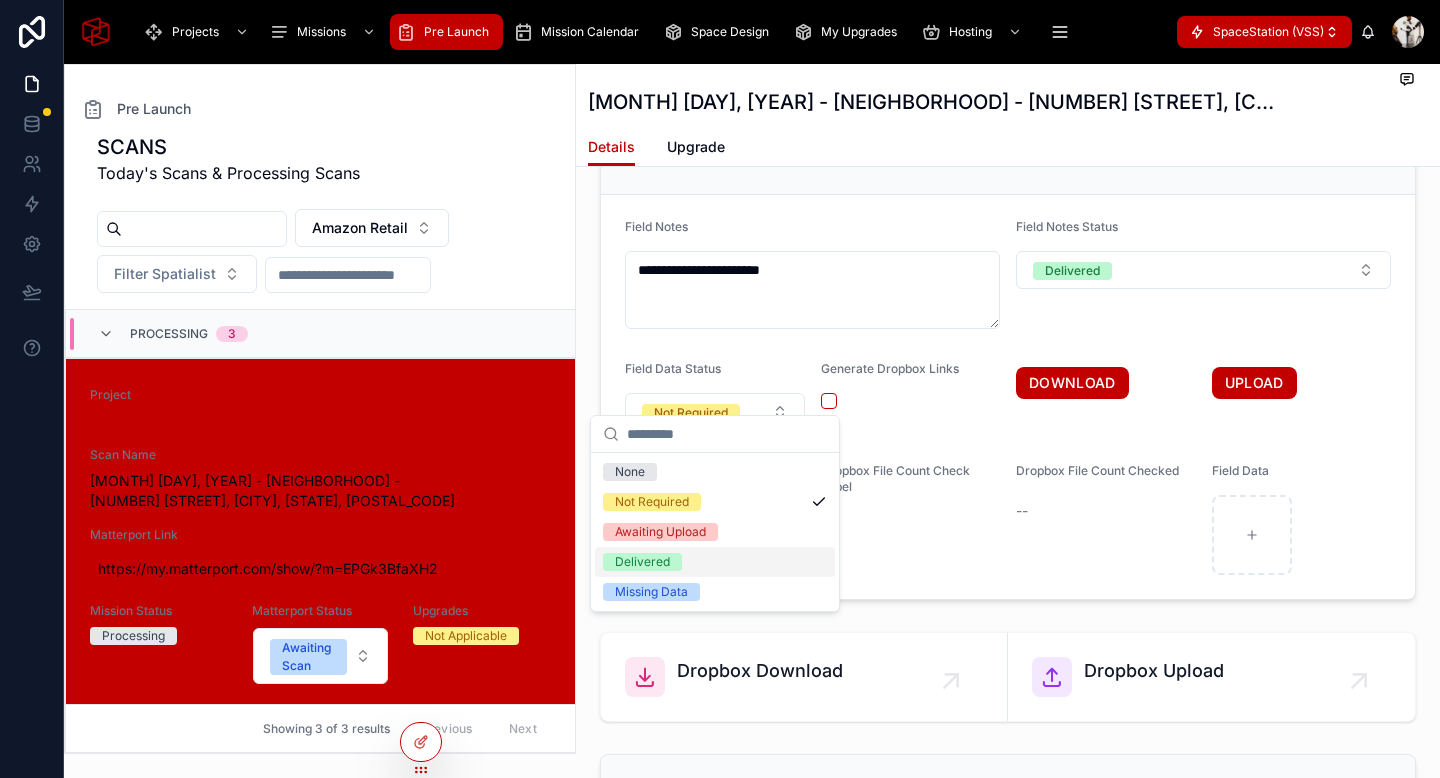 click on "Delivered" at bounding box center (642, 562) 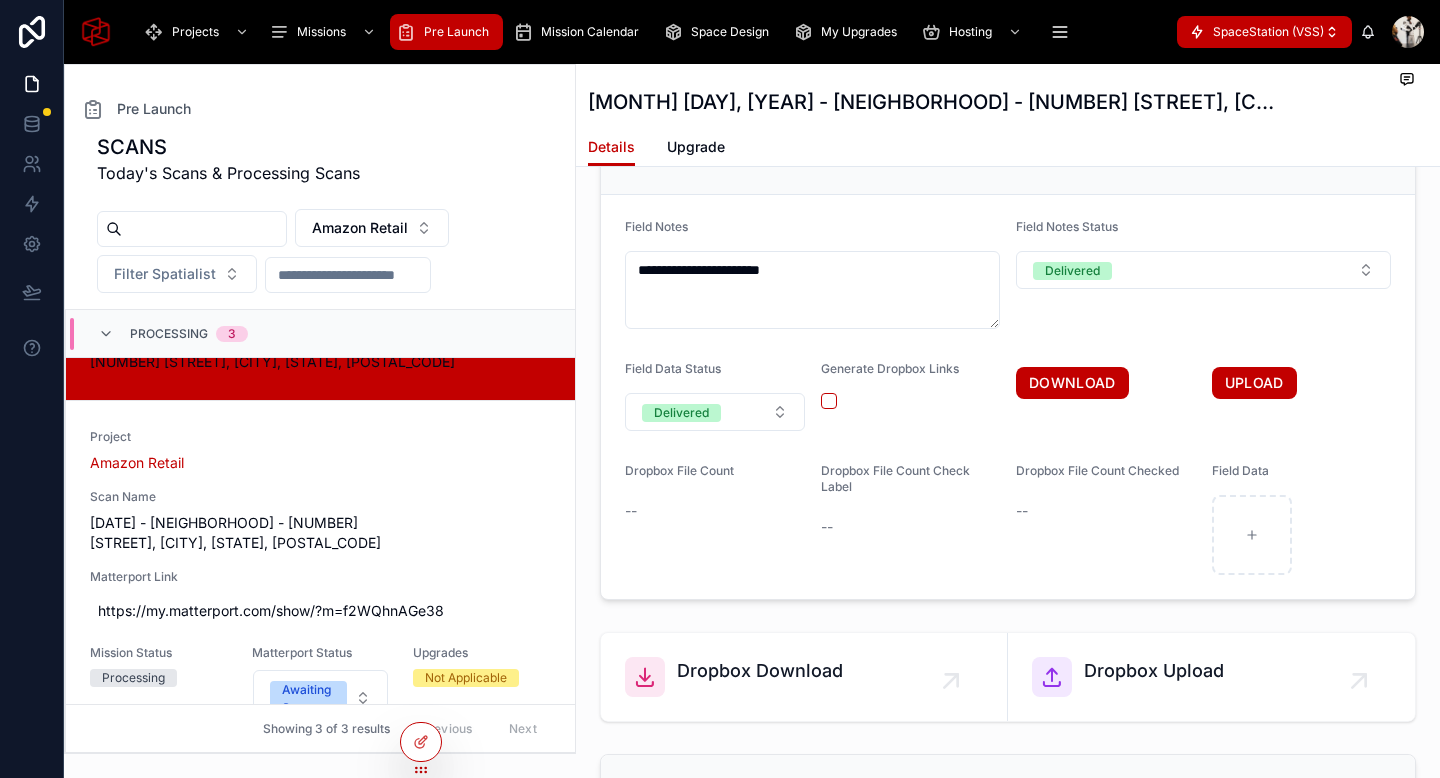 scroll, scrollTop: 514, scrollLeft: 0, axis: vertical 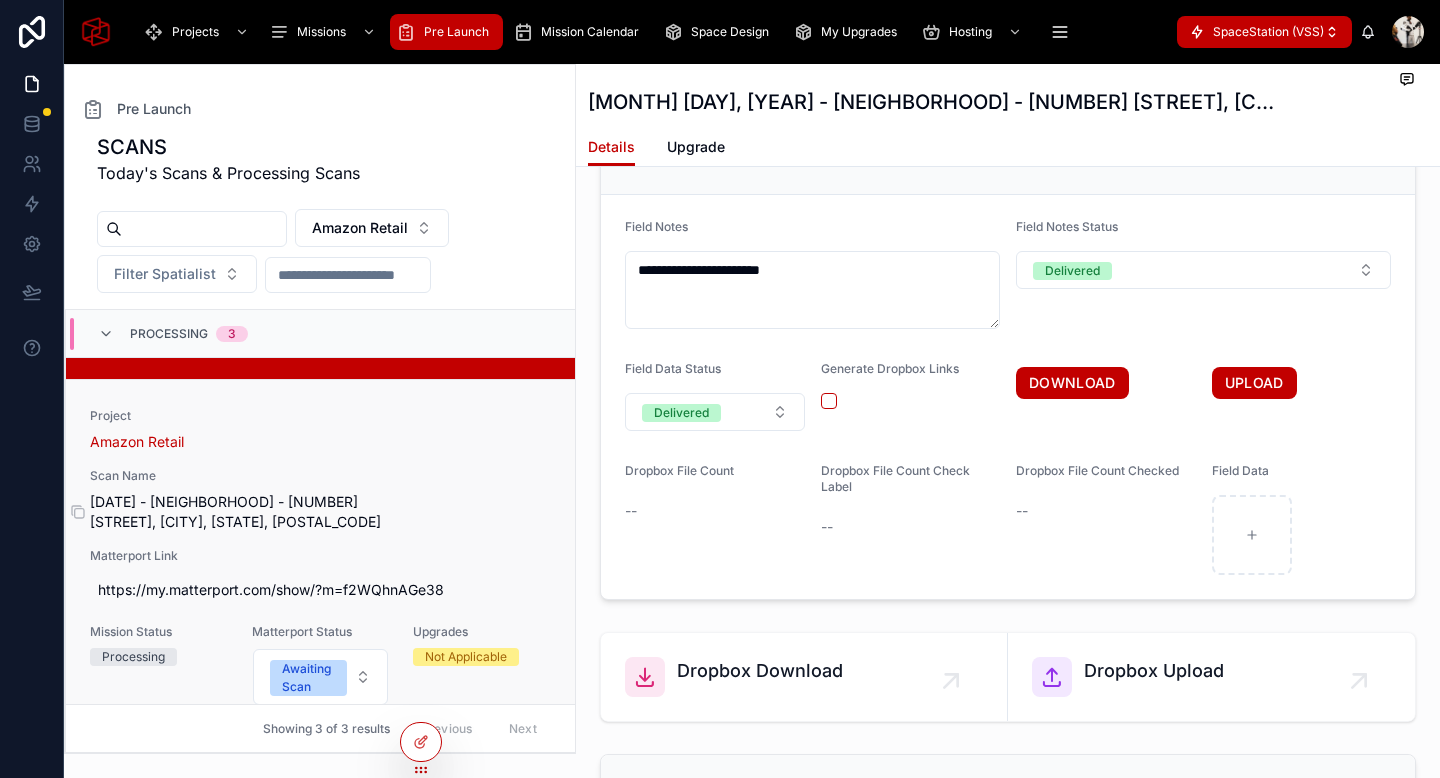 click on "[DATE] - [NEIGHBORHOOD] - [NUMBER] [STREET], [CITY], [STATE], [POSTAL_CODE]" at bounding box center (320, 512) 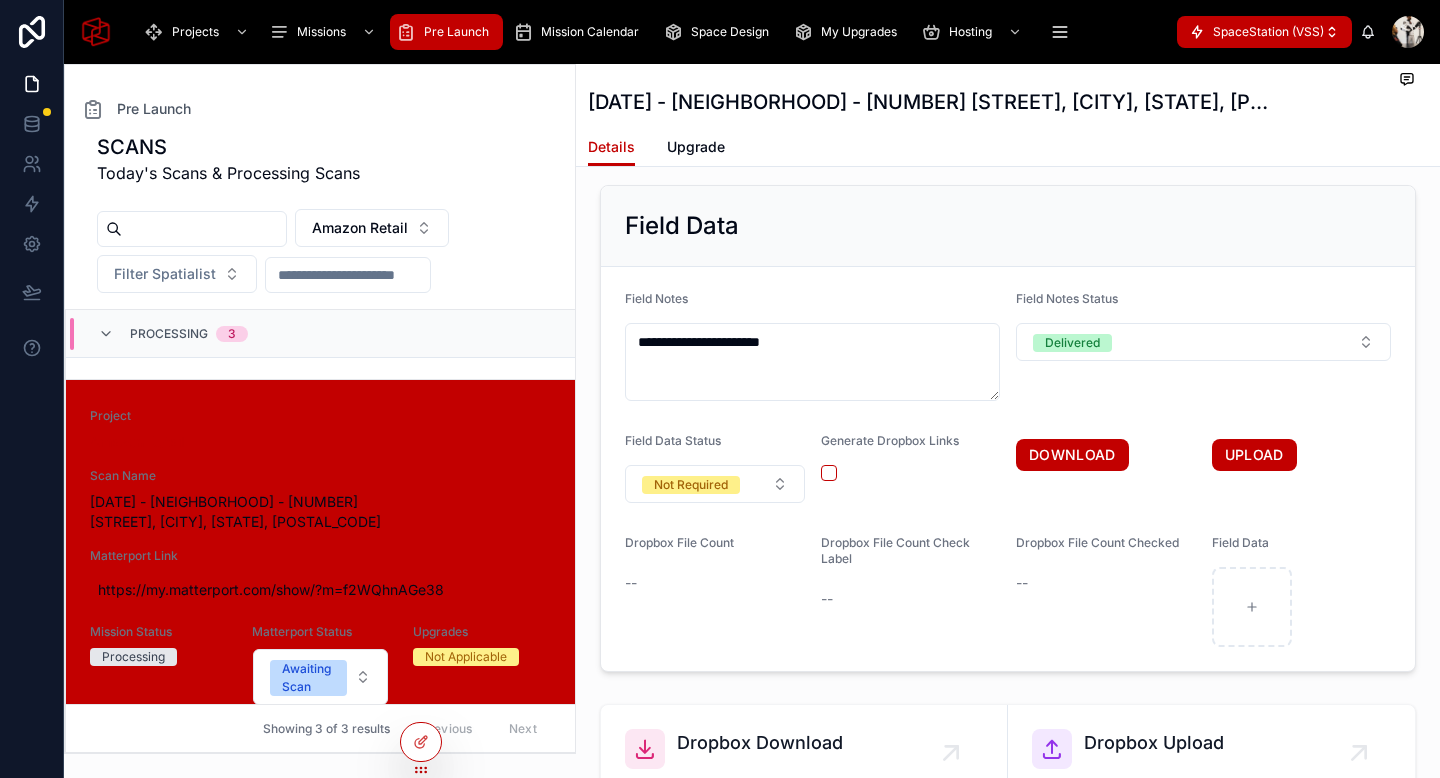 scroll, scrollTop: 4516, scrollLeft: 0, axis: vertical 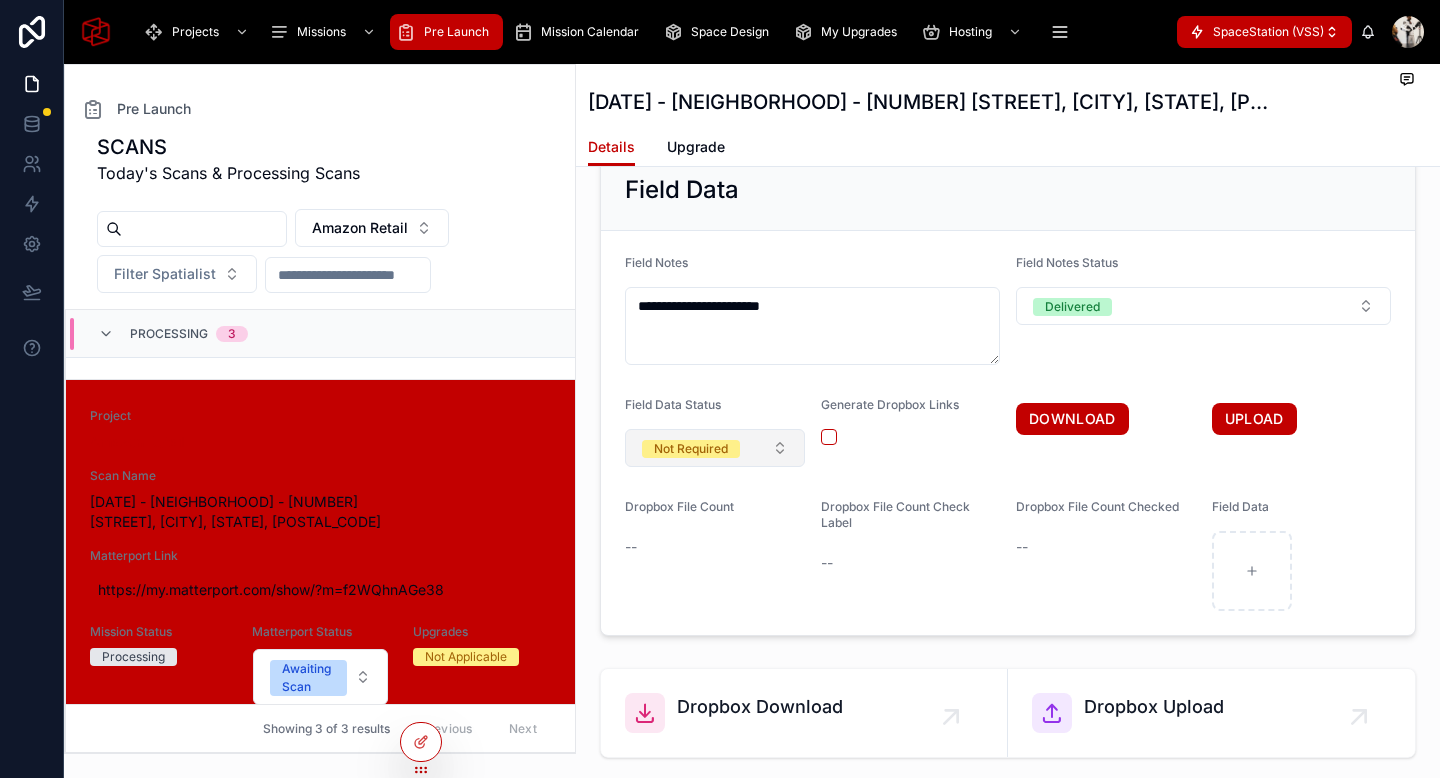 click on "Not Required" at bounding box center [691, 449] 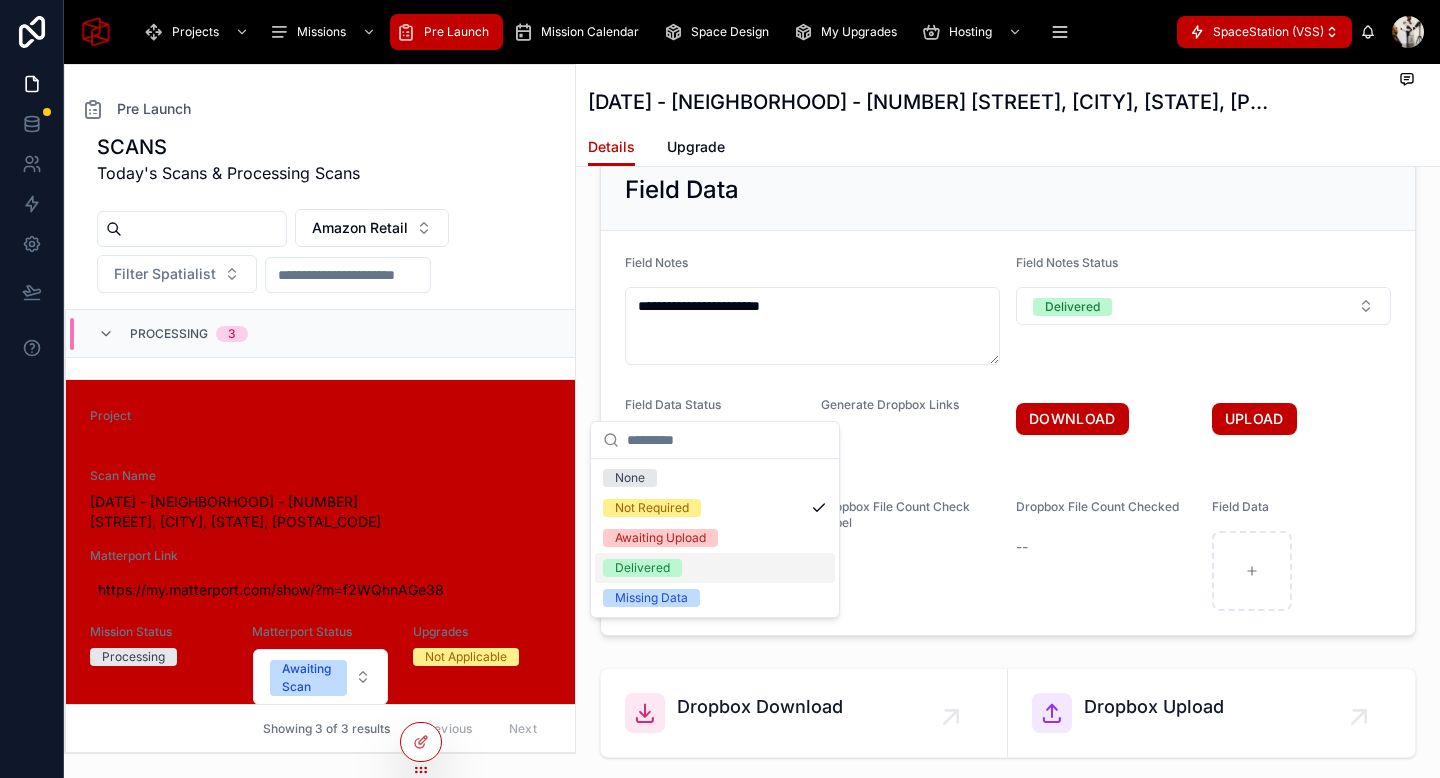 click on "Delivered" at bounding box center [642, 568] 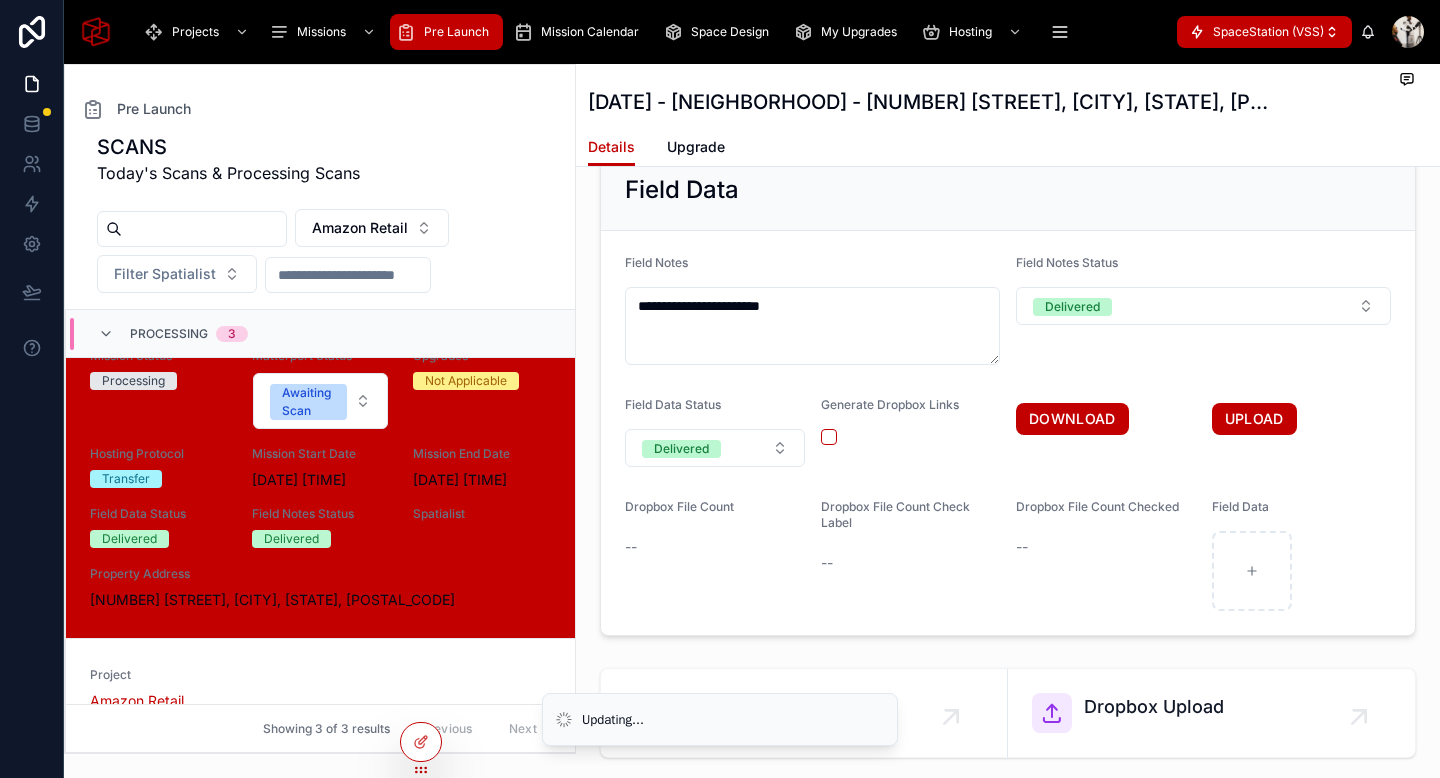 scroll, scrollTop: 834, scrollLeft: 0, axis: vertical 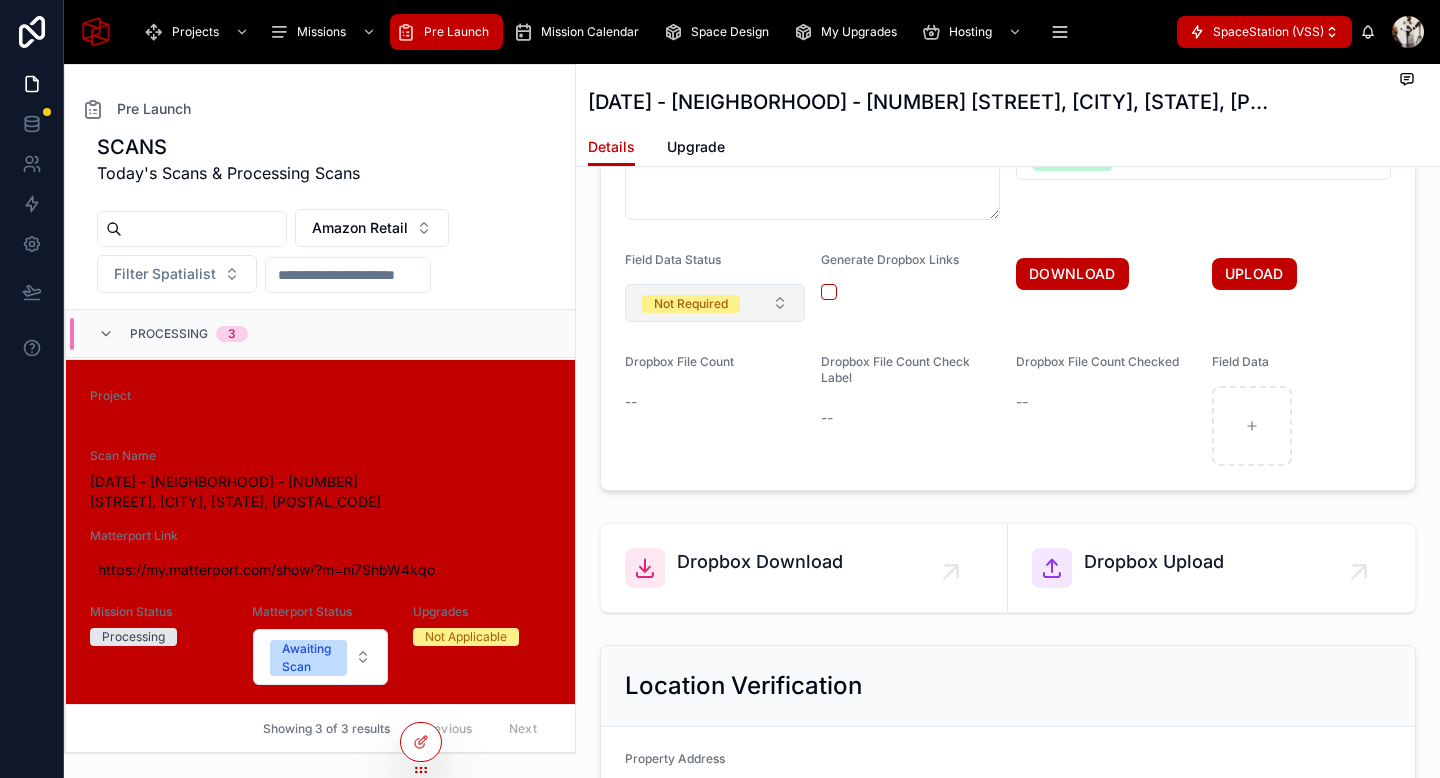 click on "Not Required" at bounding box center (691, 304) 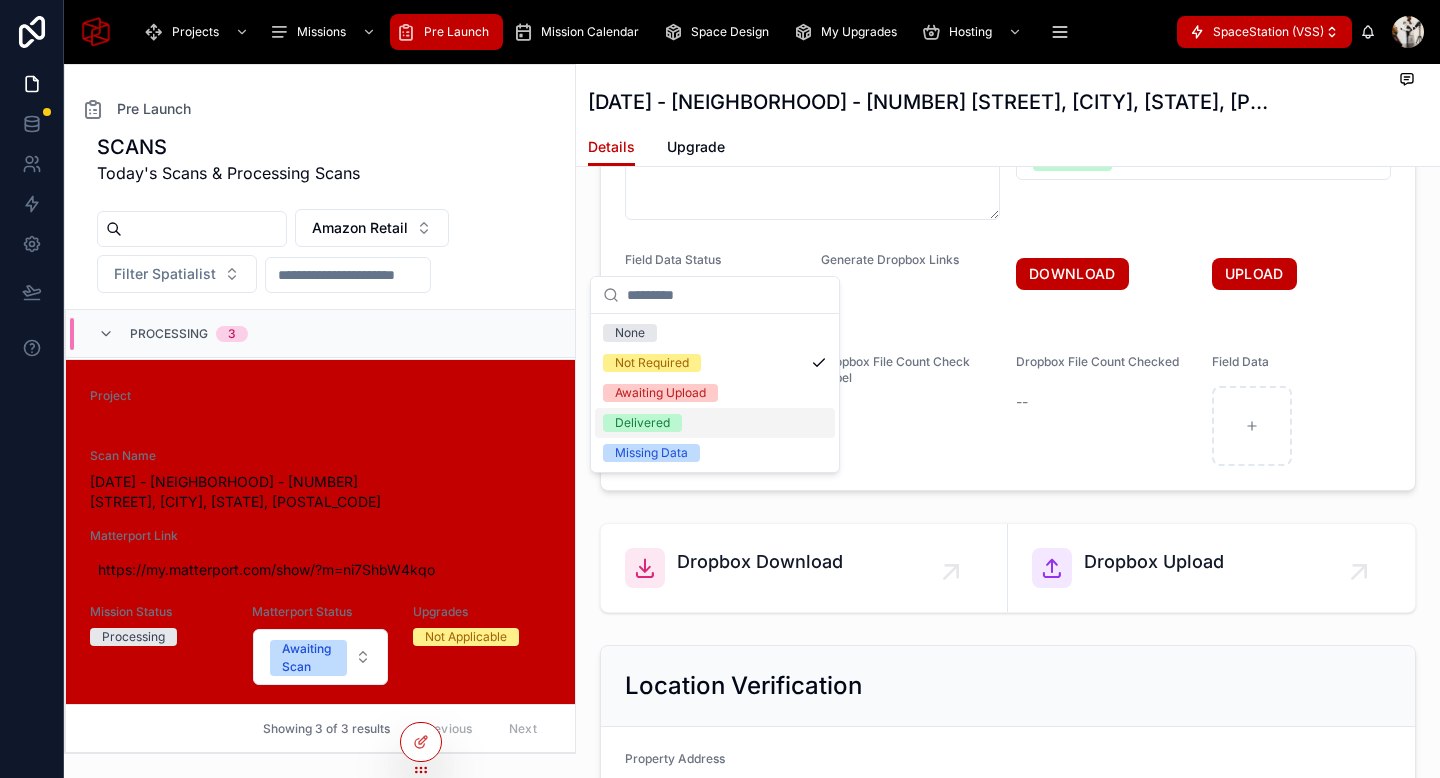 click on "Delivered" at bounding box center (642, 423) 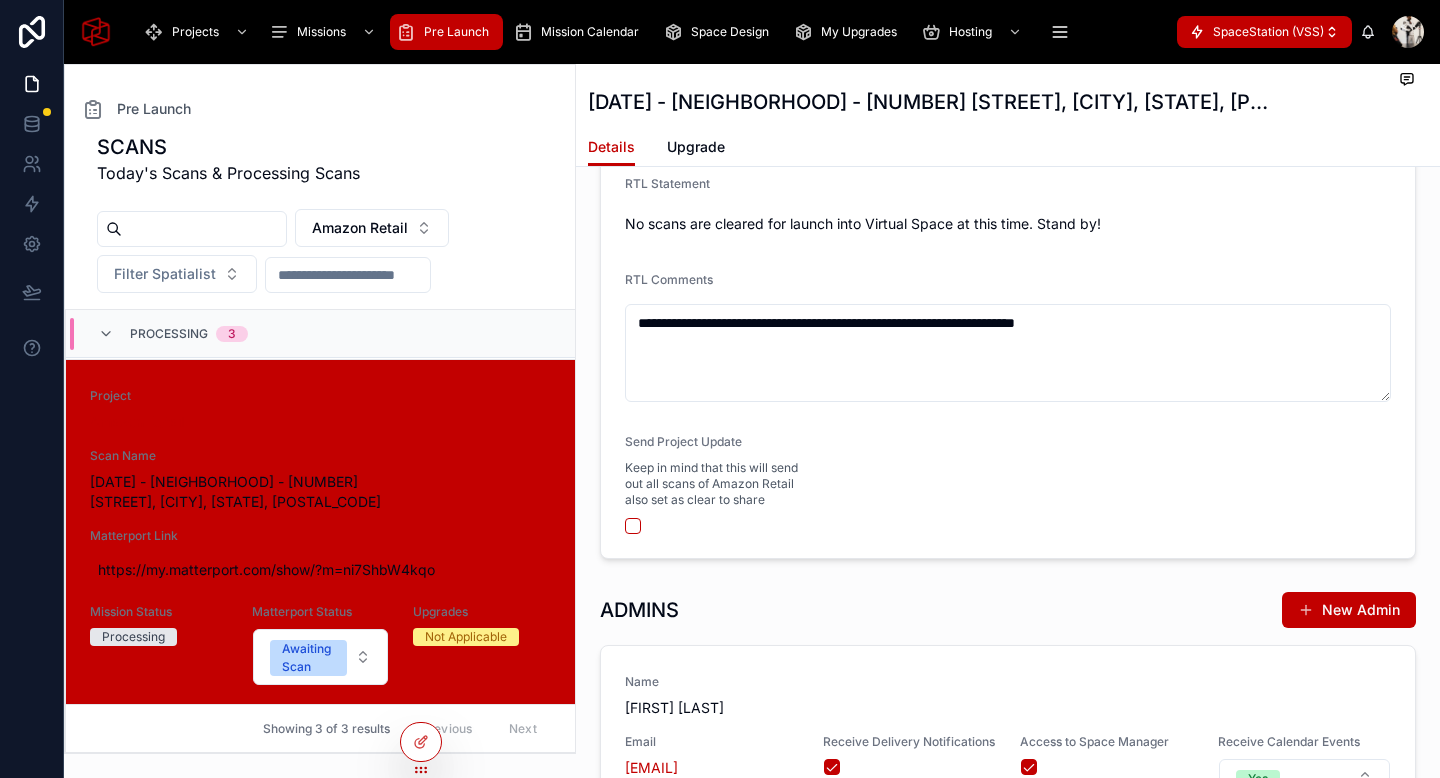scroll, scrollTop: 7437, scrollLeft: 0, axis: vertical 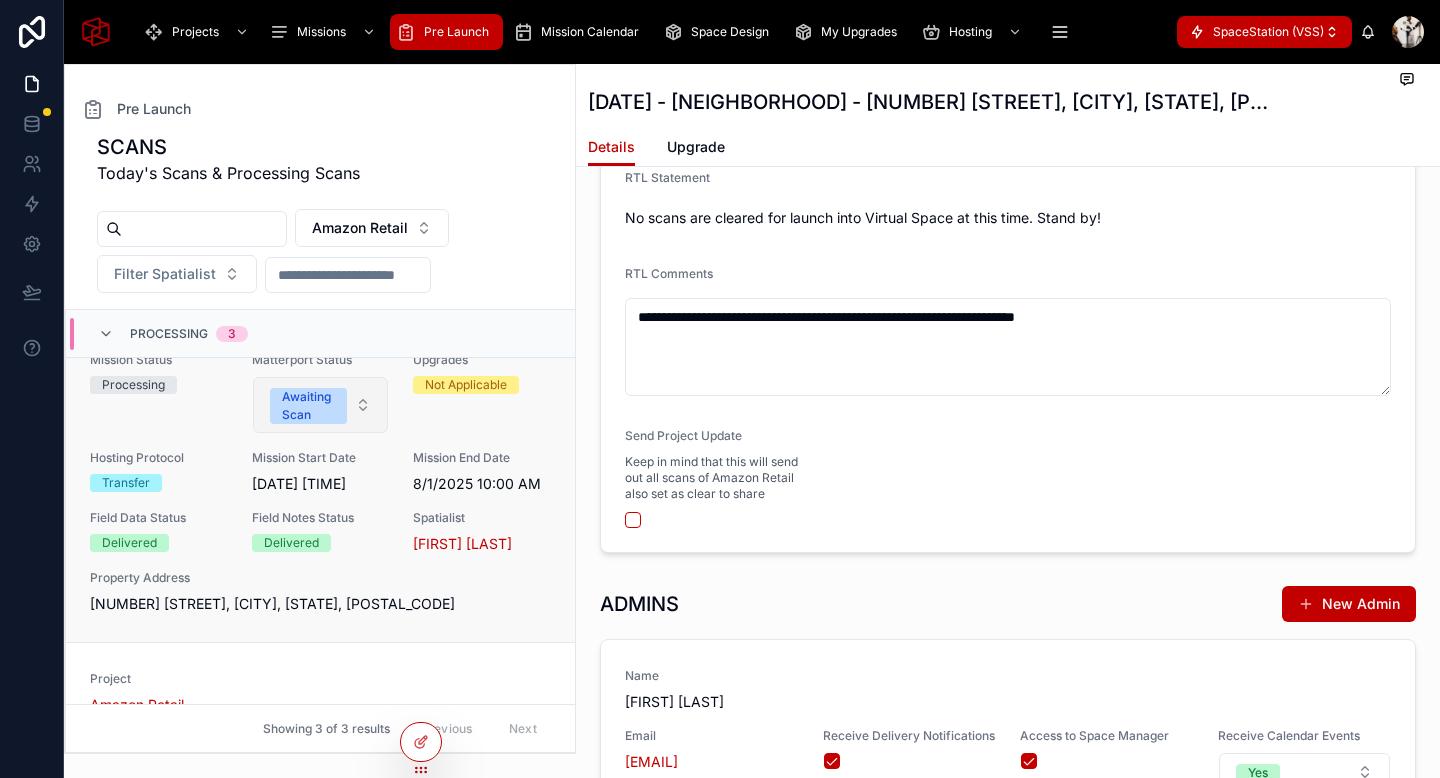 click on "Awaiting Scan" at bounding box center [309, 406] 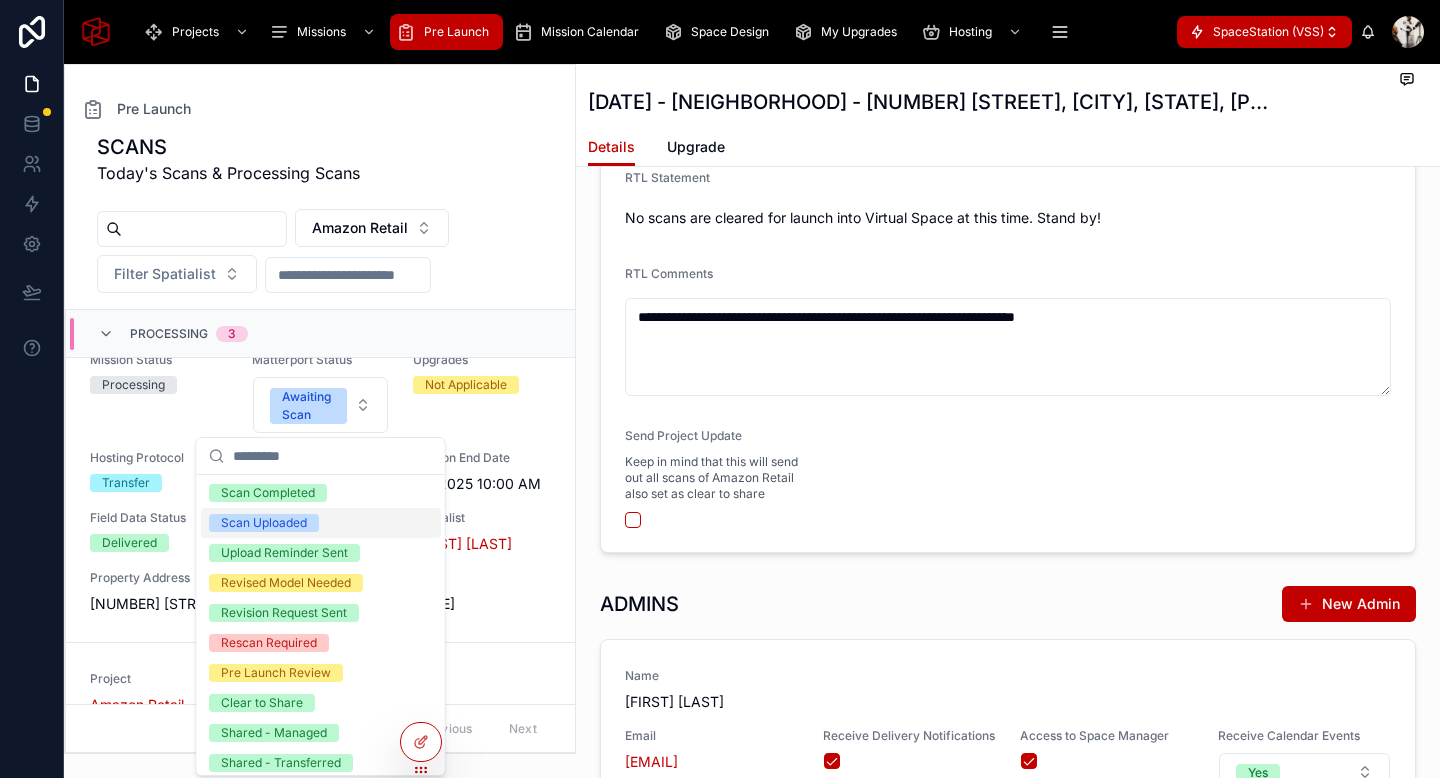 scroll, scrollTop: 118, scrollLeft: 0, axis: vertical 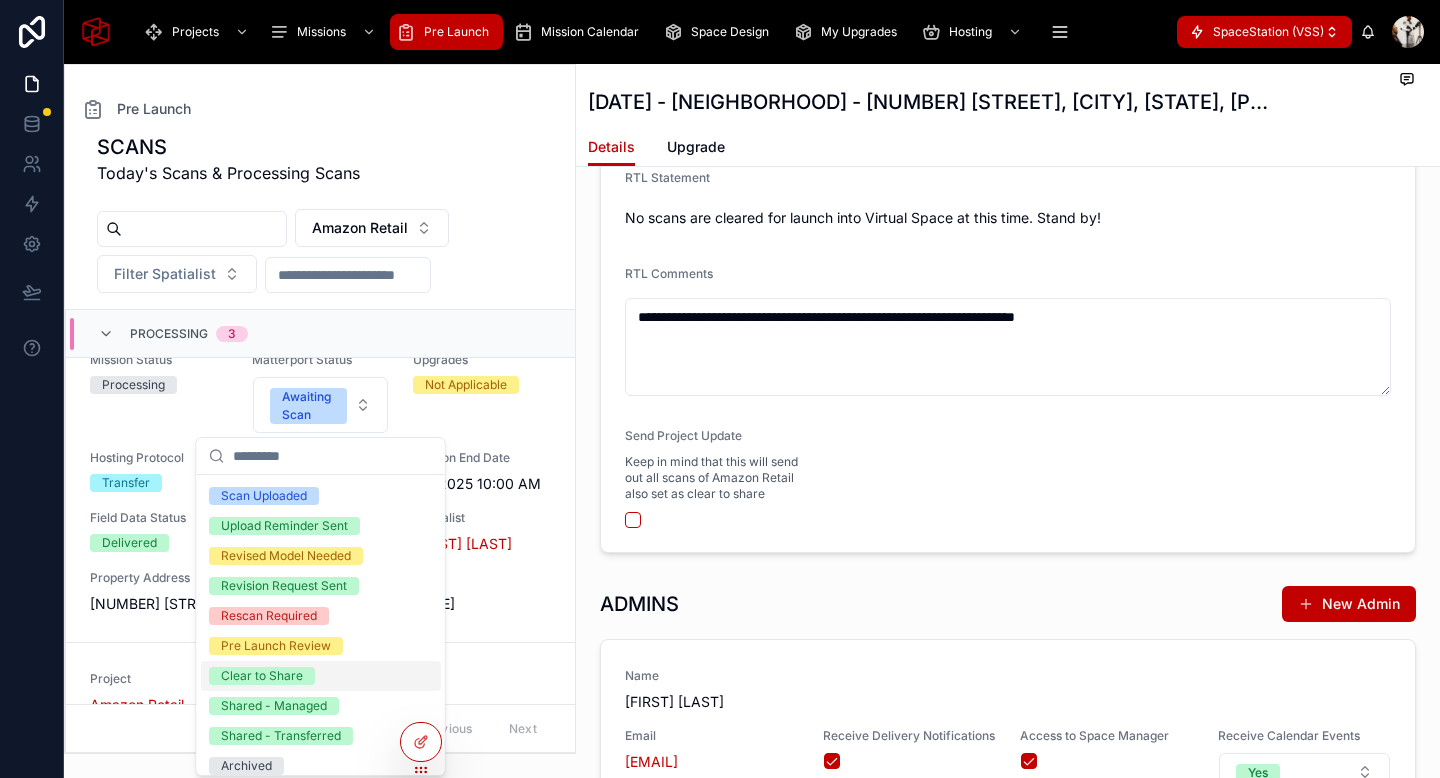 click on "Clear to Share" at bounding box center (262, 676) 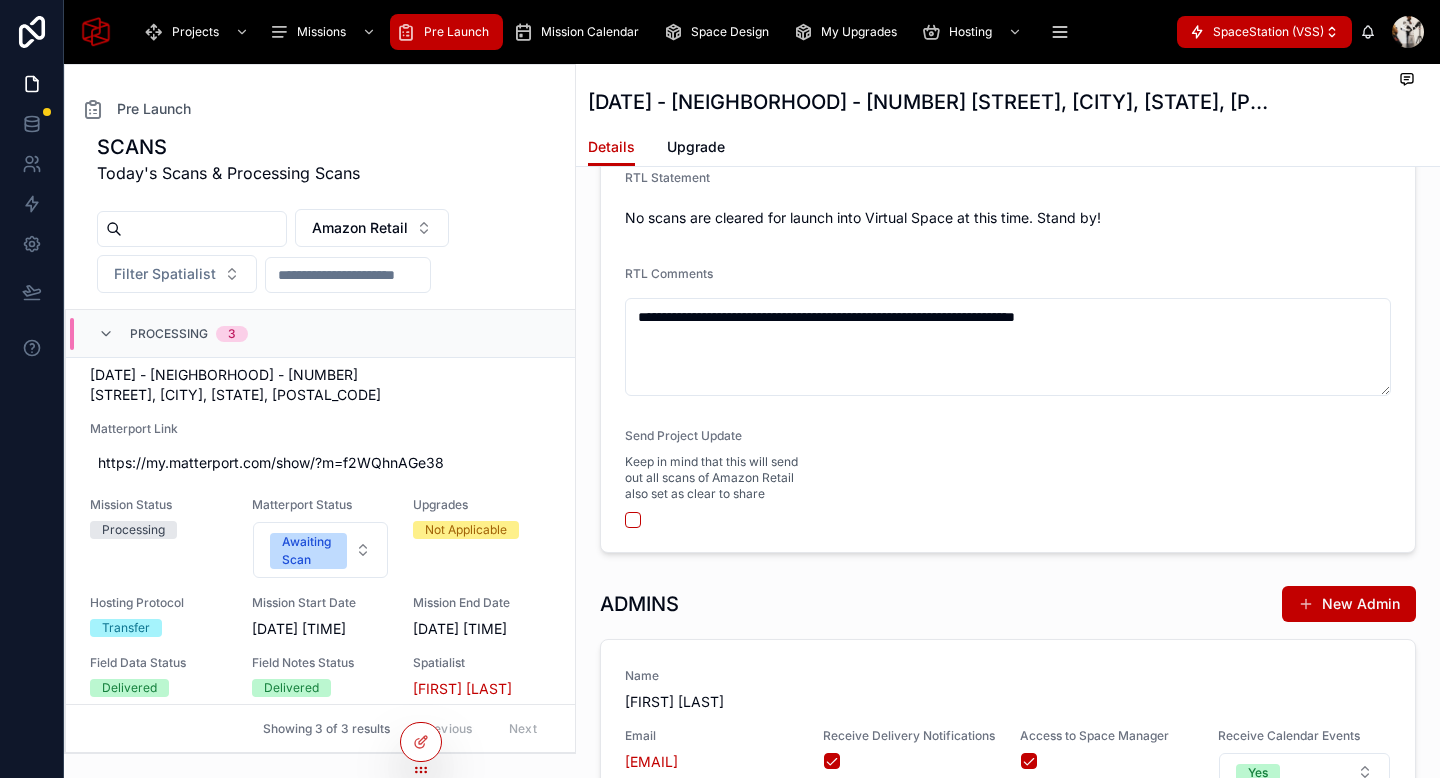 scroll, scrollTop: 741, scrollLeft: 0, axis: vertical 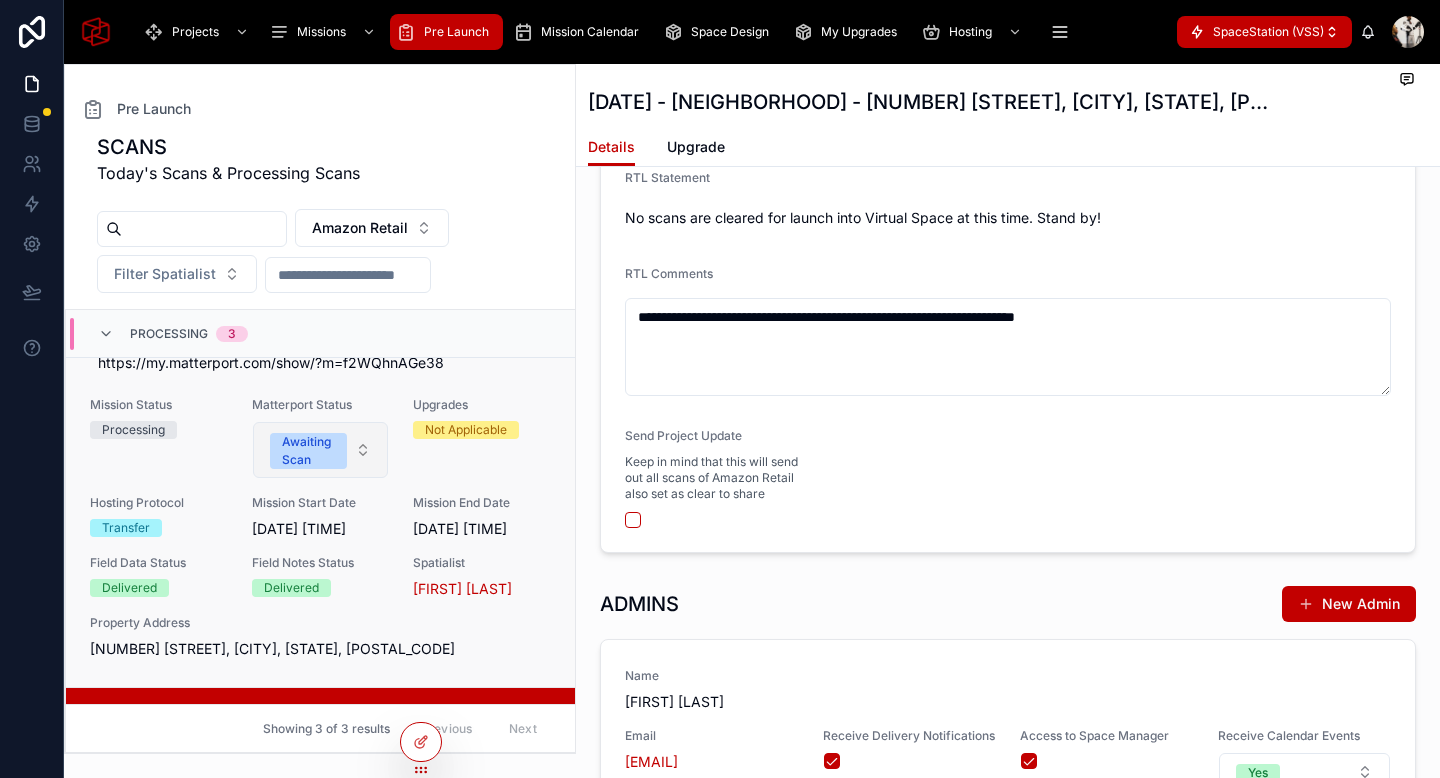 click on "Awaiting Scan" at bounding box center [309, 451] 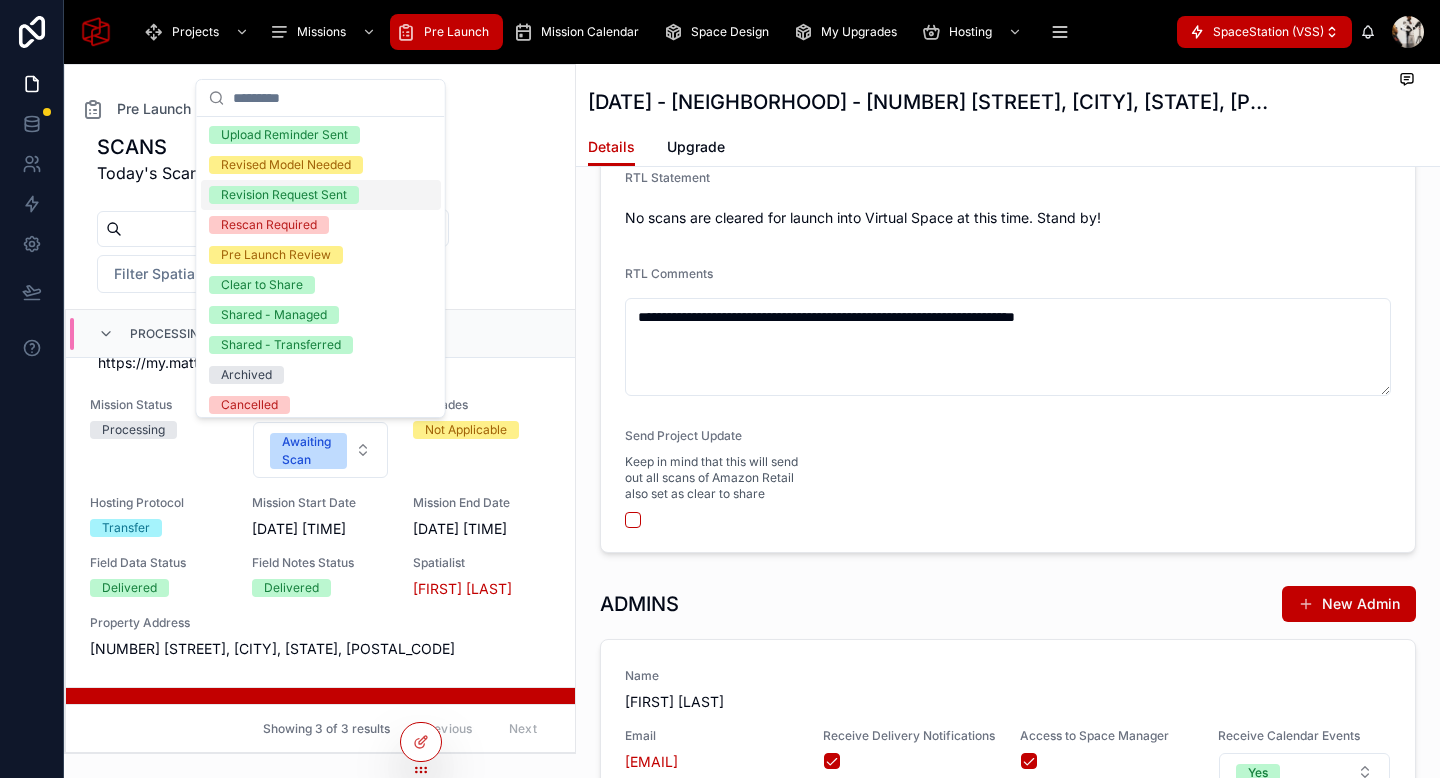 scroll, scrollTop: 158, scrollLeft: 0, axis: vertical 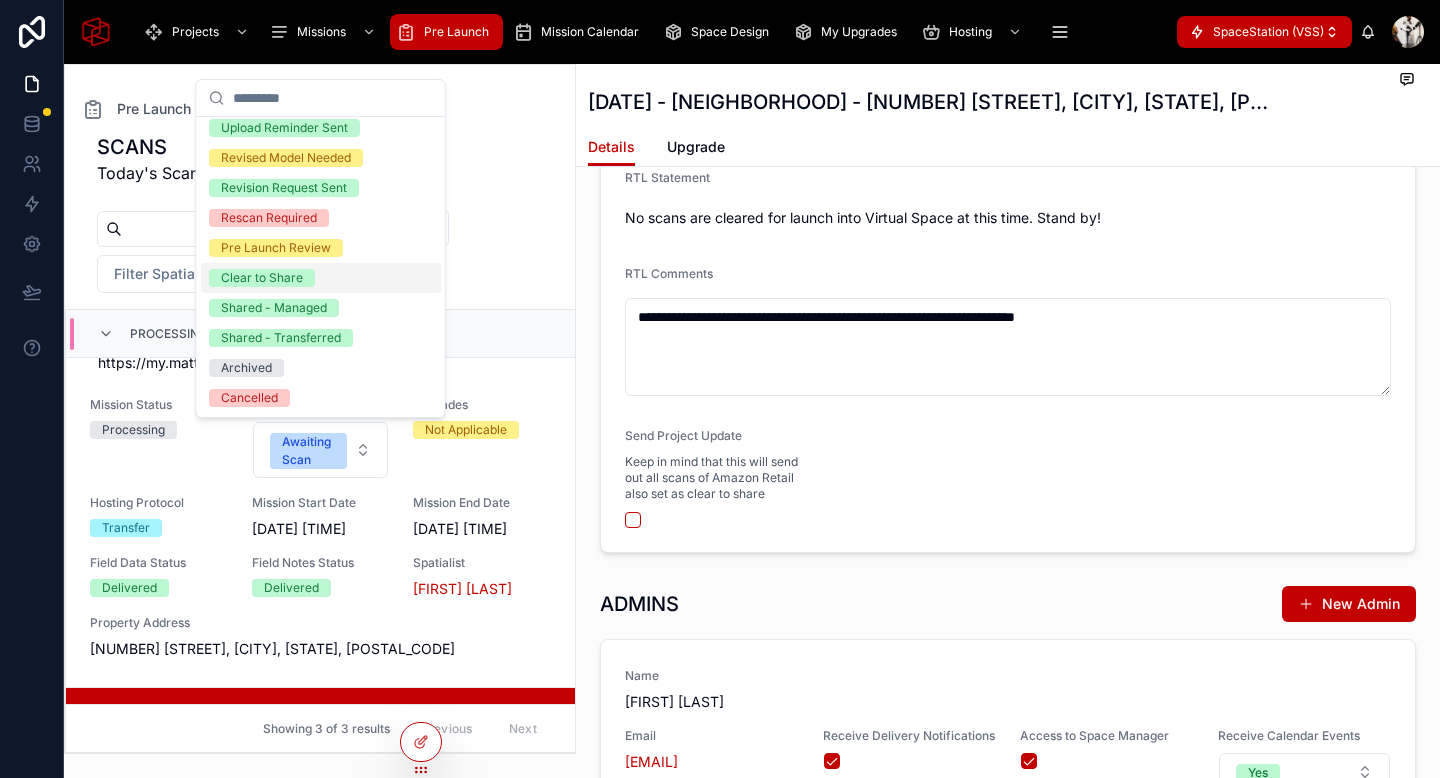 click on "Clear to Share" at bounding box center [262, 278] 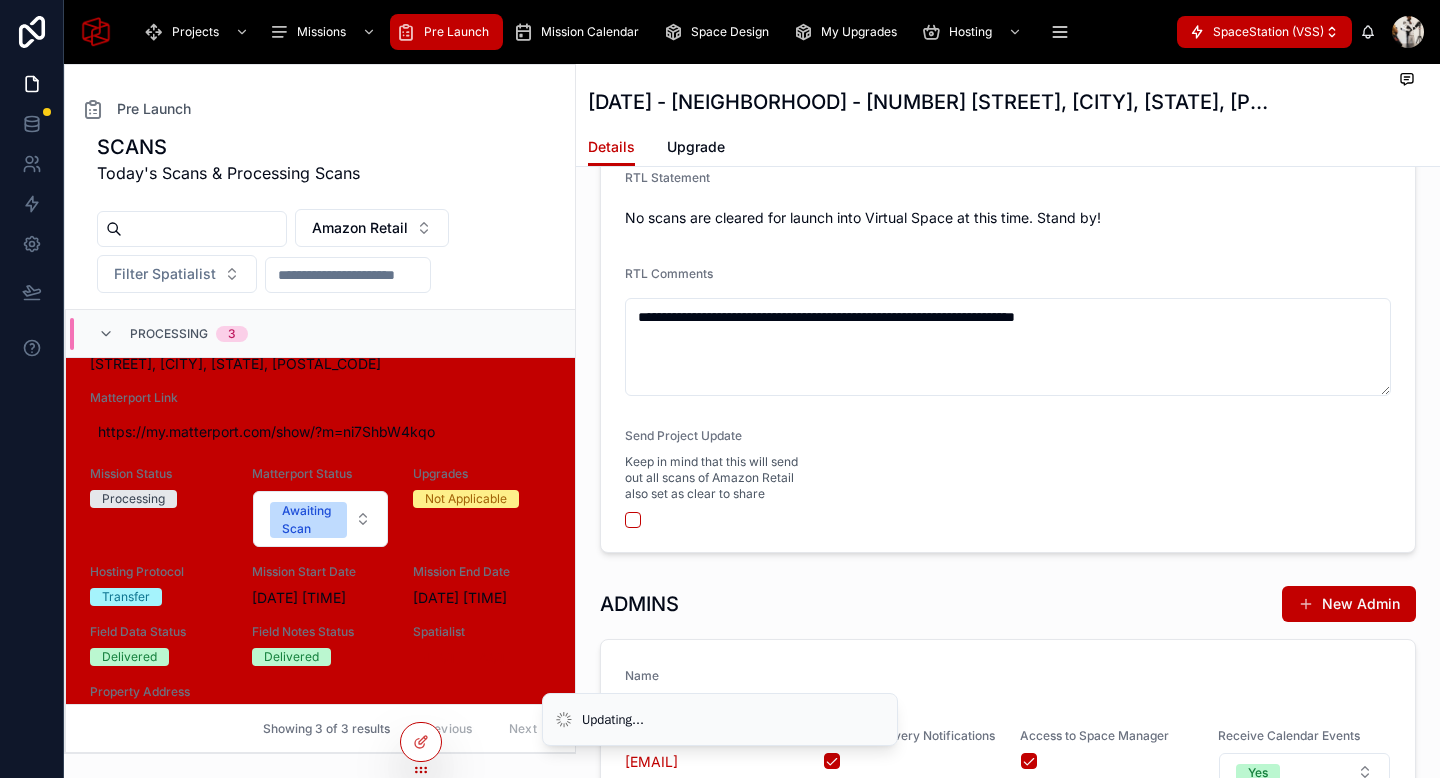scroll, scrollTop: 1259, scrollLeft: 0, axis: vertical 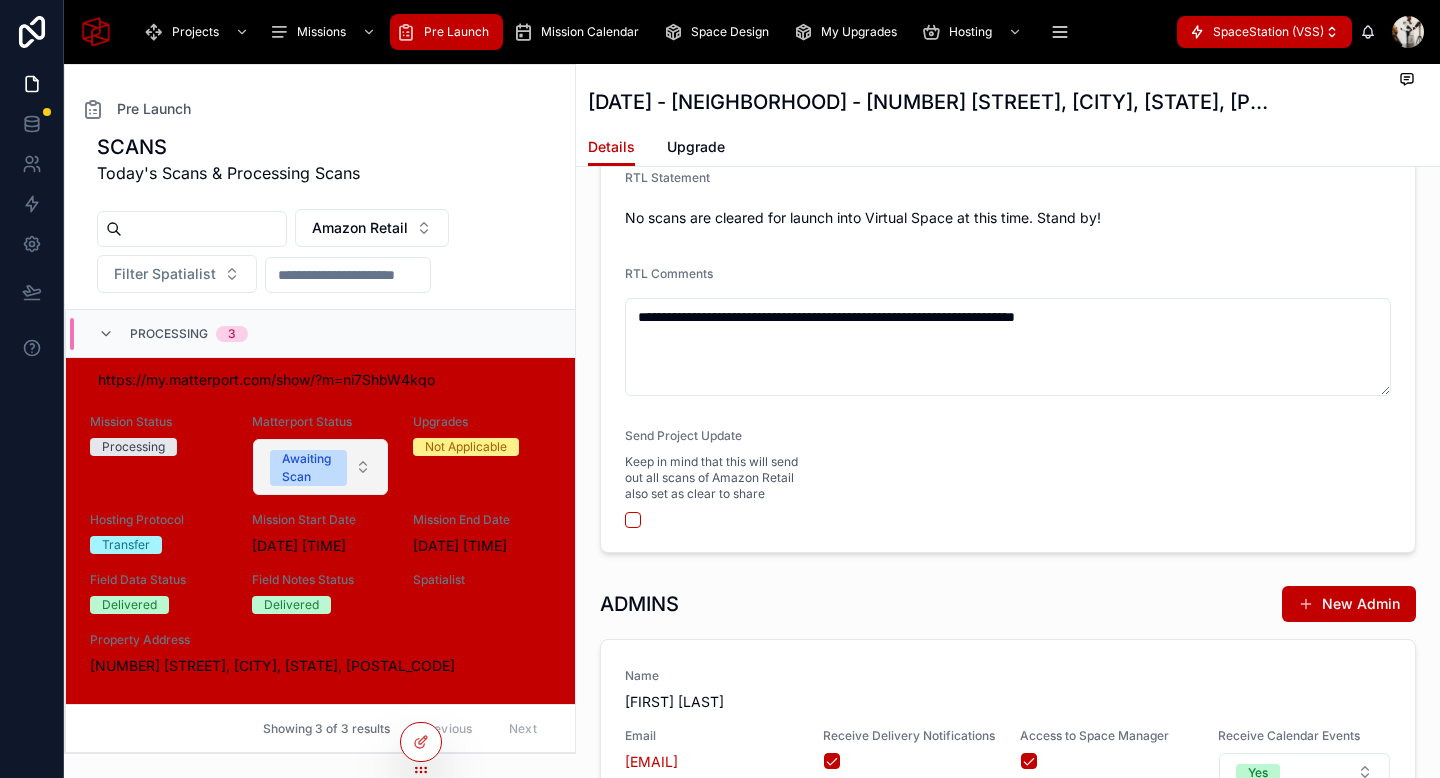 click on "Awaiting Scan" at bounding box center [309, 468] 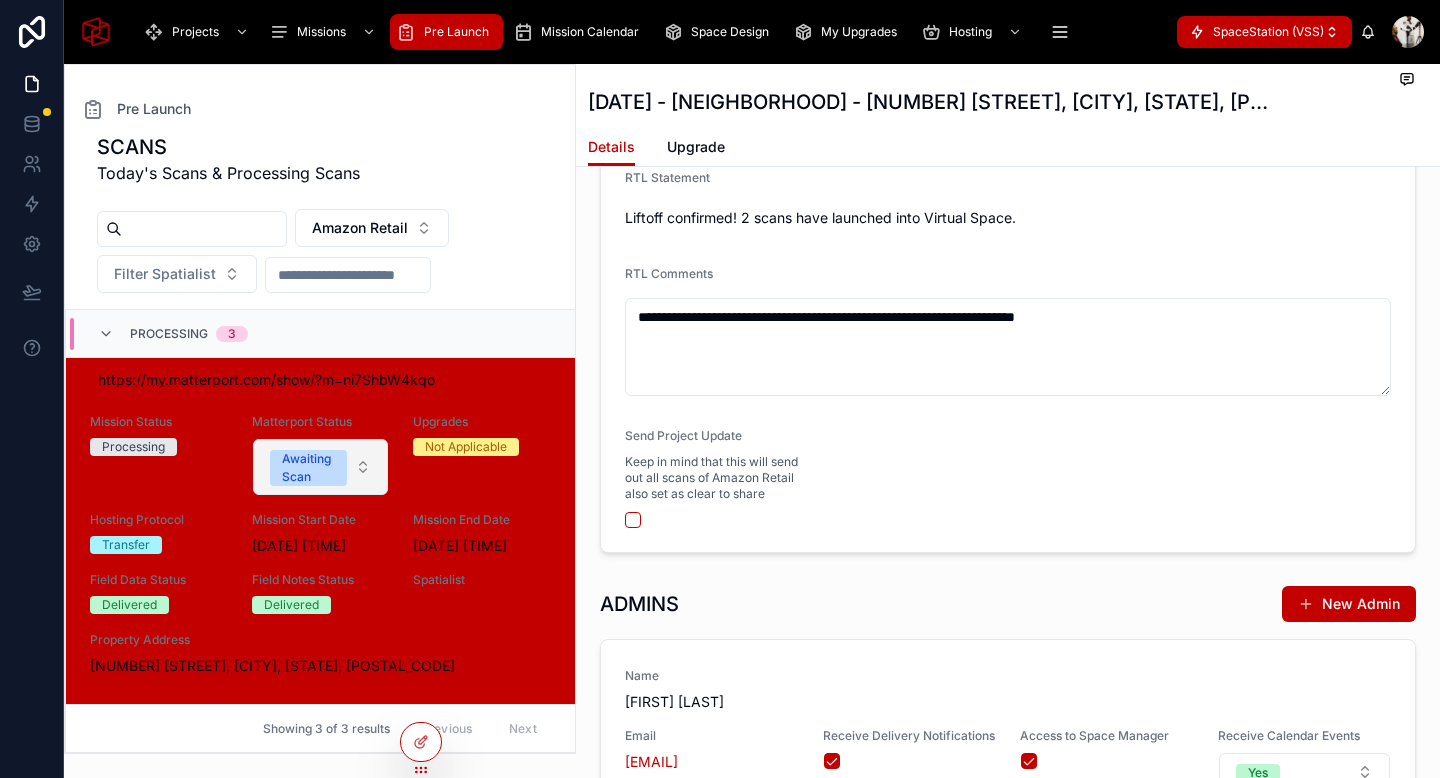 click on "Awaiting Scan" at bounding box center [309, 468] 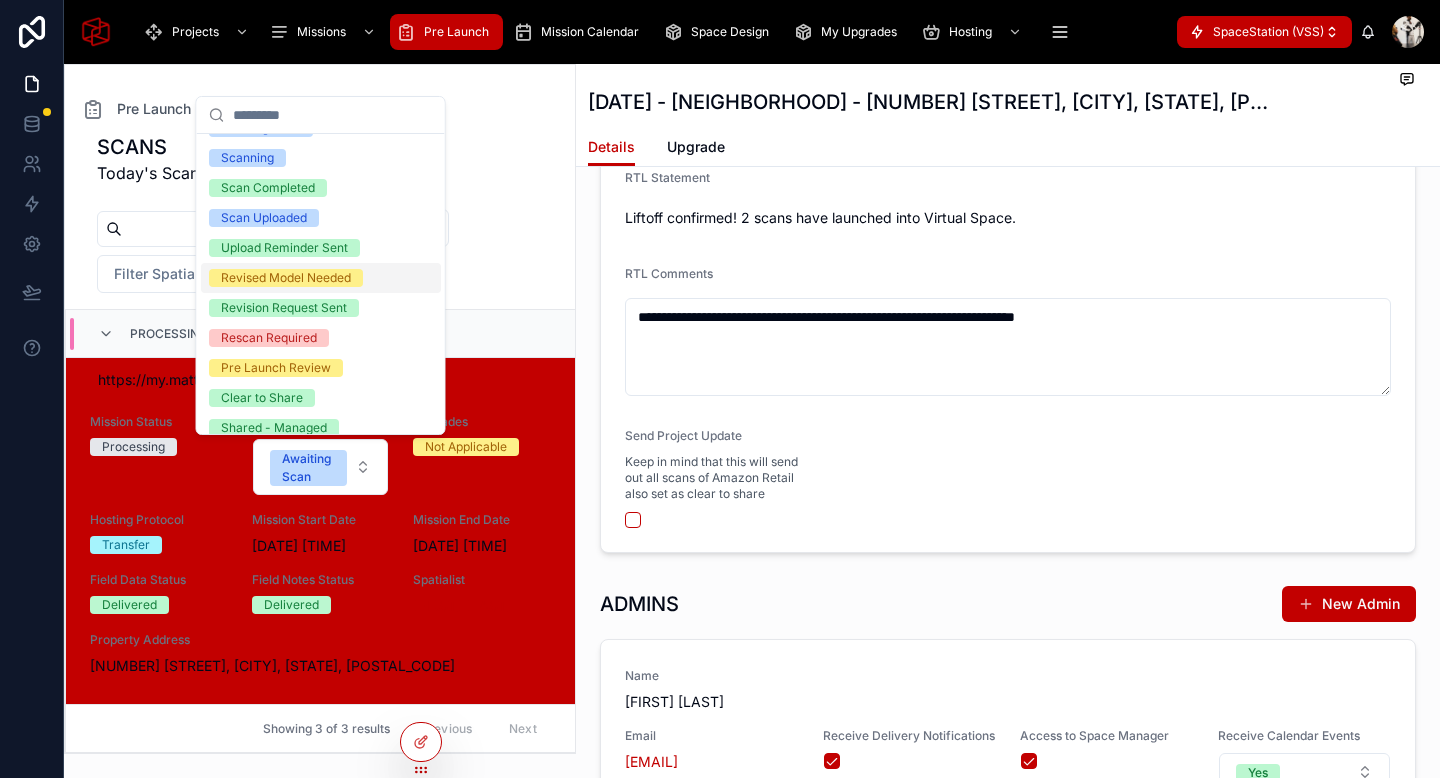 scroll, scrollTop: 158, scrollLeft: 0, axis: vertical 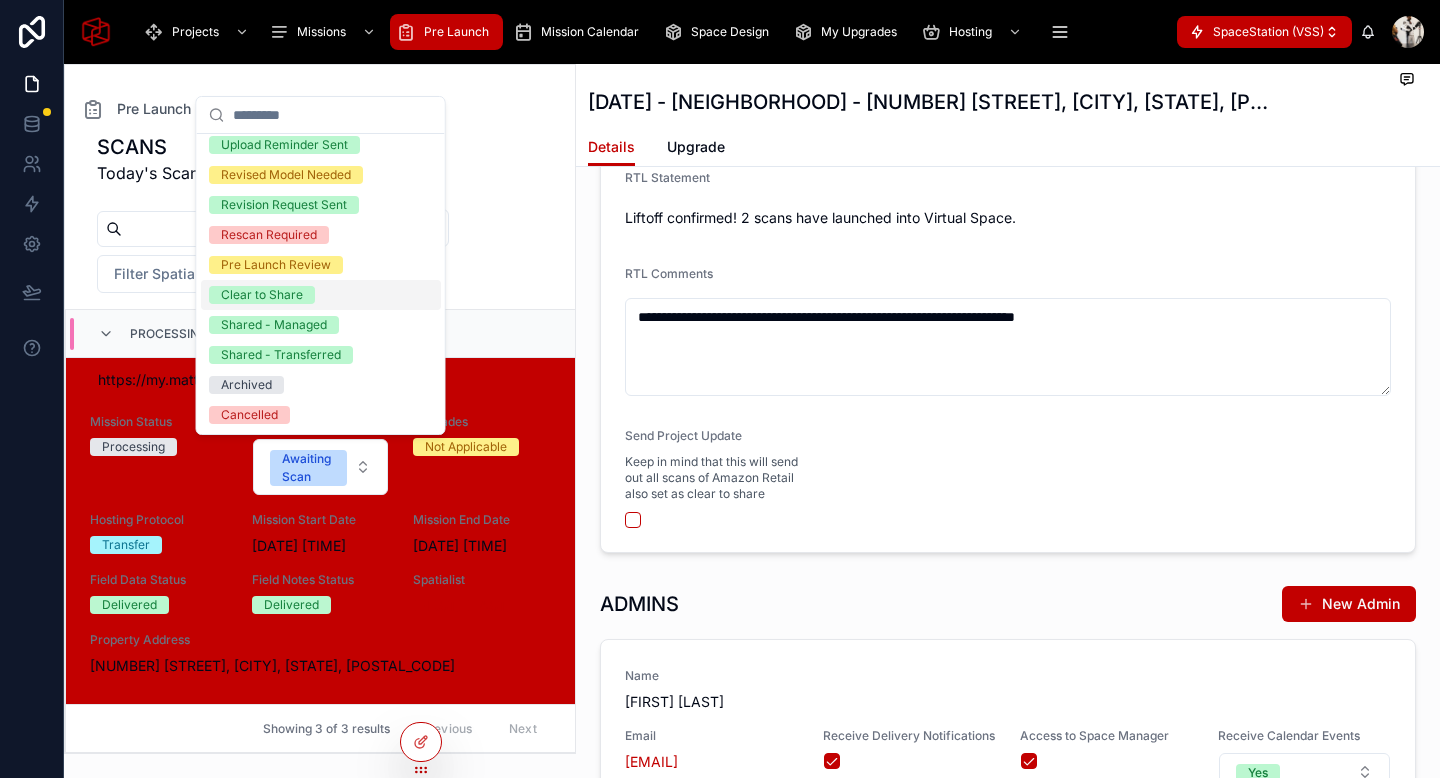 click on "Clear to Share" at bounding box center [321, 295] 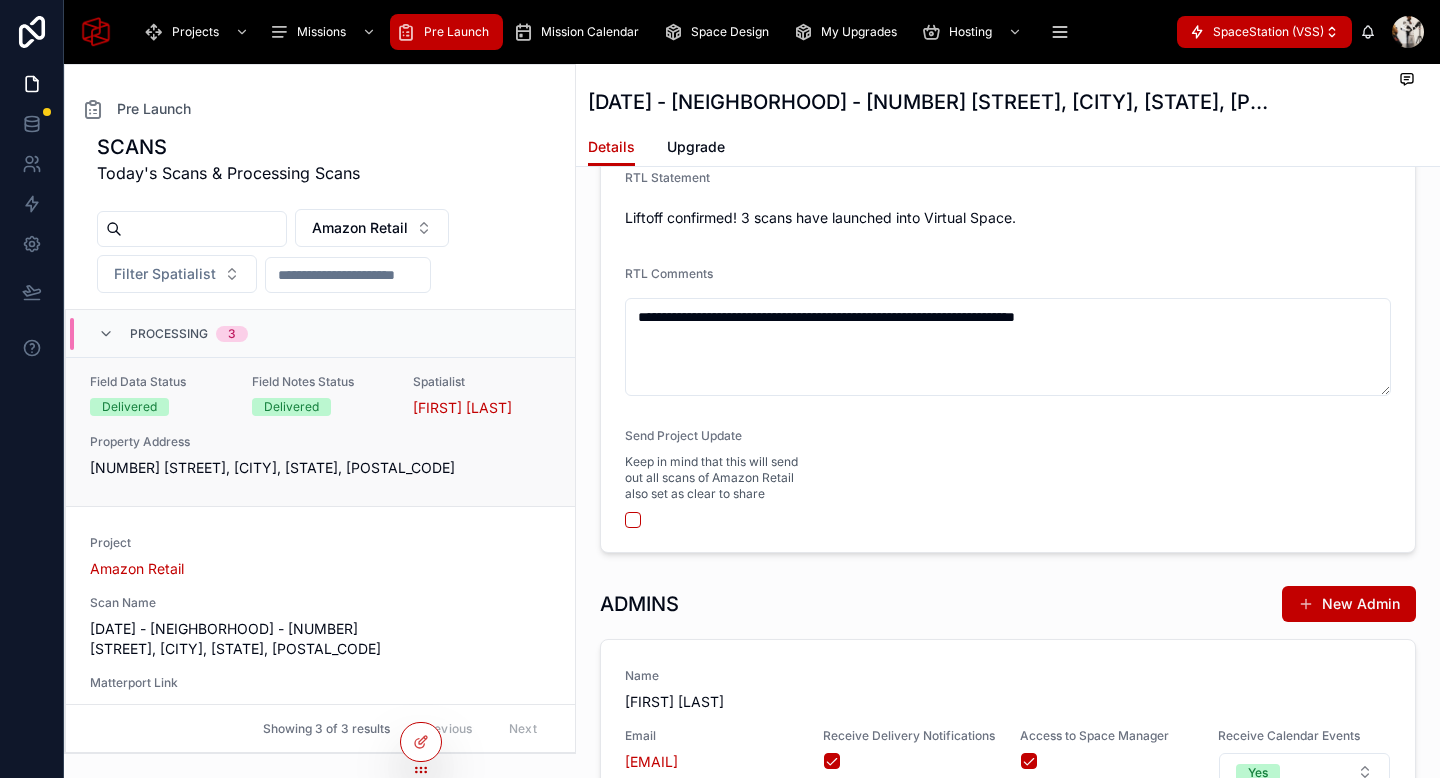 scroll, scrollTop: 0, scrollLeft: 0, axis: both 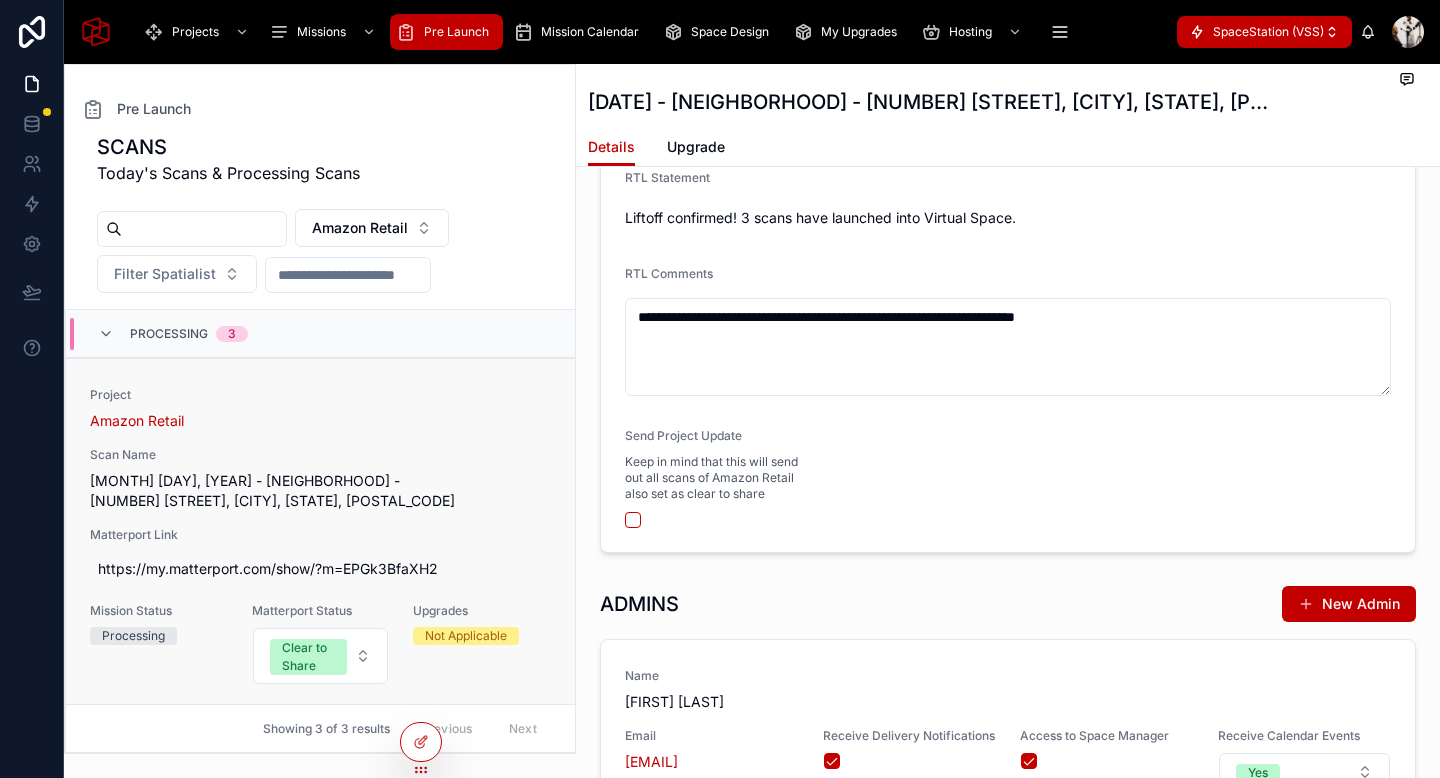 click on "Amazon Retail" at bounding box center [320, 421] 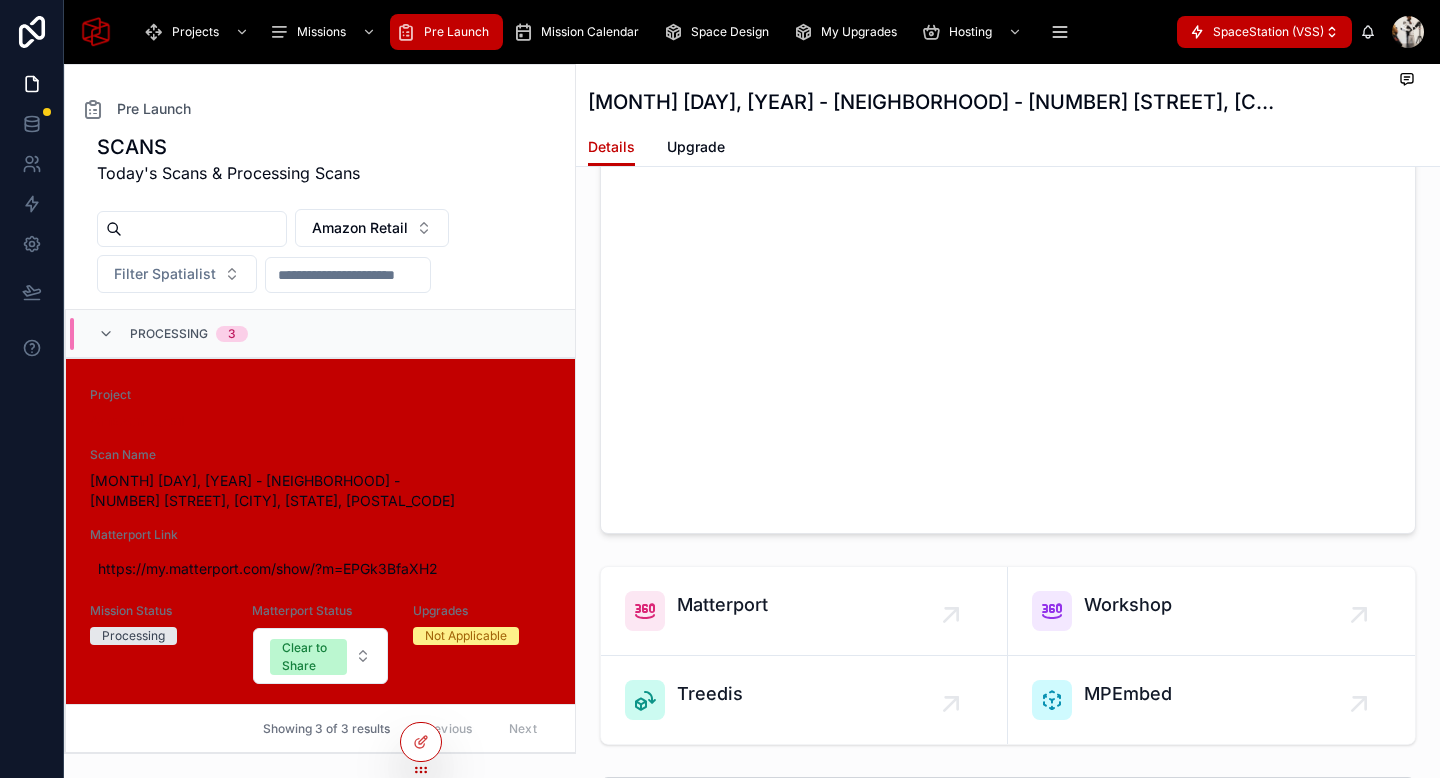 scroll, scrollTop: 538, scrollLeft: 0, axis: vertical 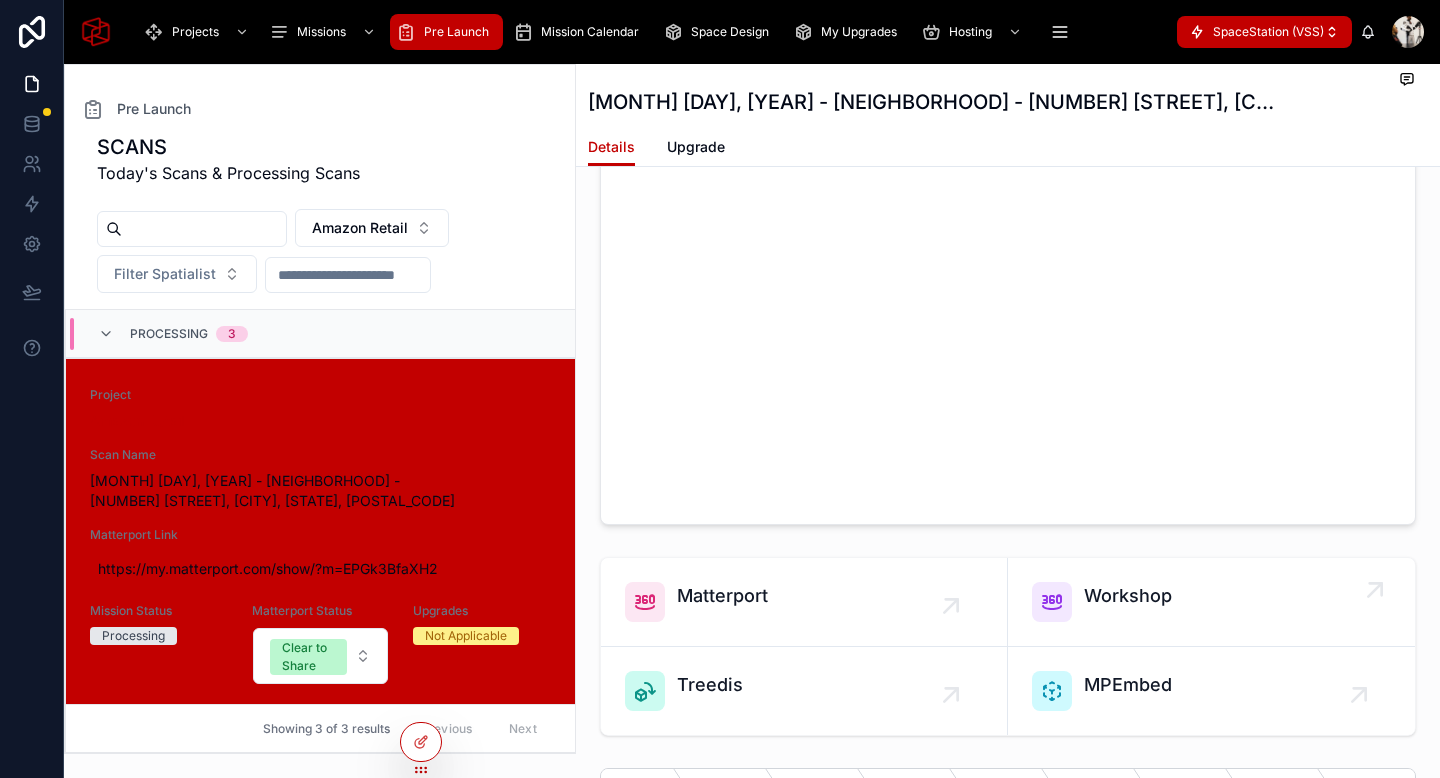 click on "Workshop" at bounding box center [1128, 596] 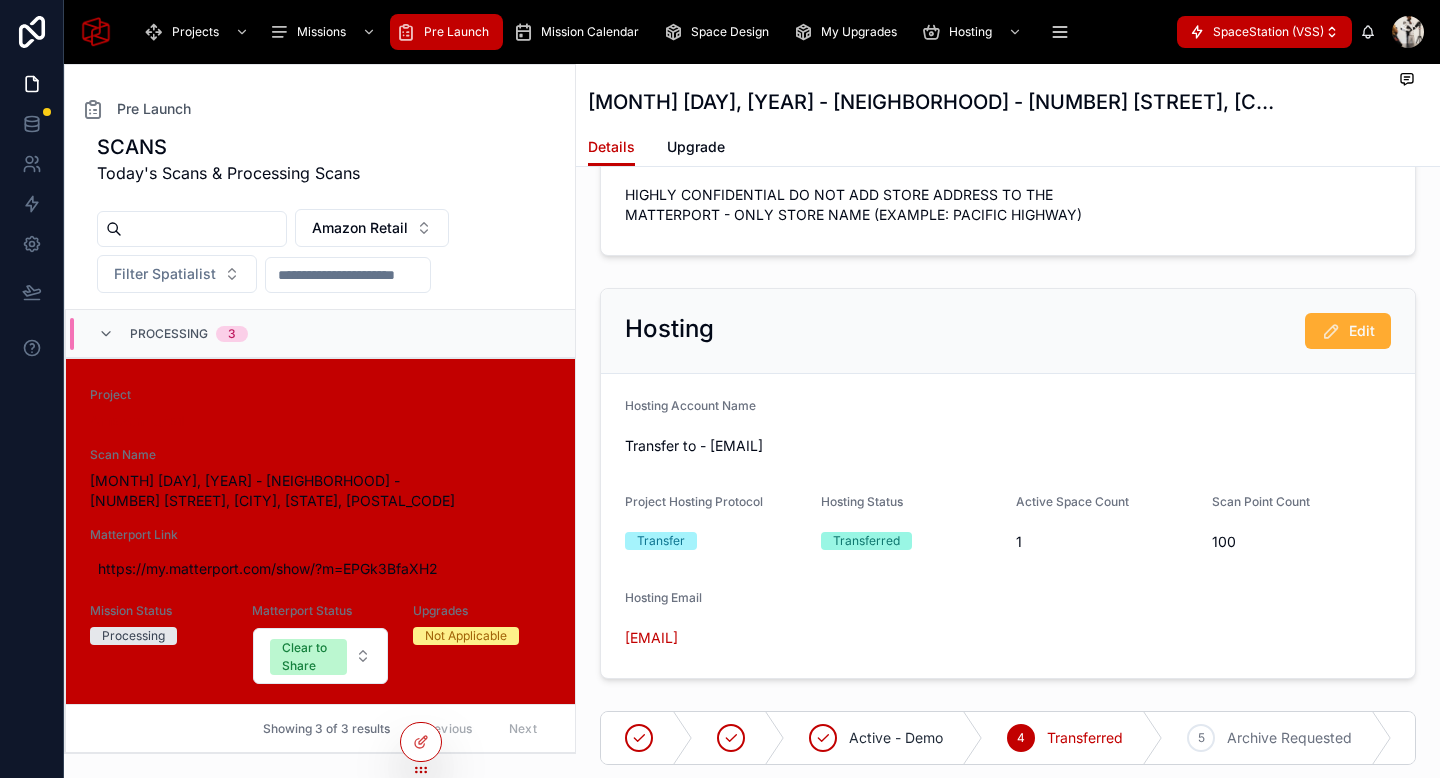 scroll, scrollTop: 6315, scrollLeft: 0, axis: vertical 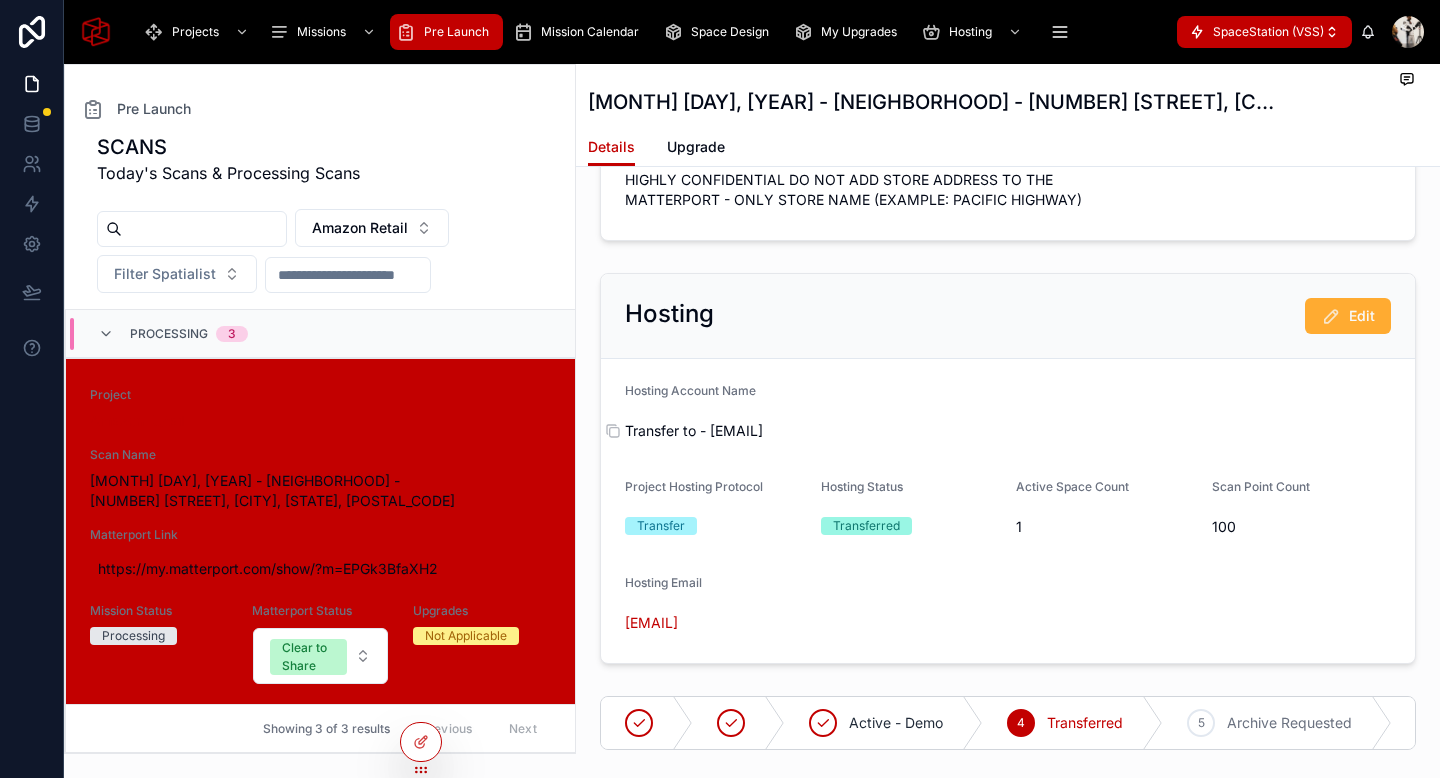 drag, startPoint x: 712, startPoint y: 410, endPoint x: 897, endPoint y: 404, distance: 185.09727 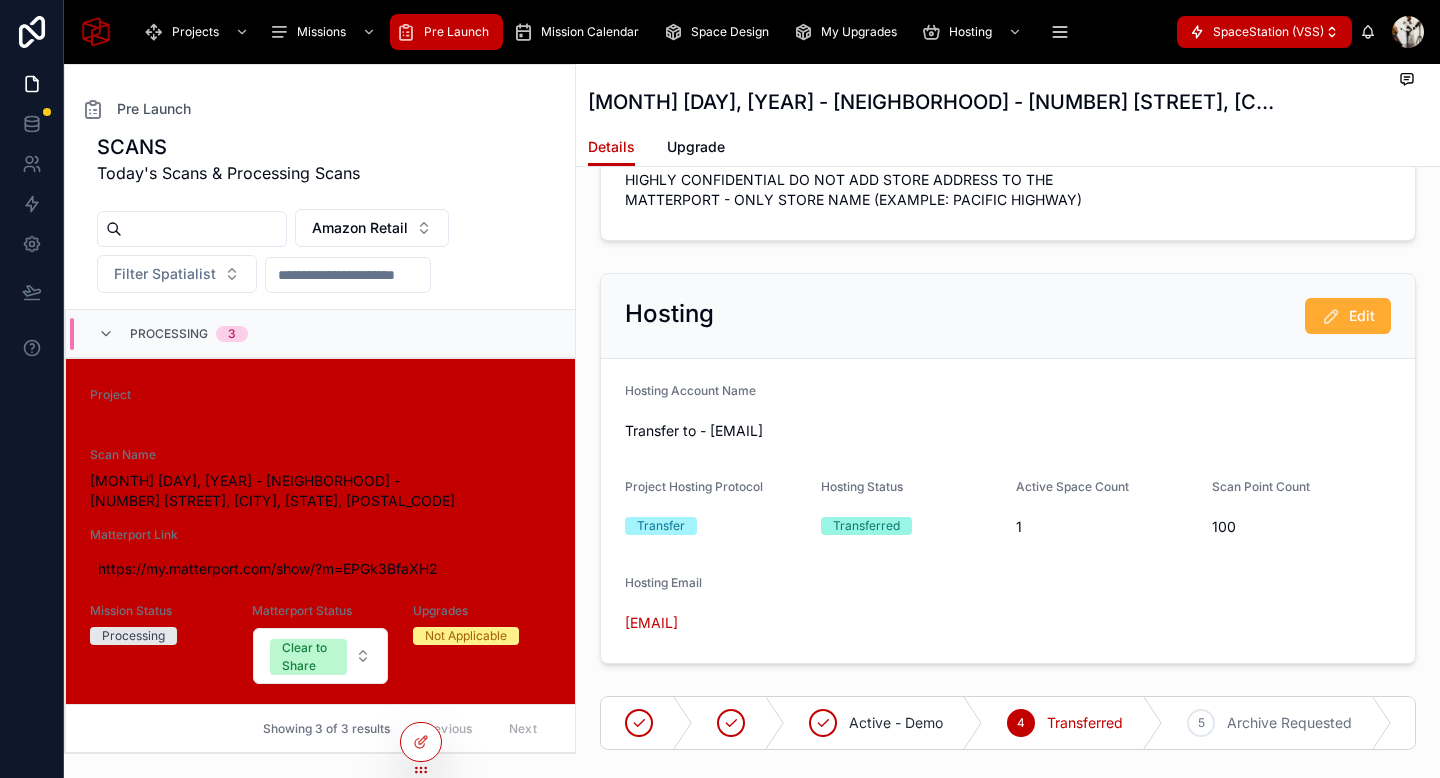 click on "Hosting Account Name Transfer to - [EMAIL] Project Hosting Protocol Transfer Hosting Status Transferred Active Space Count 1 Scan Point Count 100 Hosting Email [EMAIL]" at bounding box center (1008, 511) 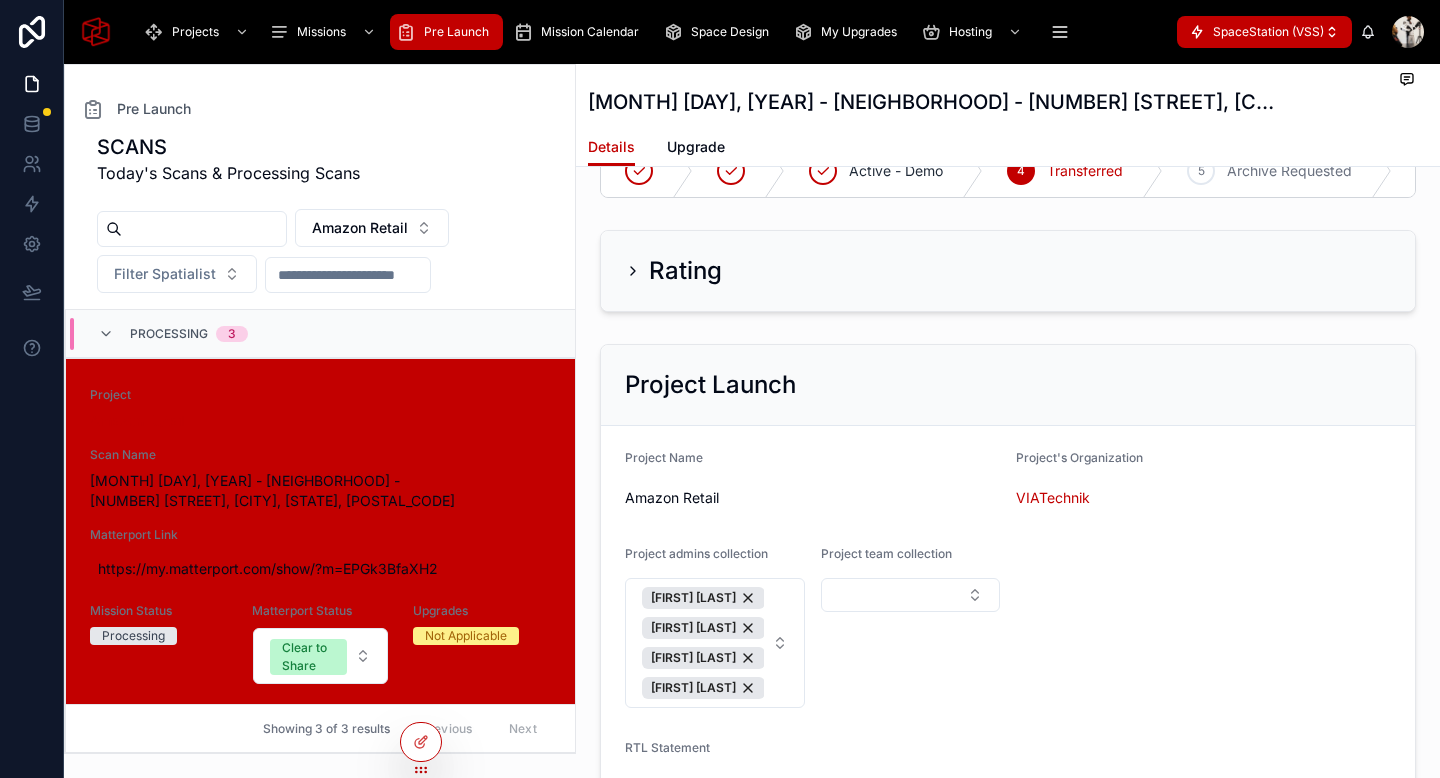 scroll, scrollTop: 6876, scrollLeft: 0, axis: vertical 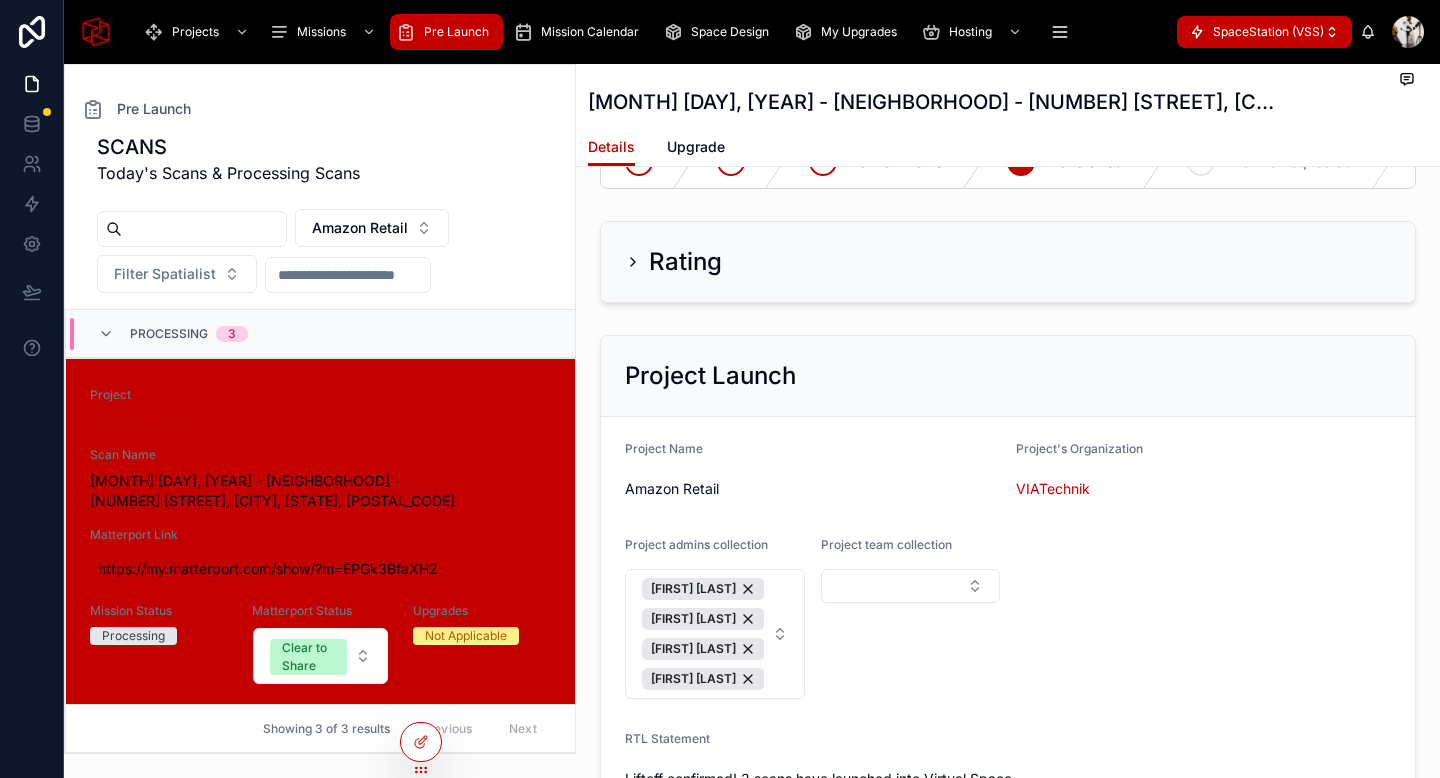 click 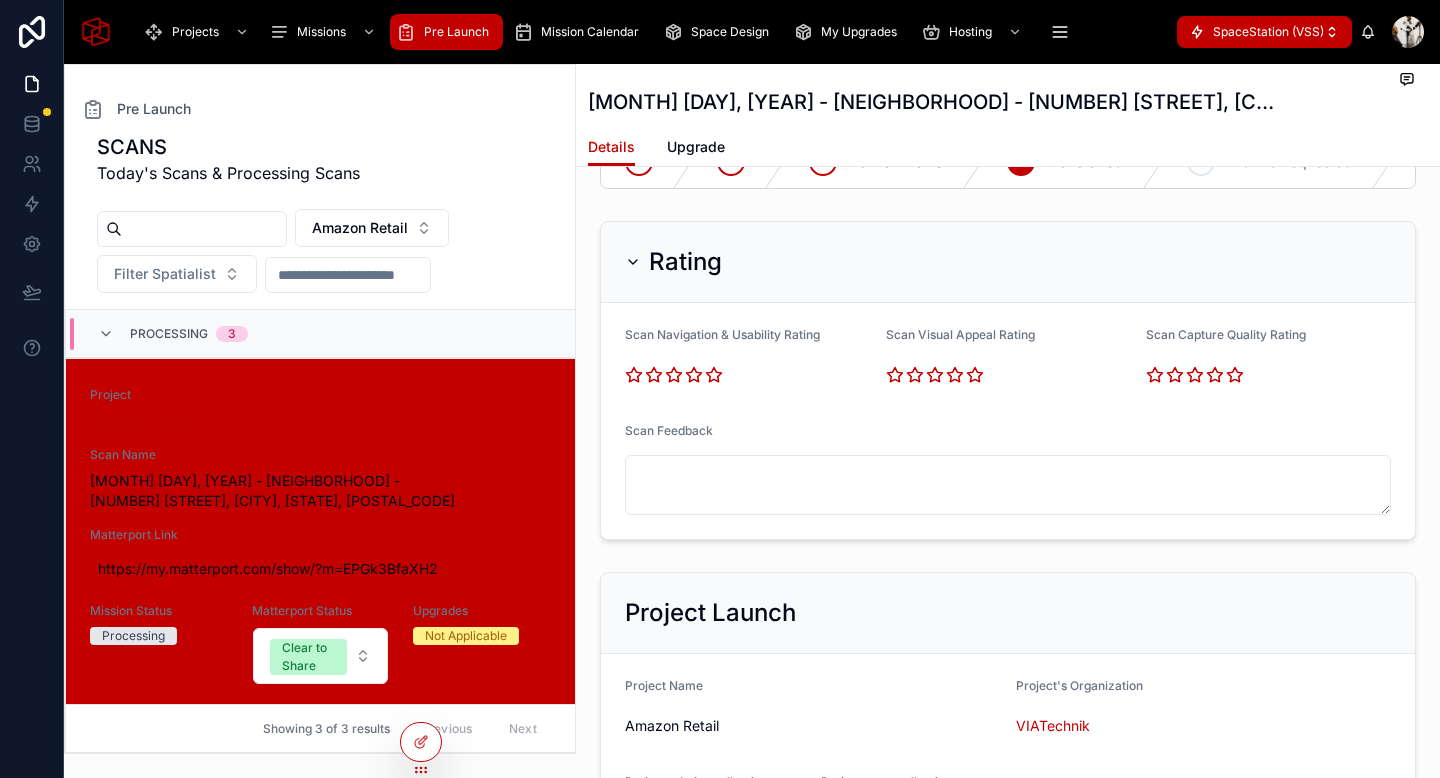 click 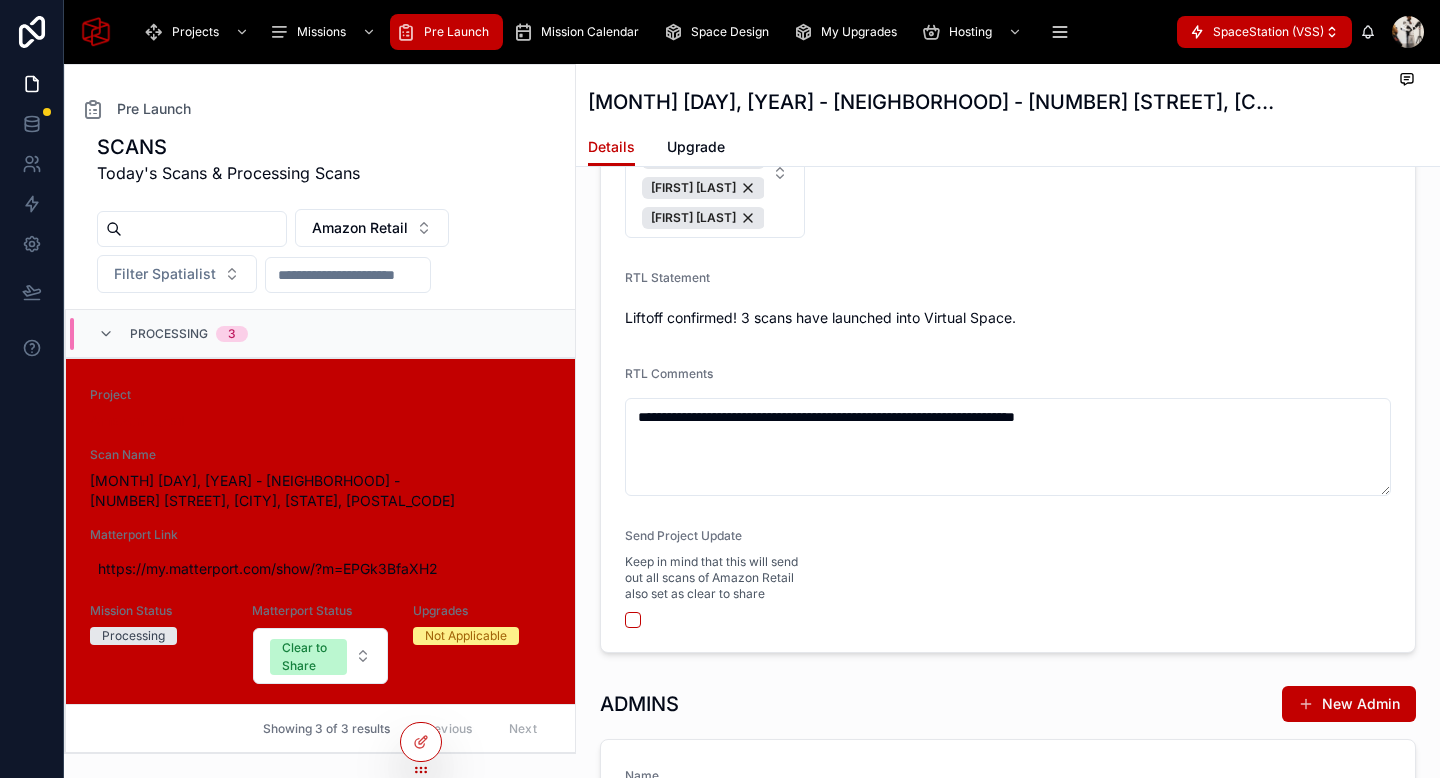 scroll, scrollTop: 7354, scrollLeft: 0, axis: vertical 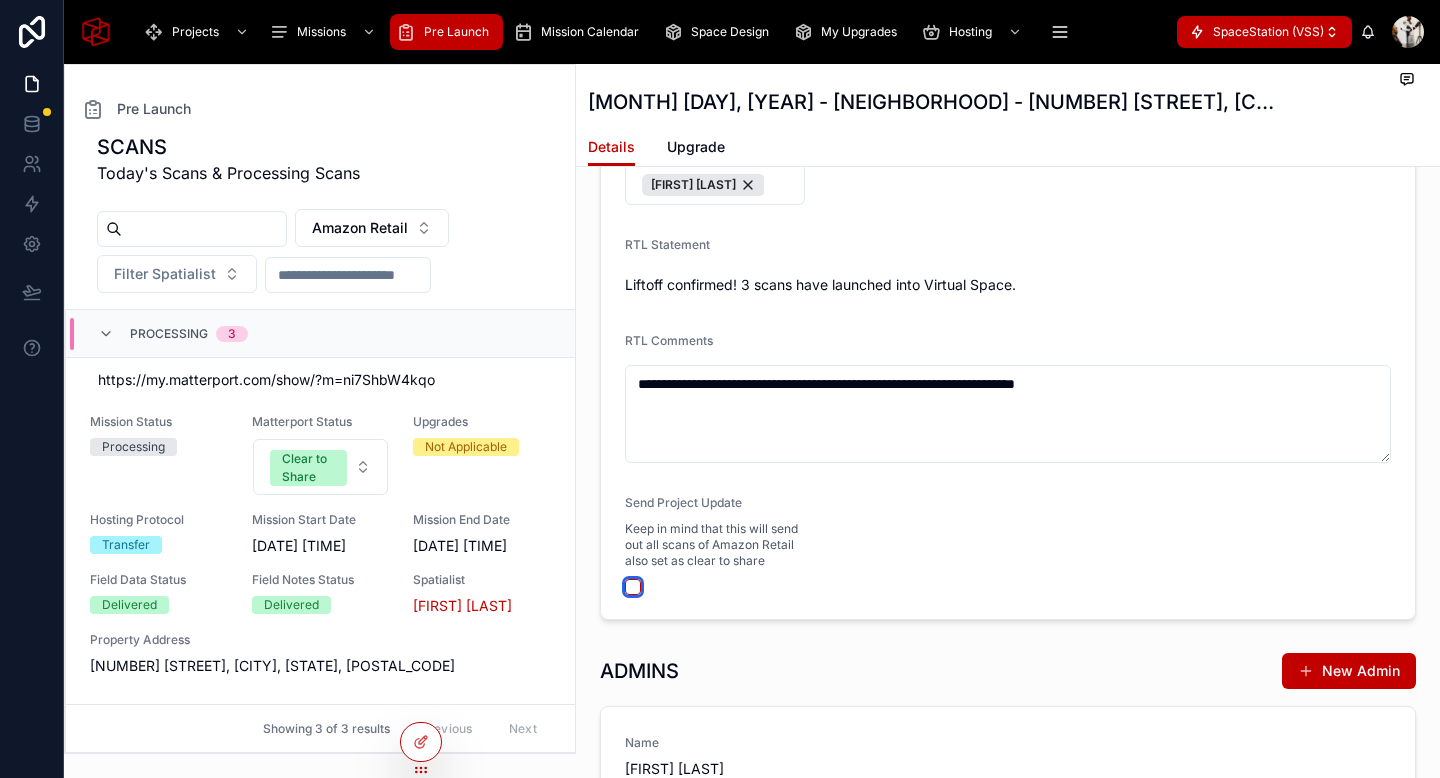 click at bounding box center [633, 587] 